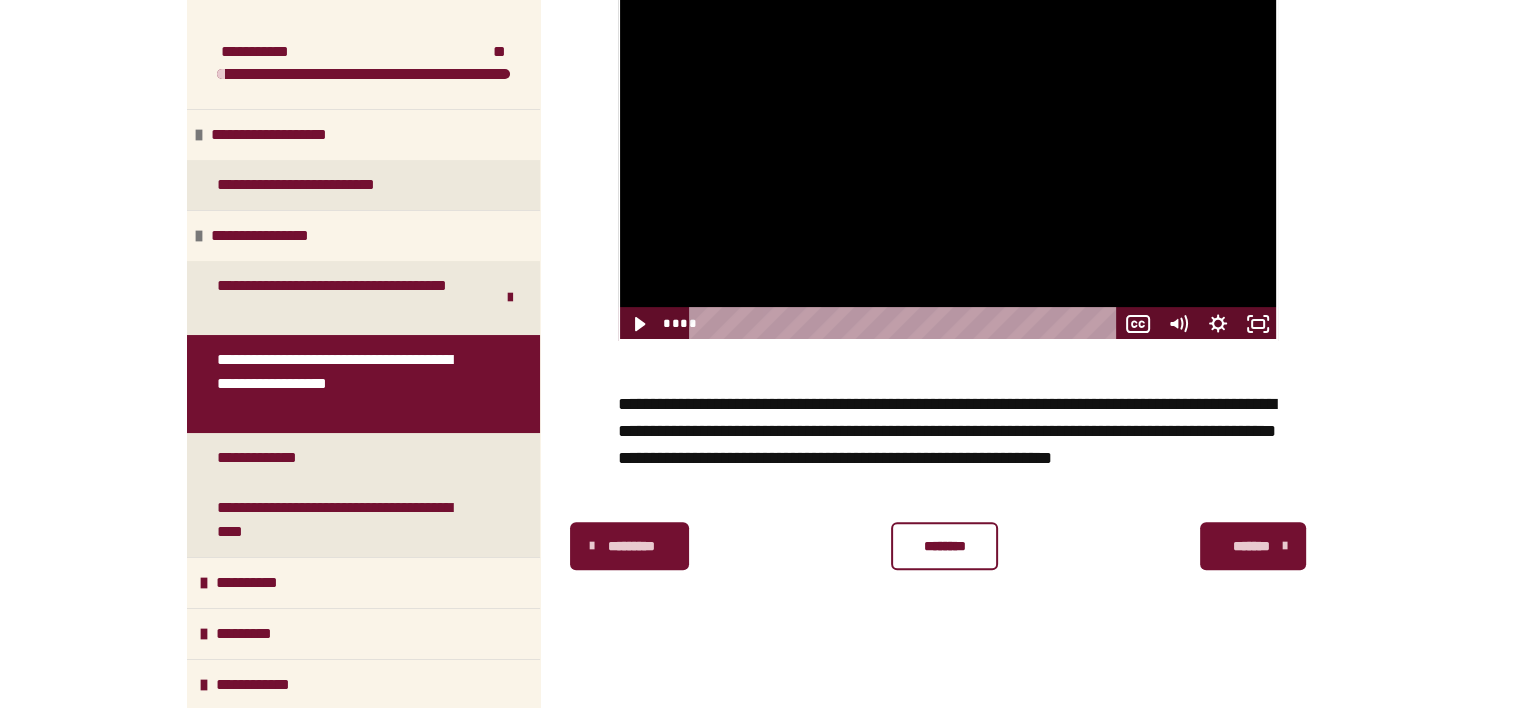 scroll, scrollTop: 0, scrollLeft: 0, axis: both 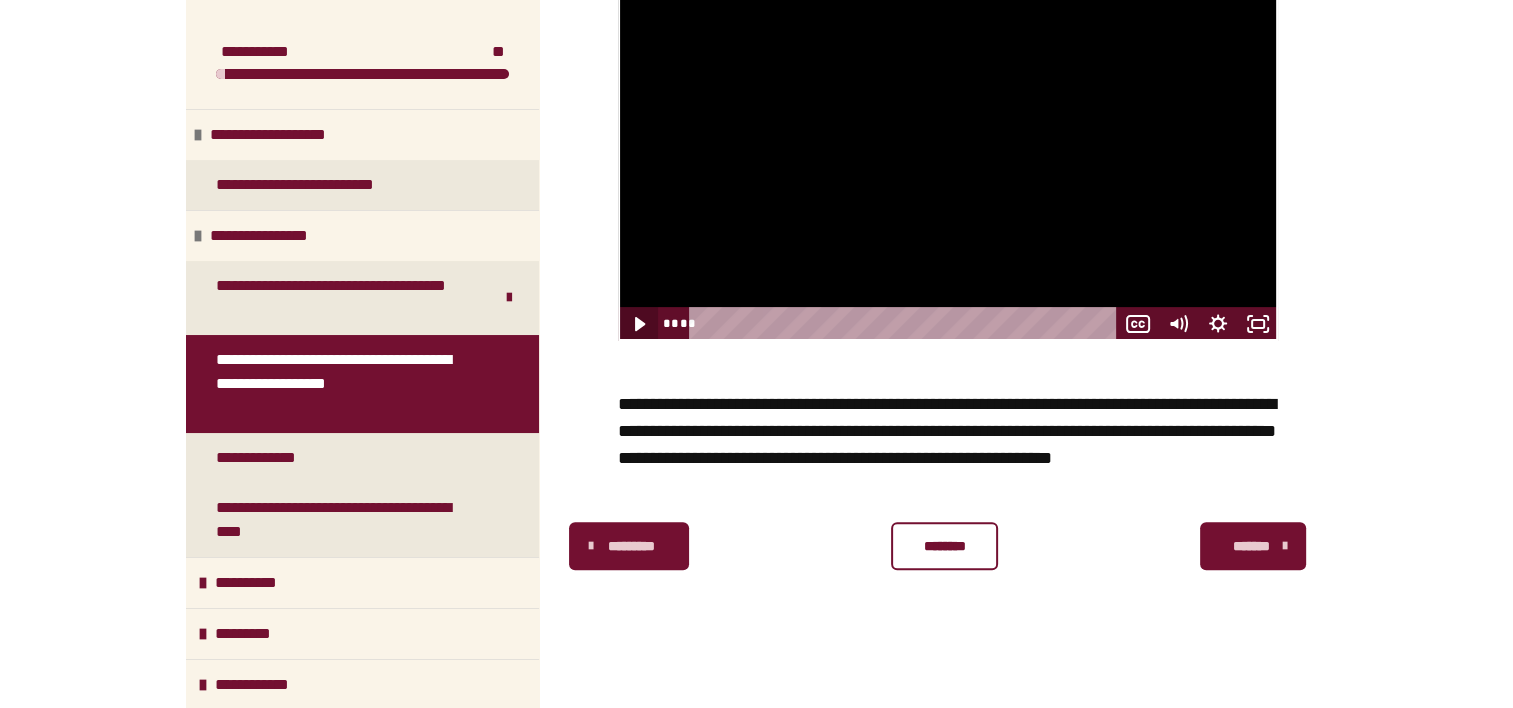 click 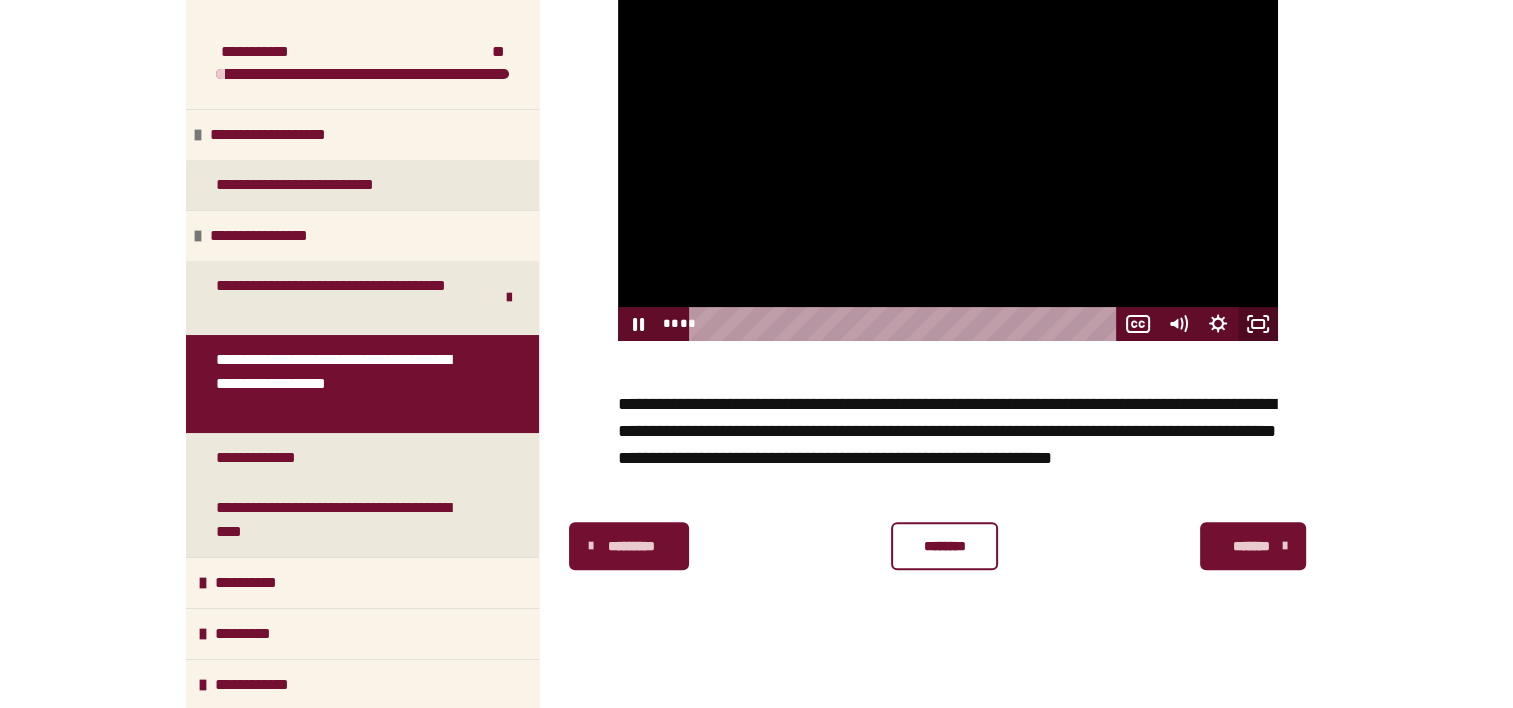 click 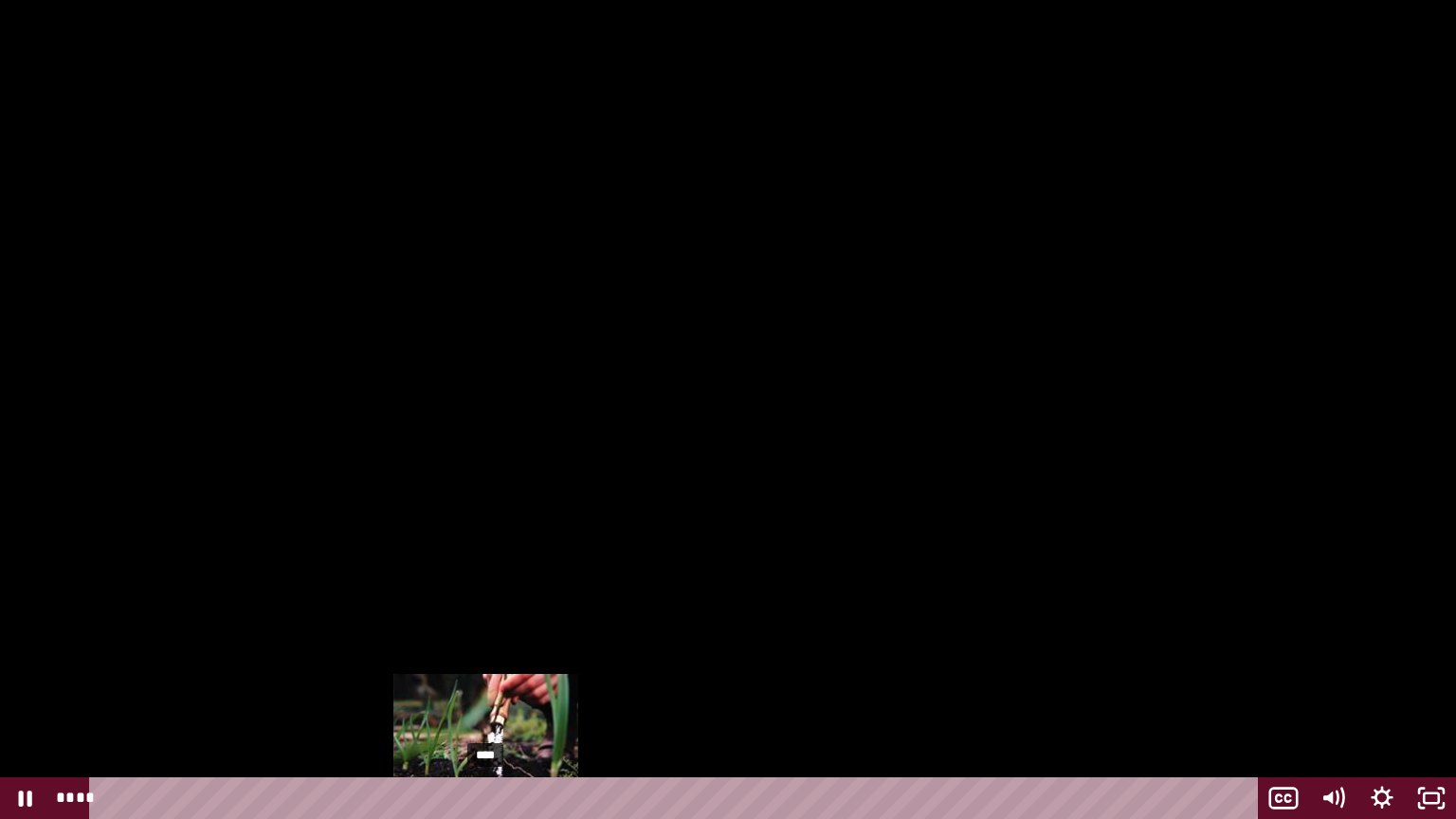 click on "****" at bounding box center (677, 798) 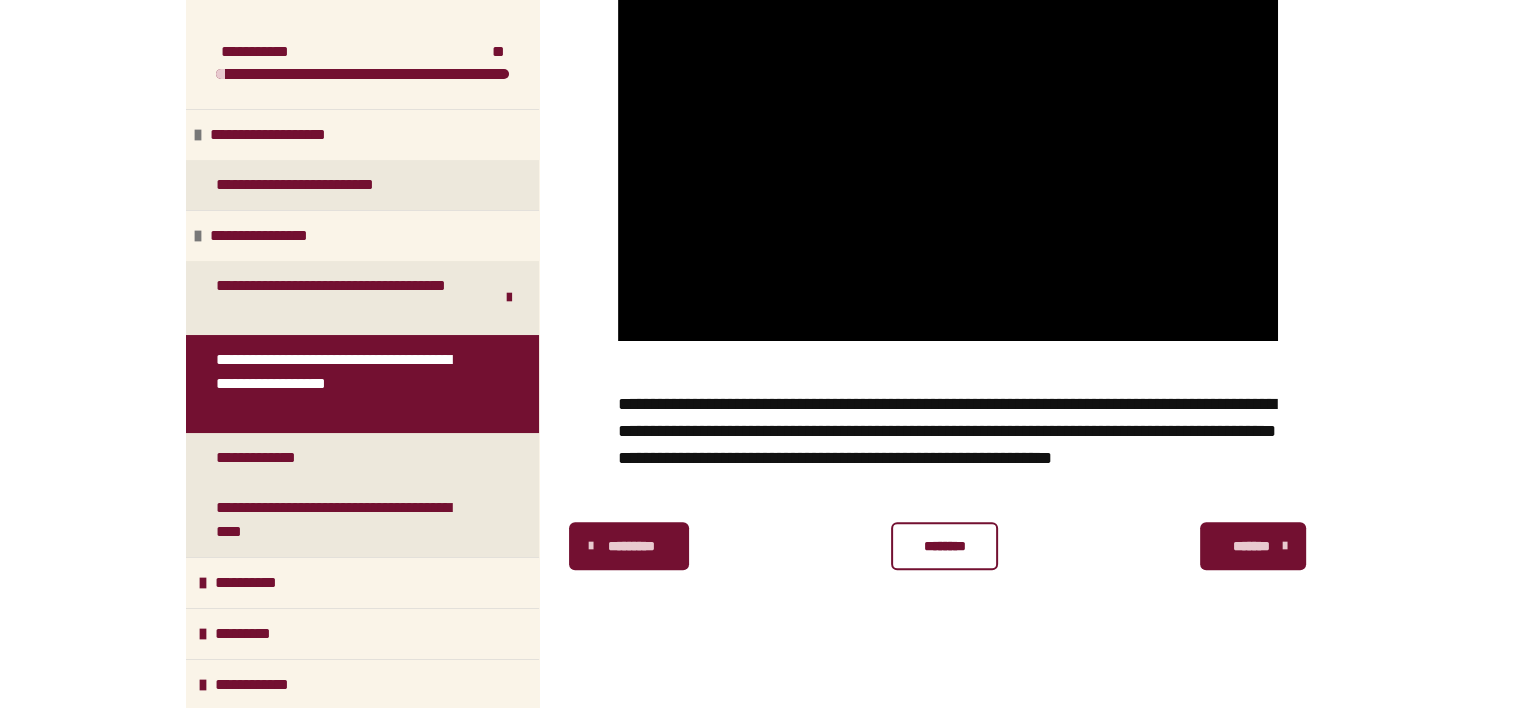 click on "********" at bounding box center (944, 546) 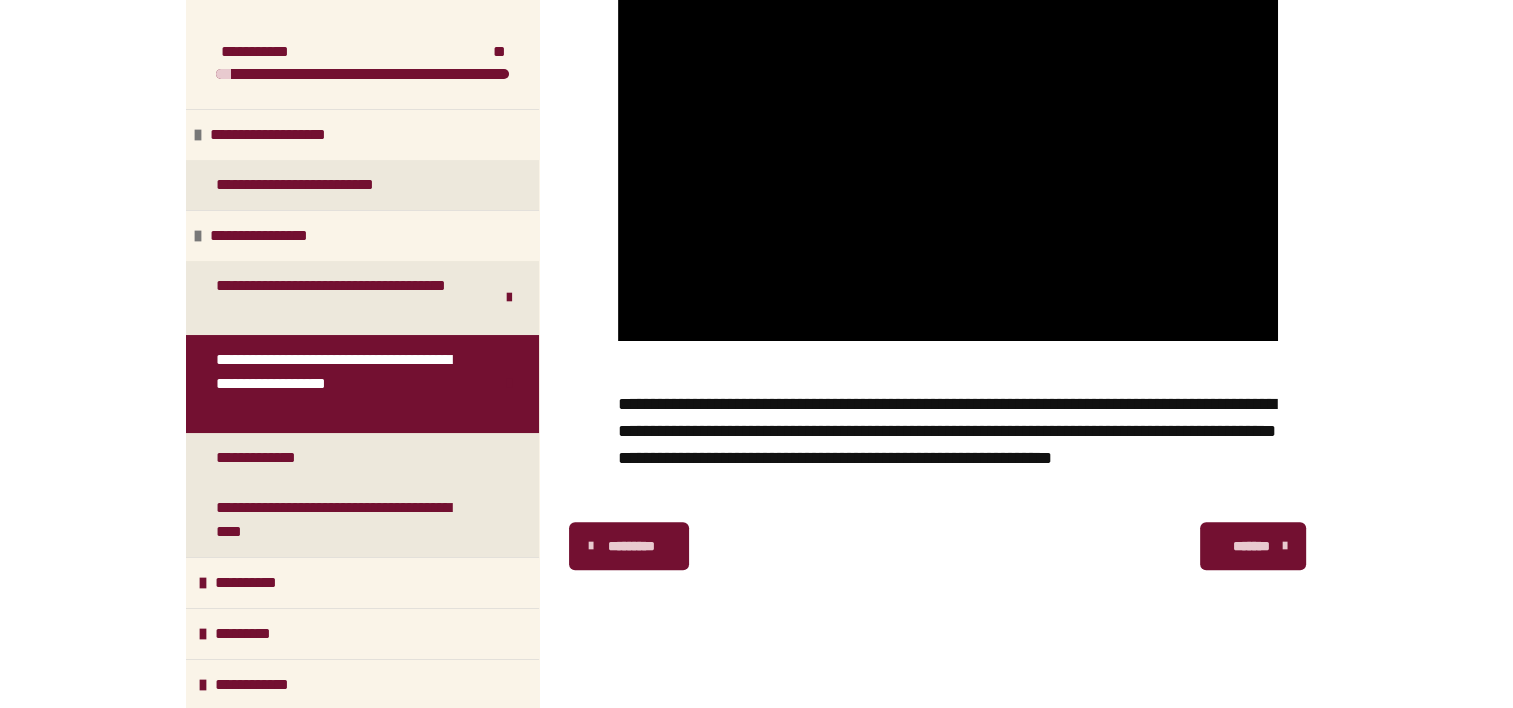 click on "*******" at bounding box center (1251, 546) 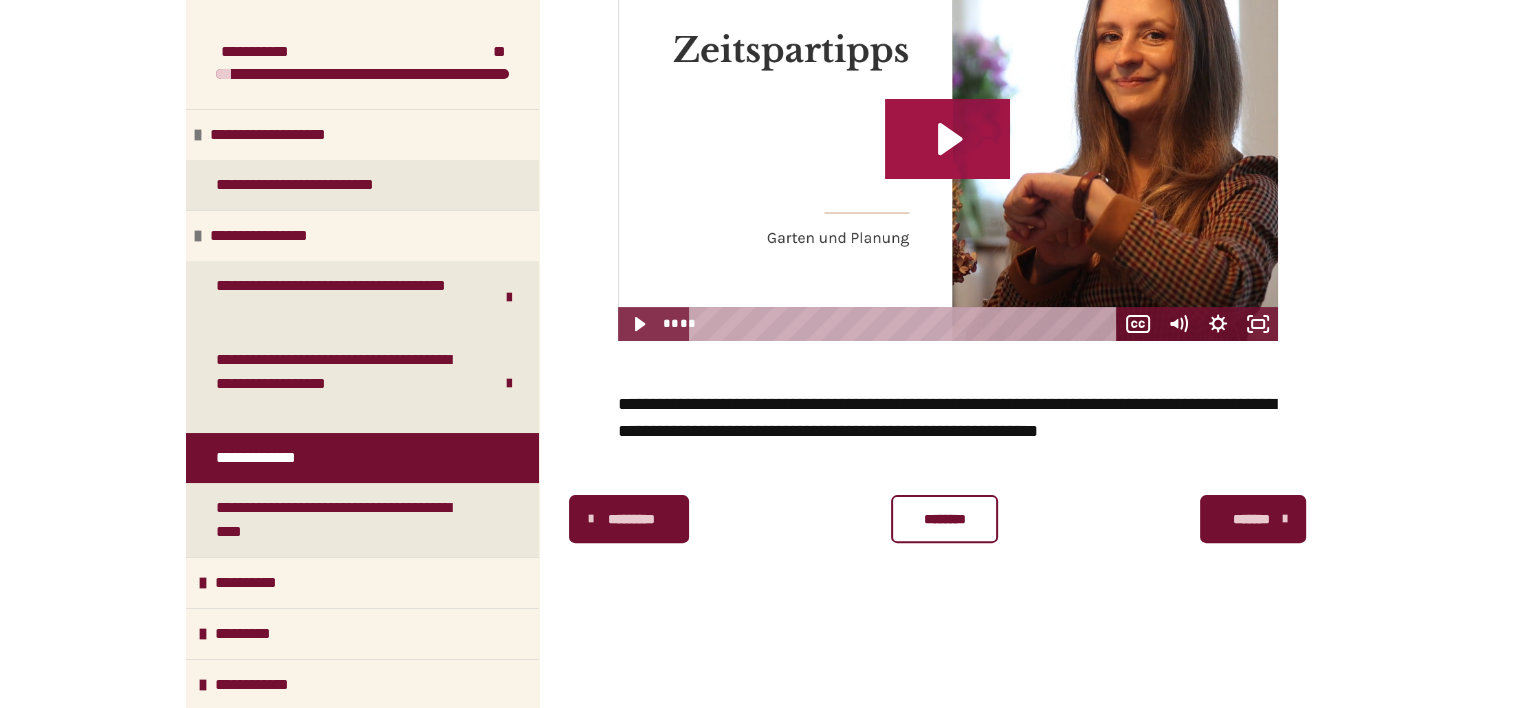 click 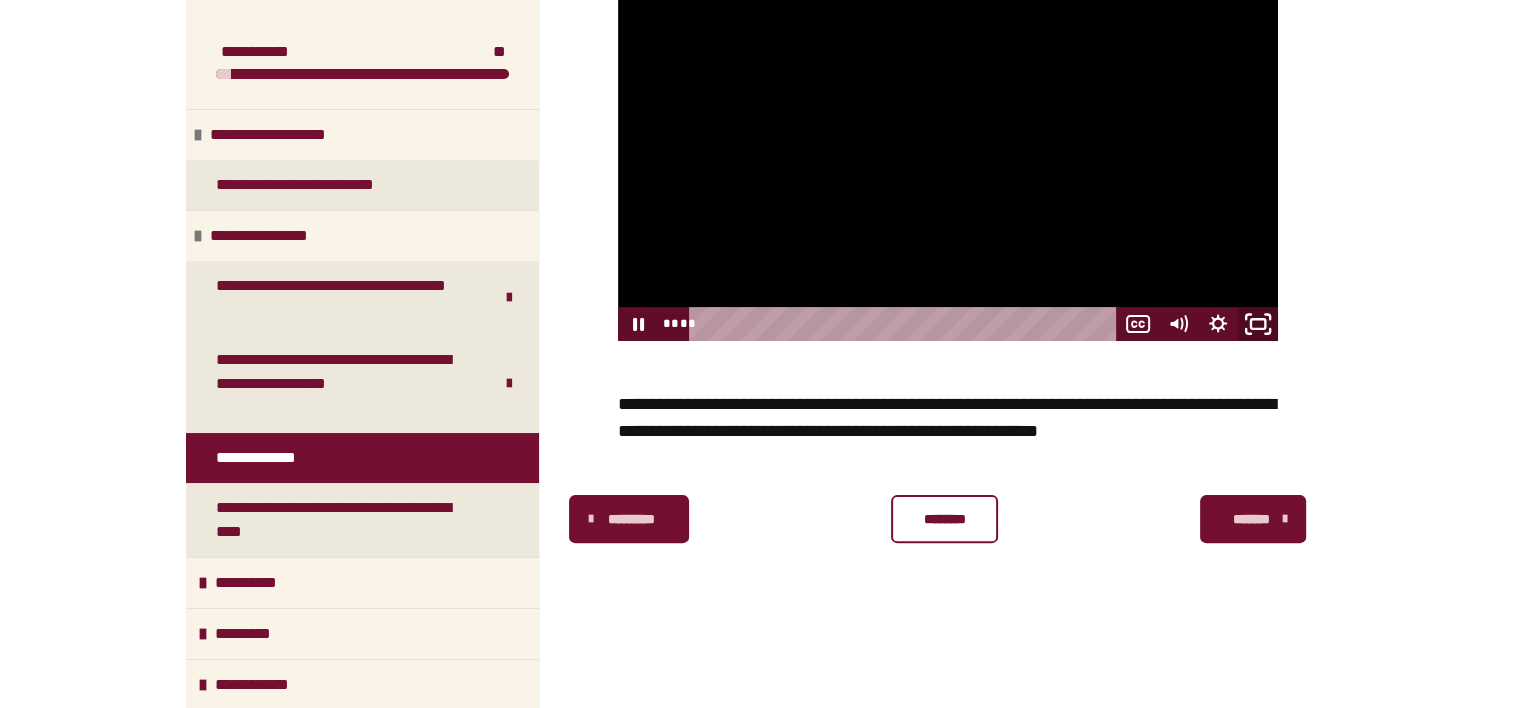 click 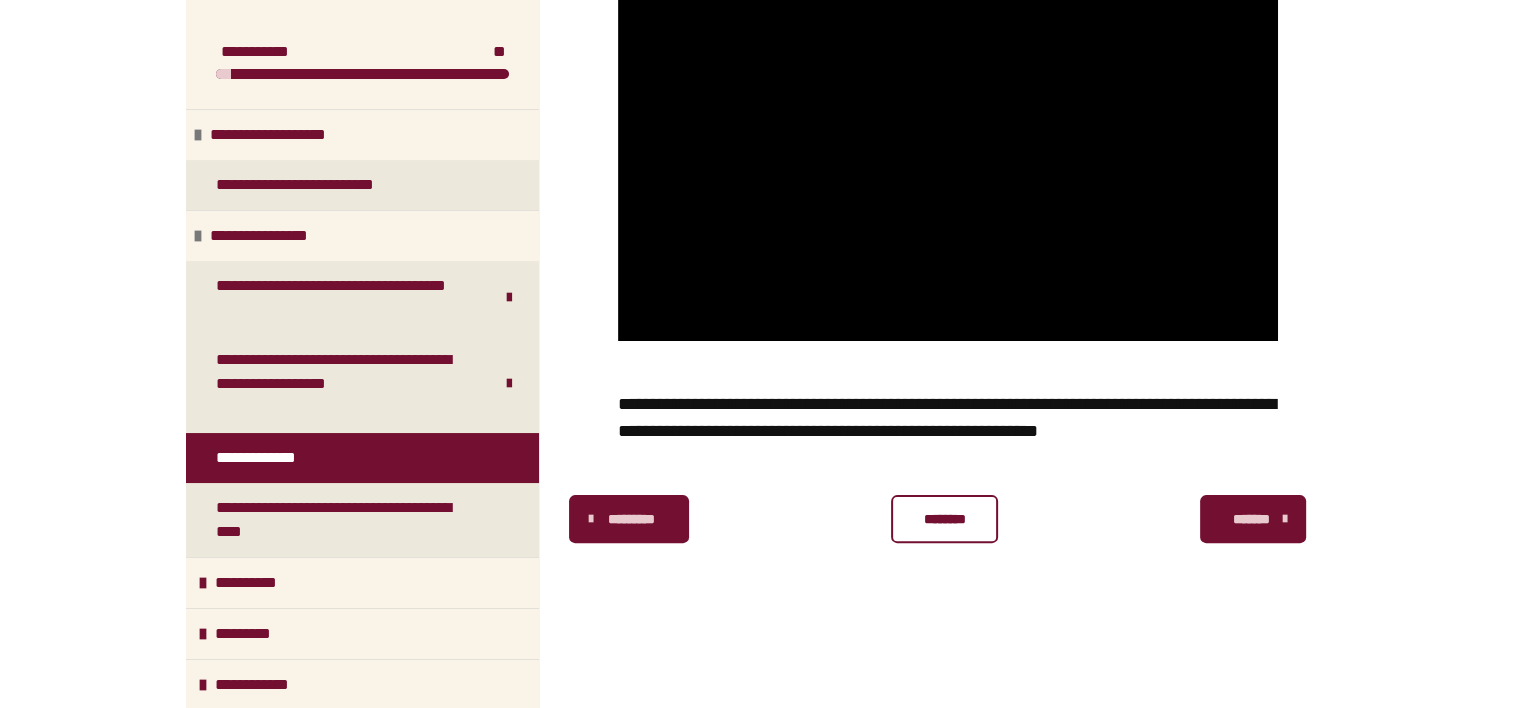 click on "********" at bounding box center (944, 519) 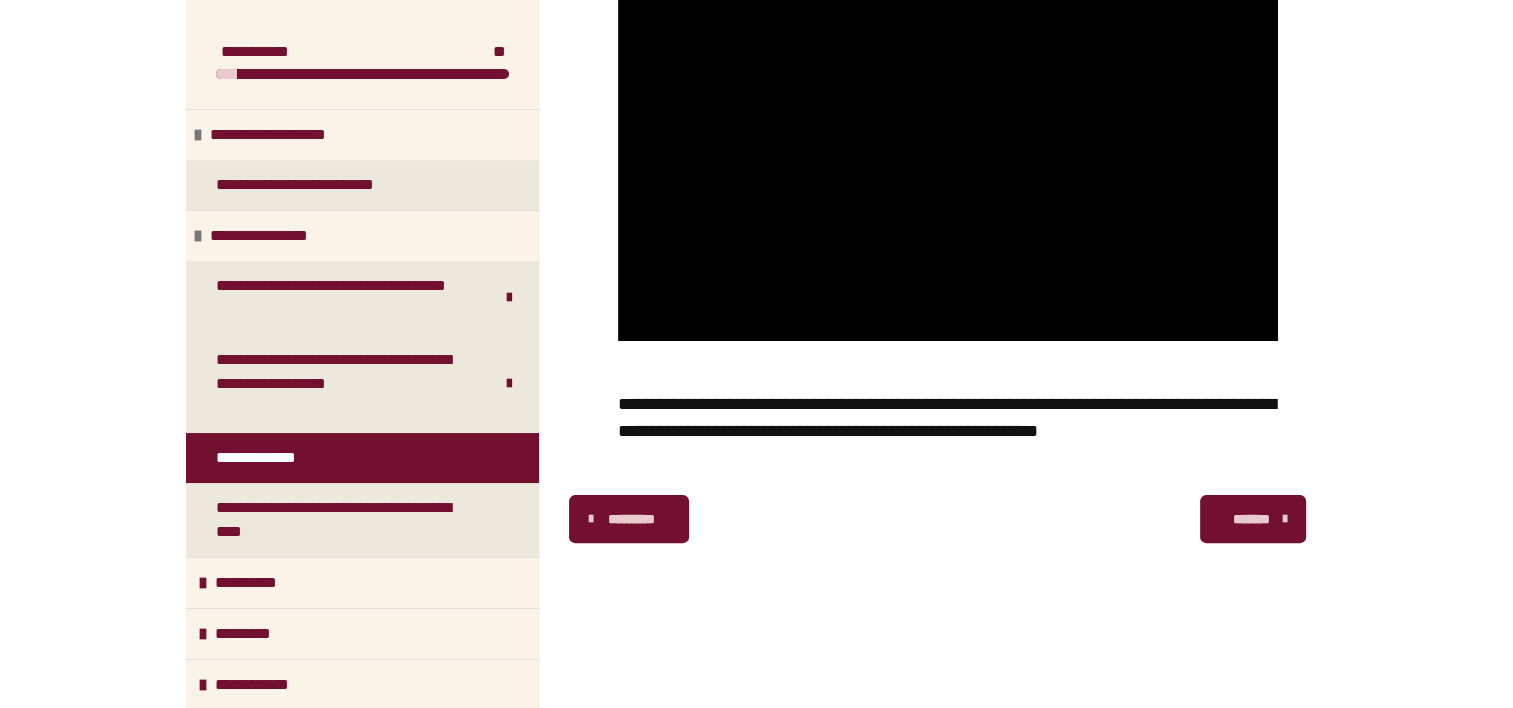 click on "*******" at bounding box center (1251, 519) 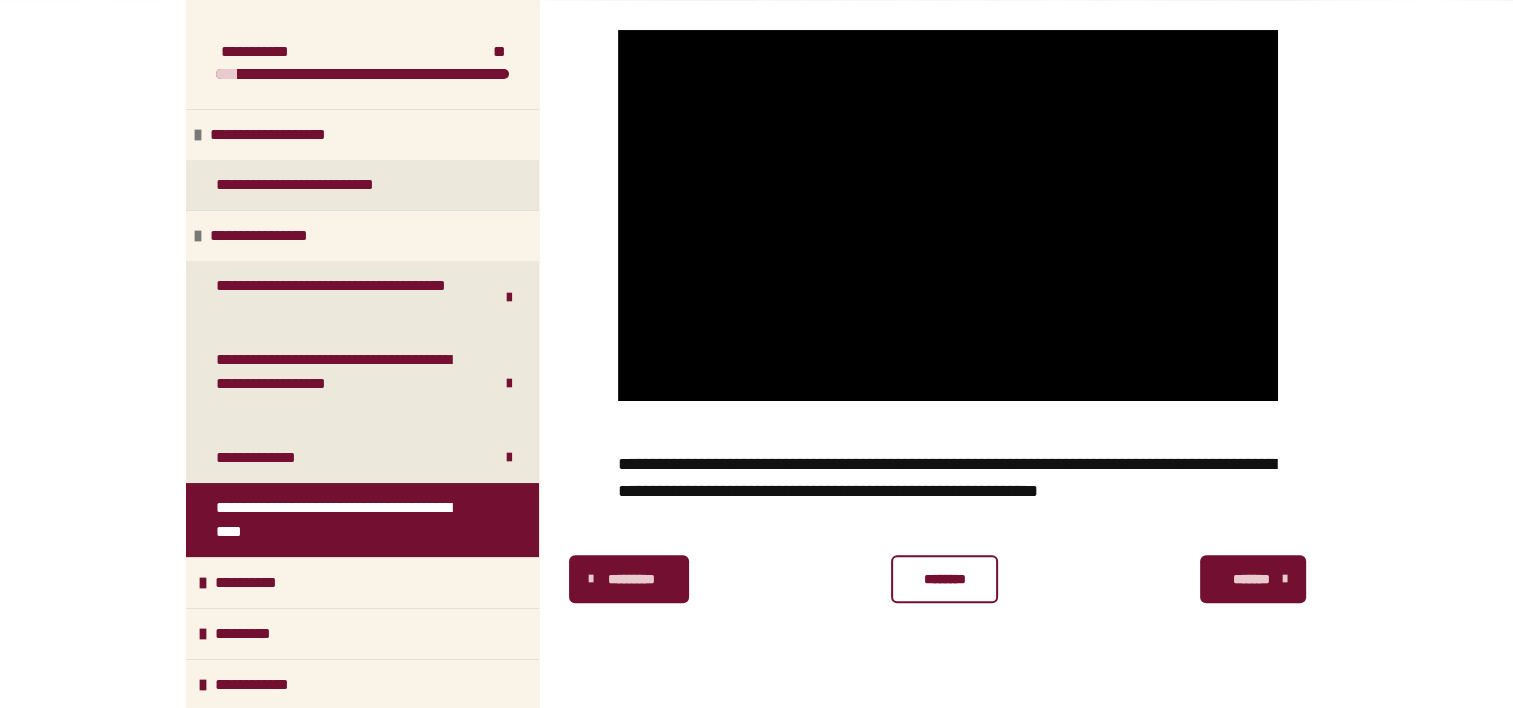 scroll, scrollTop: 508, scrollLeft: 0, axis: vertical 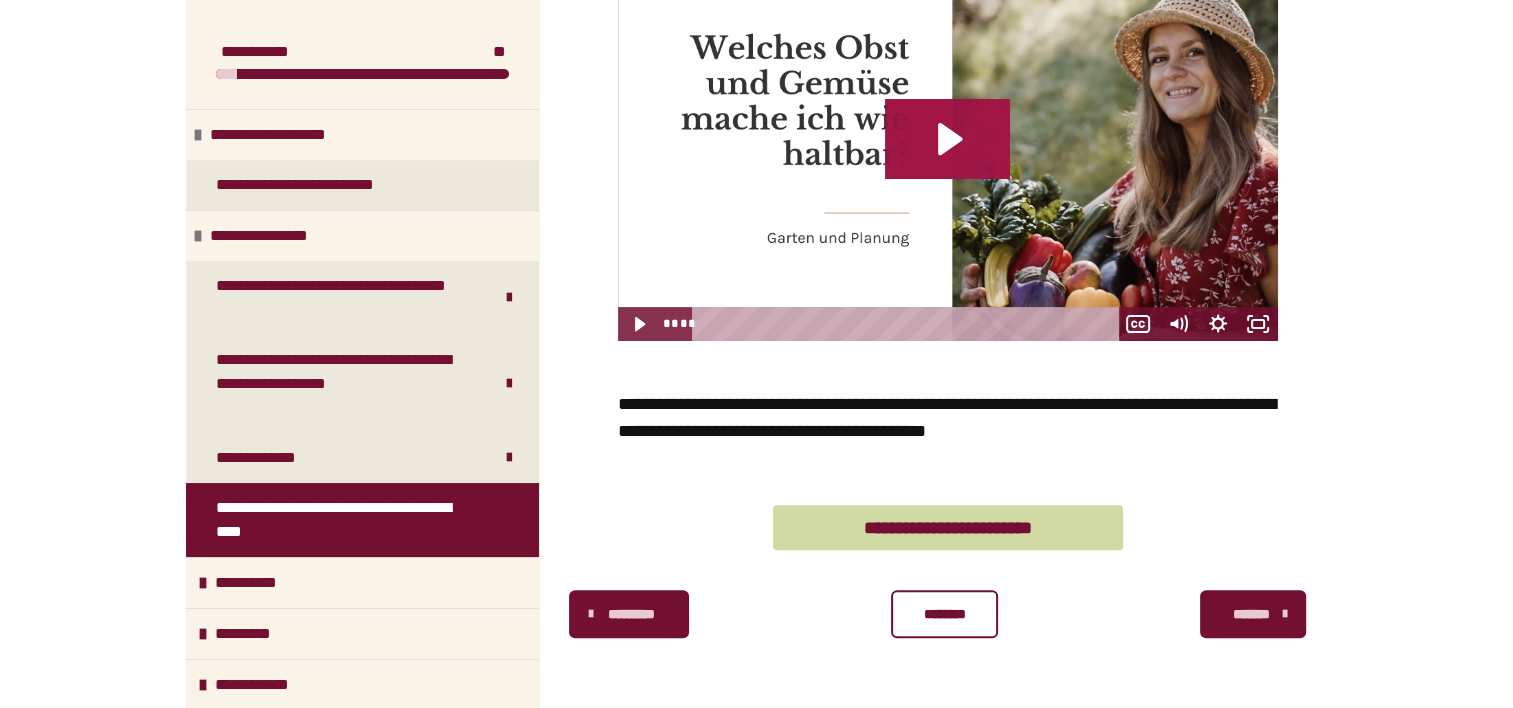 click 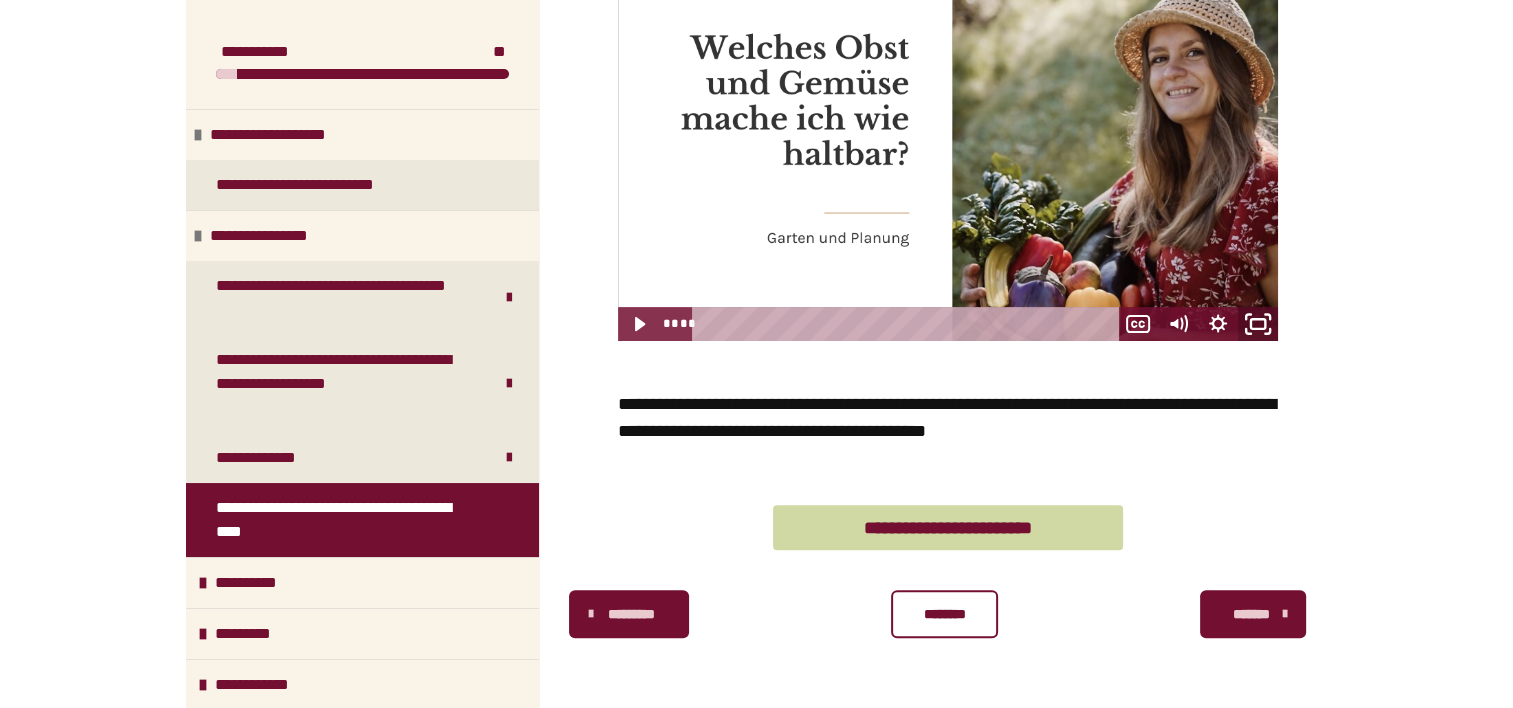 click 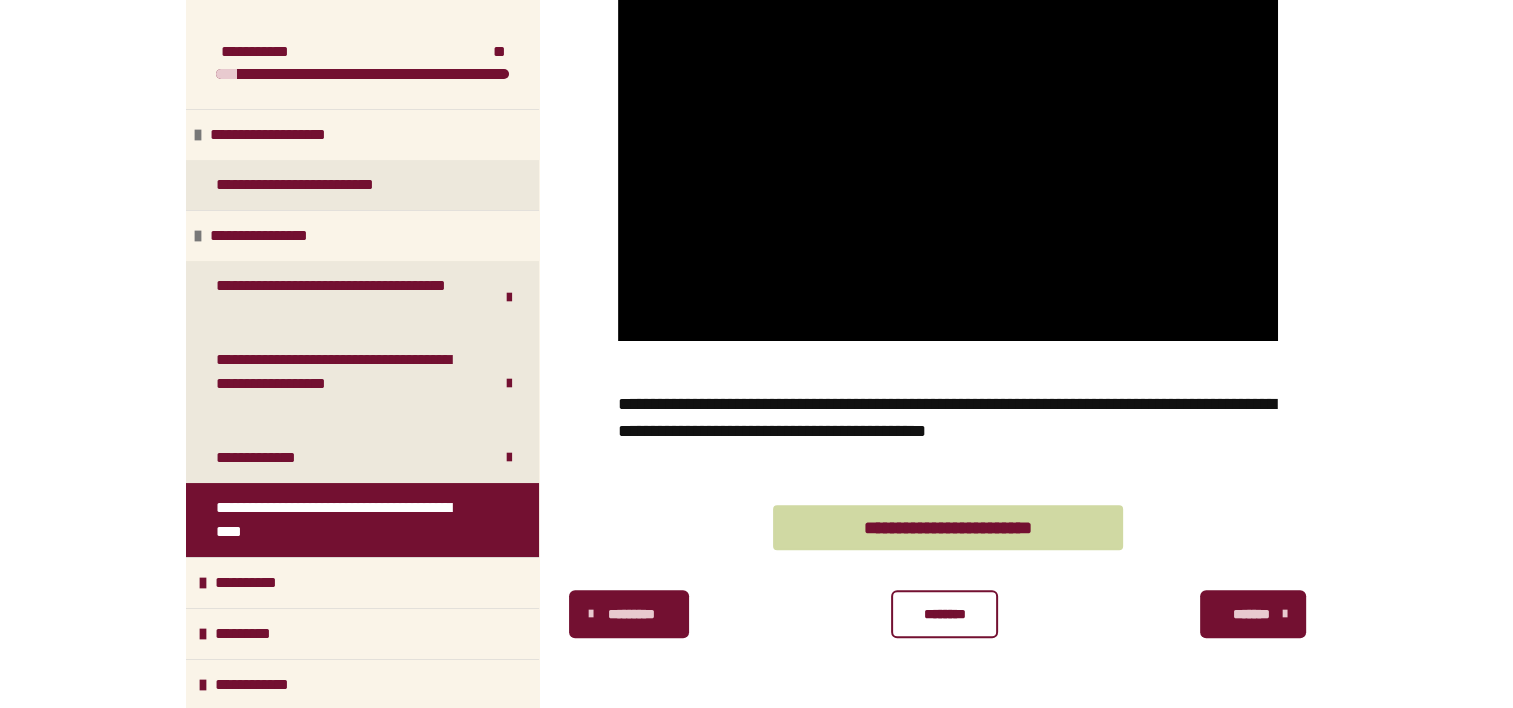 click on "********" at bounding box center (944, 614) 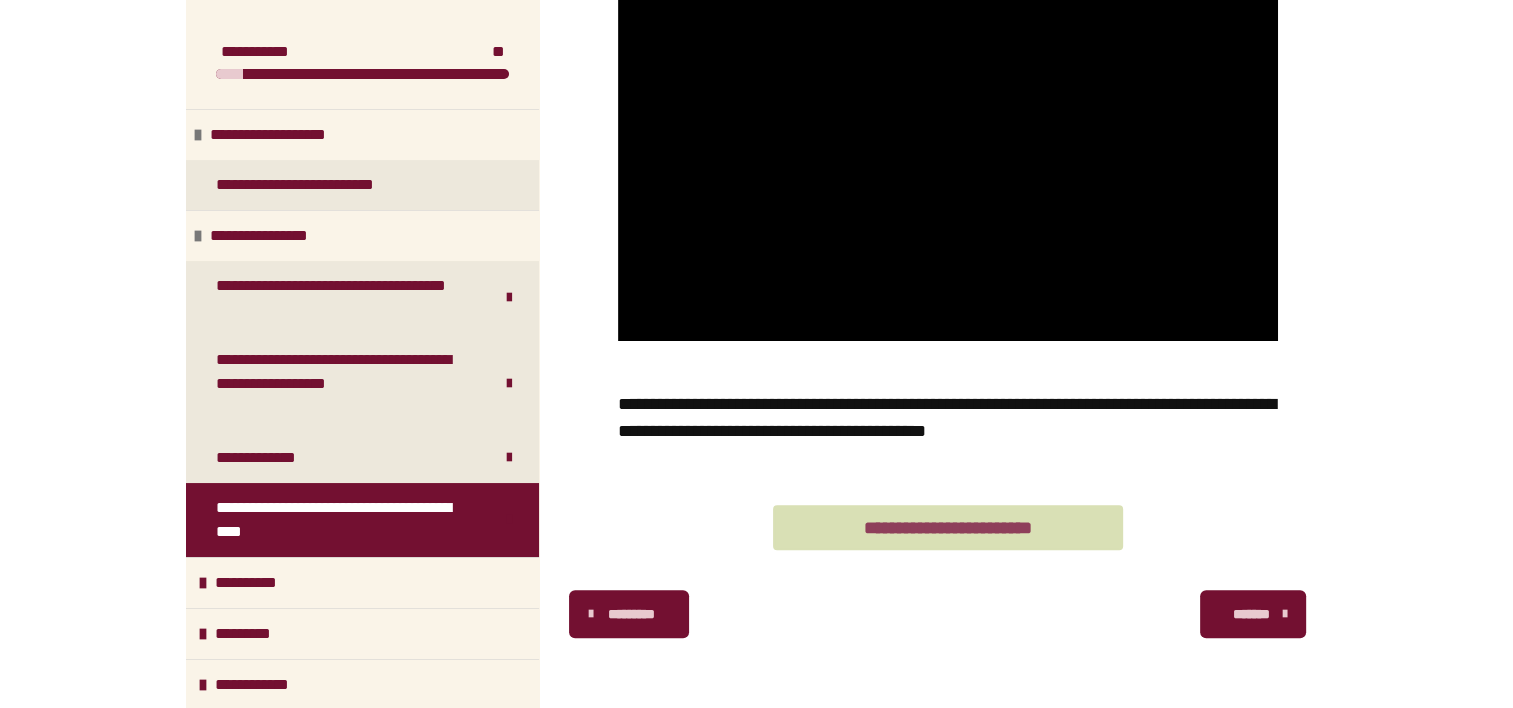 click on "**********" at bounding box center [948, 527] 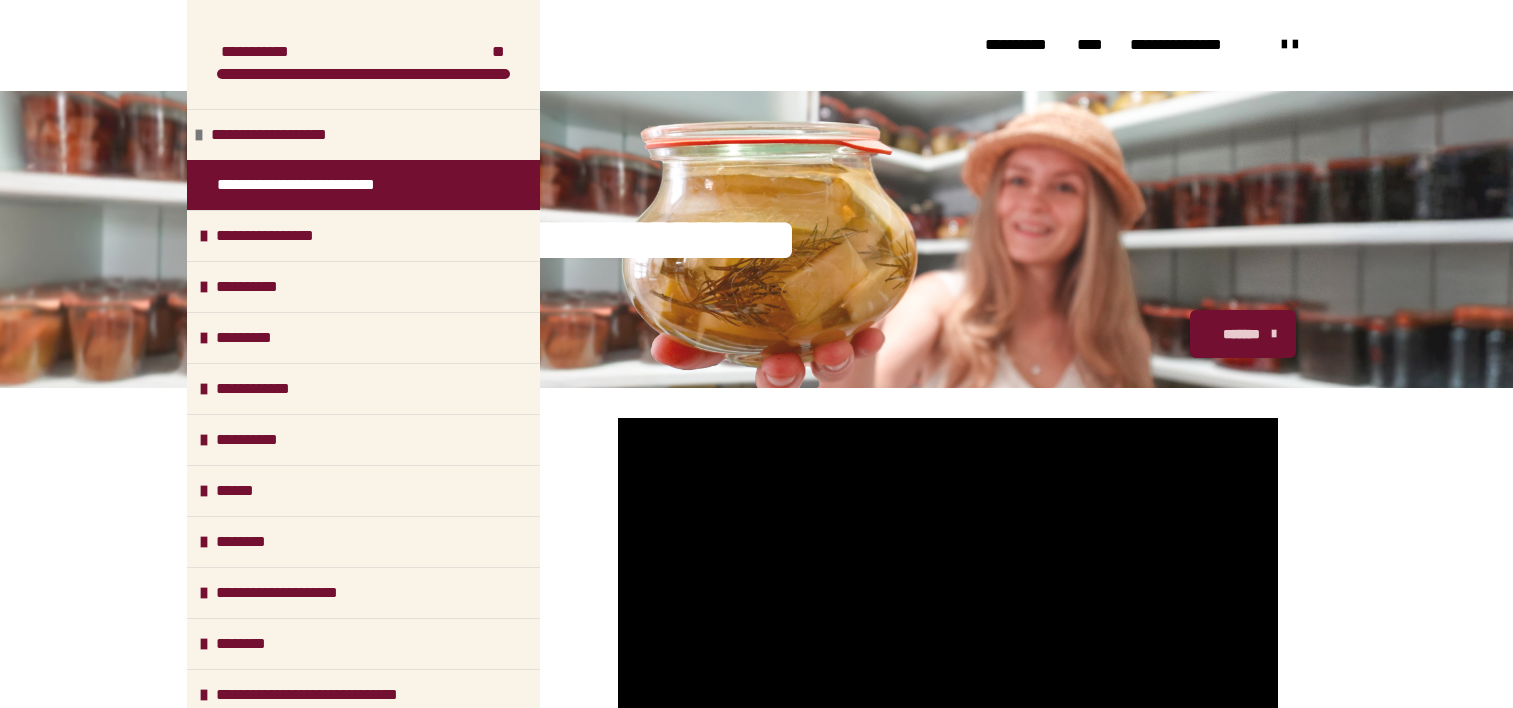 scroll, scrollTop: 1997, scrollLeft: 0, axis: vertical 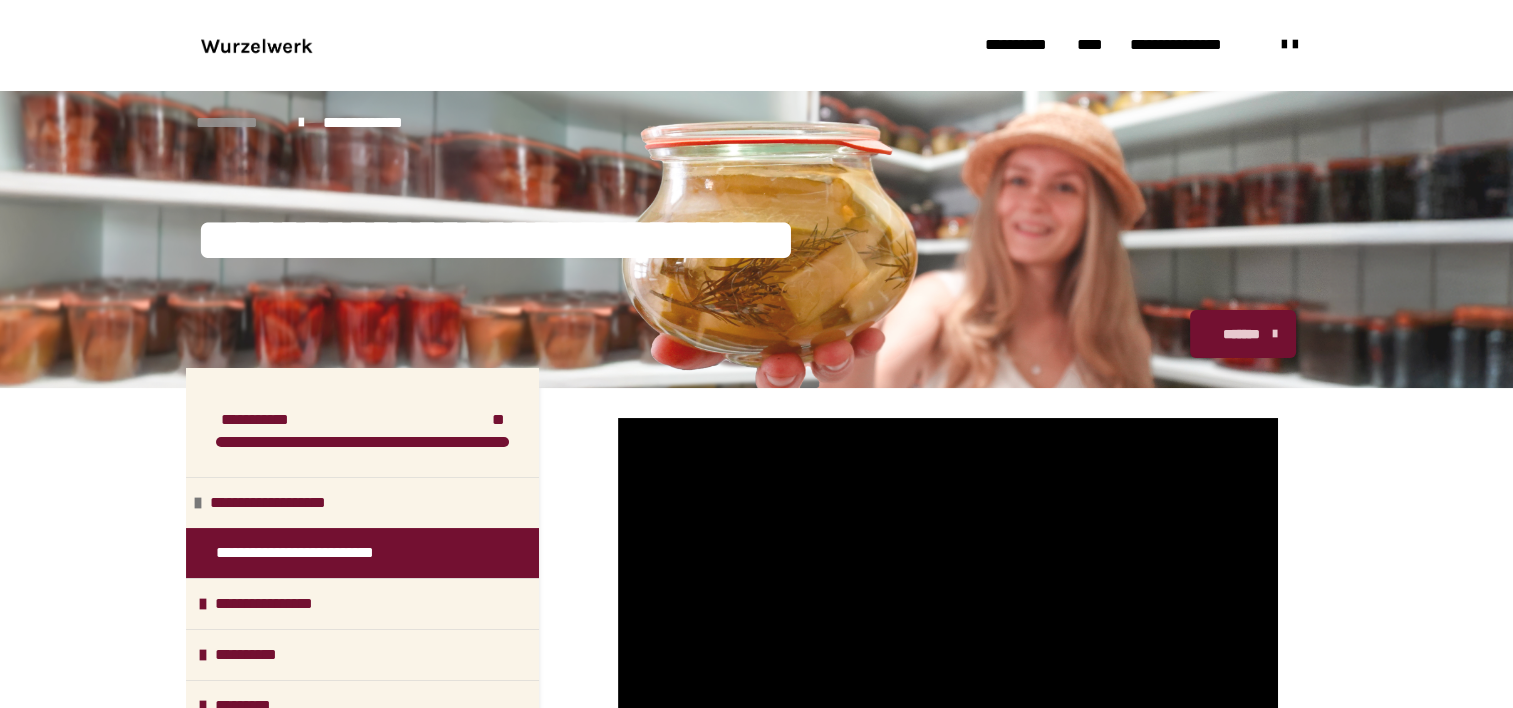 click on "**********" at bounding box center [237, 123] 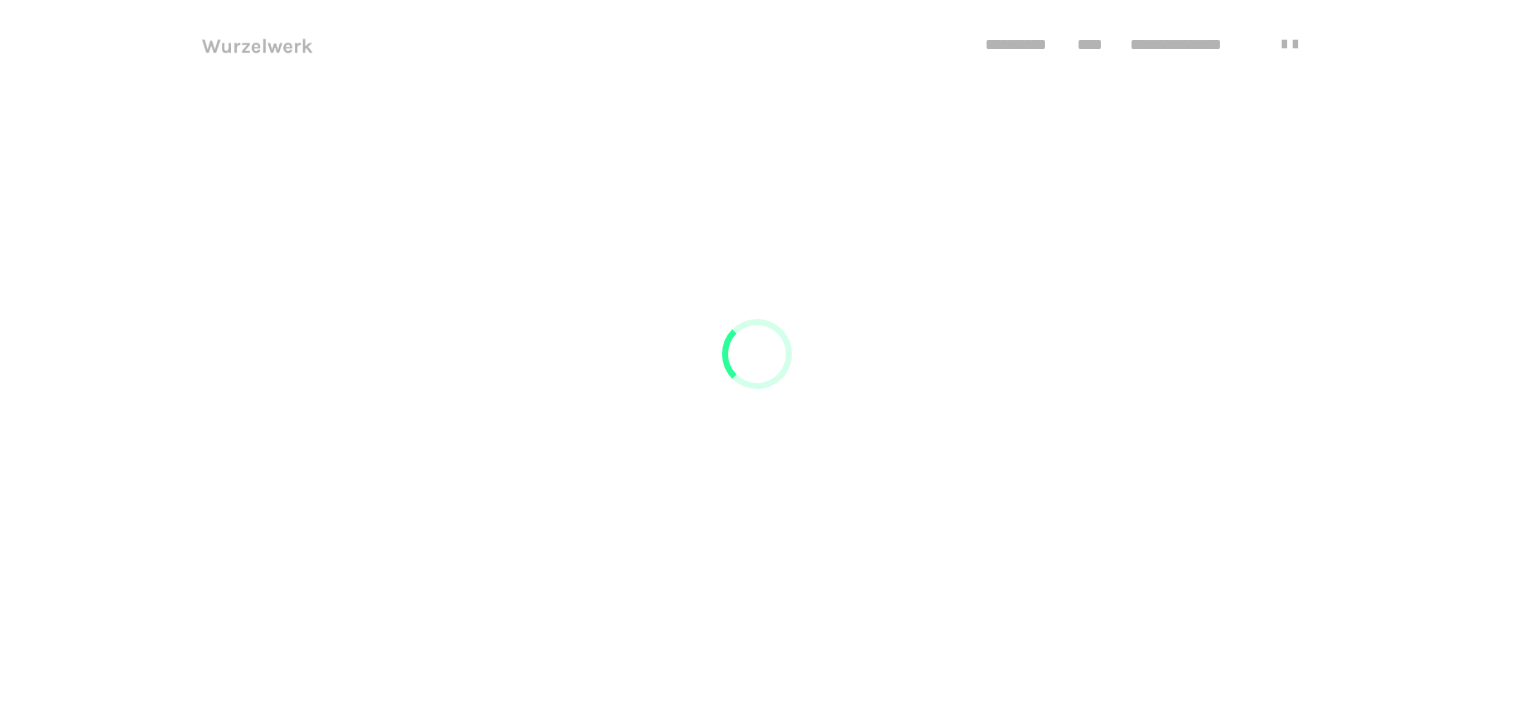 scroll, scrollTop: 0, scrollLeft: 0, axis: both 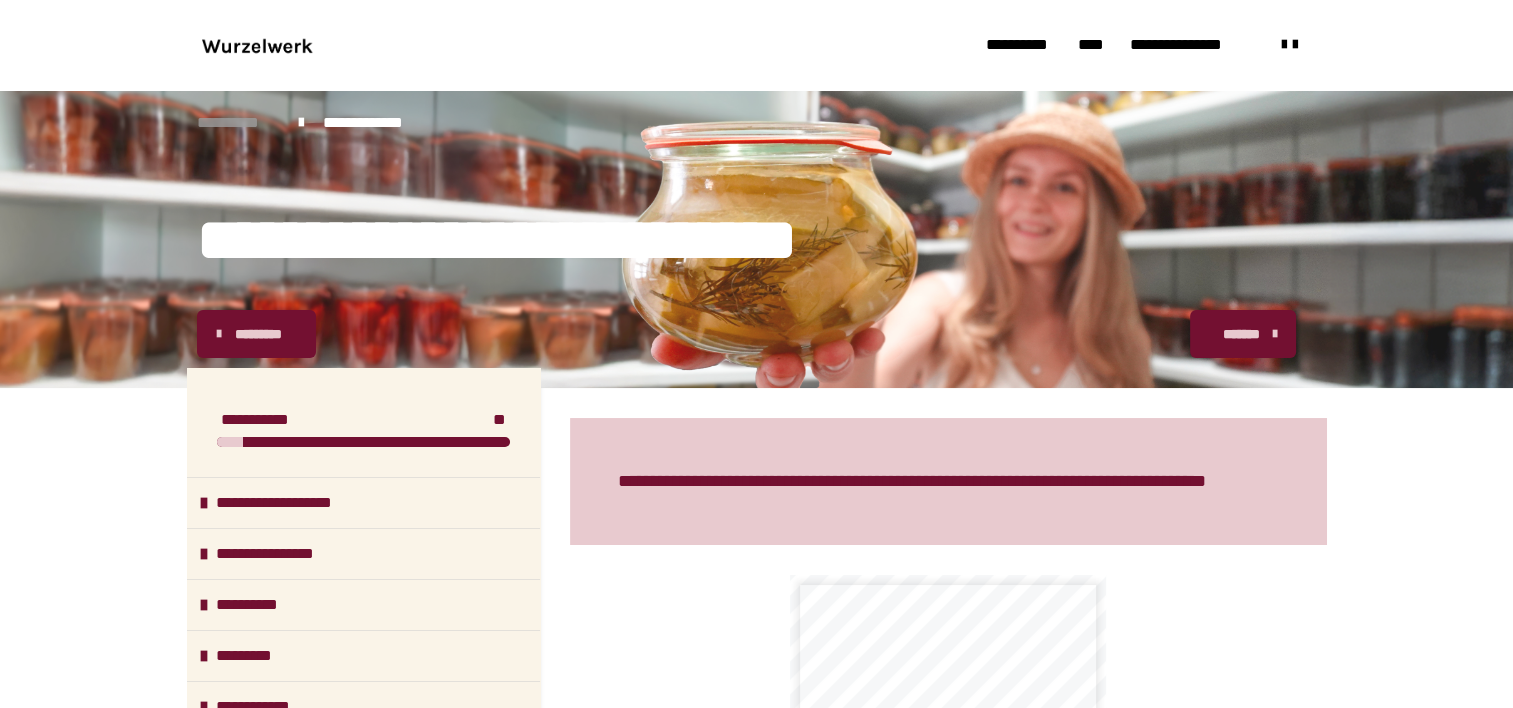 click on "**********" at bounding box center (238, 123) 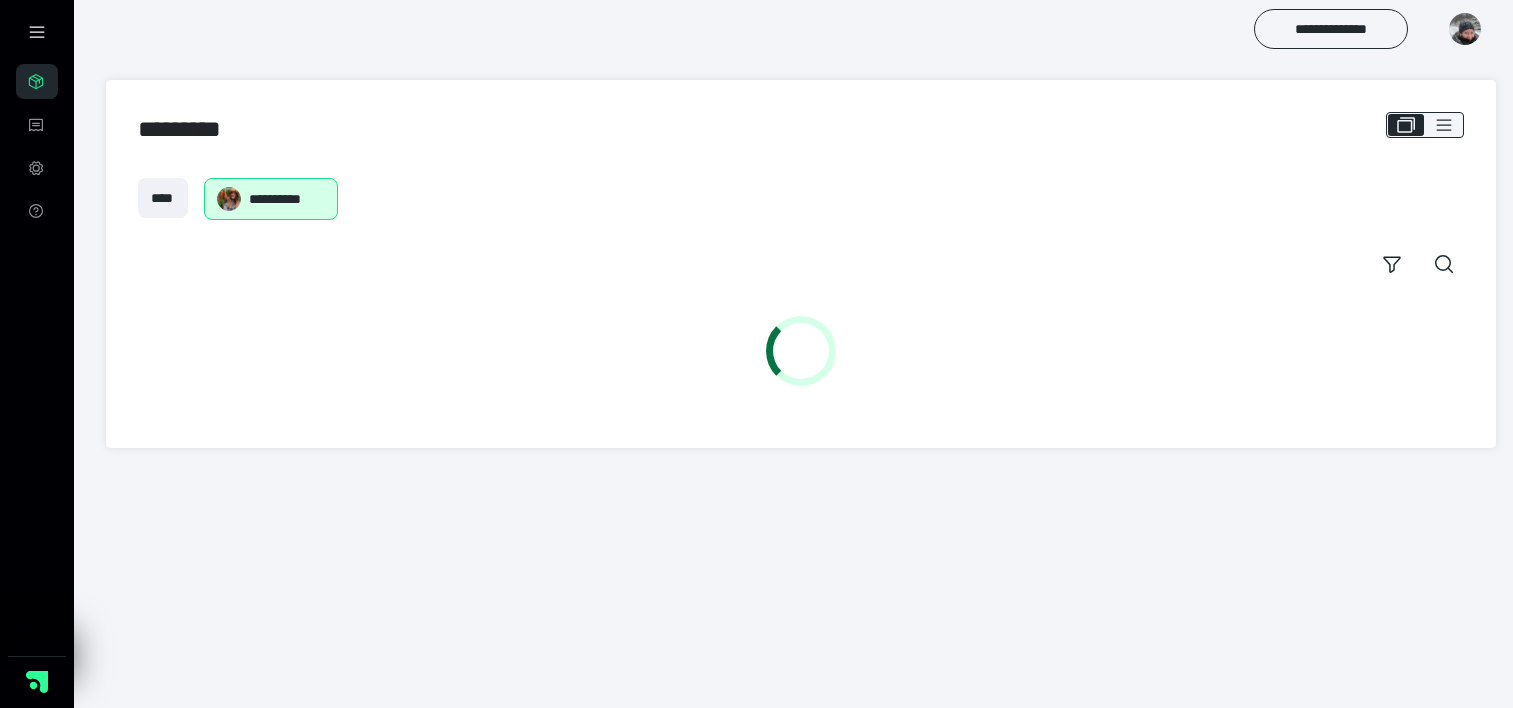 scroll, scrollTop: 0, scrollLeft: 0, axis: both 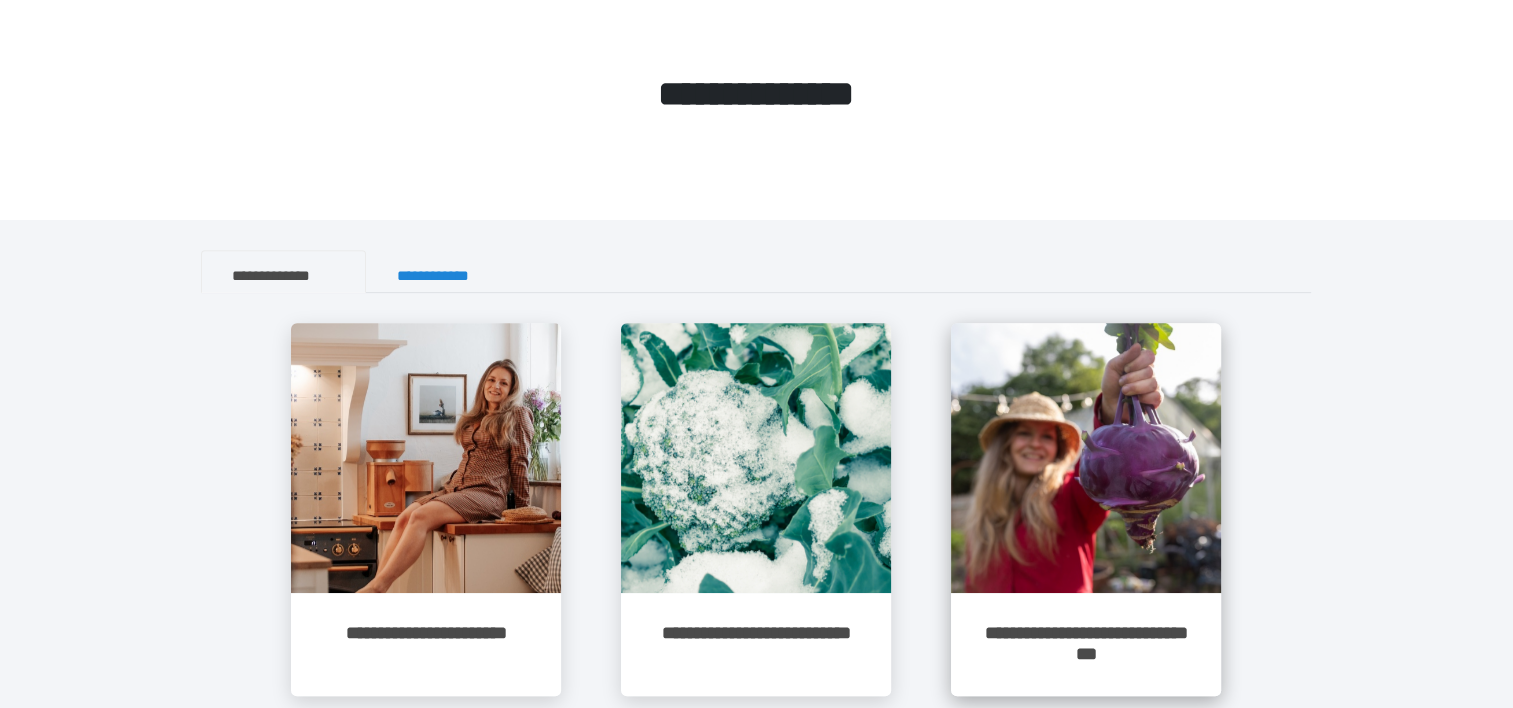 click at bounding box center [1086, 458] 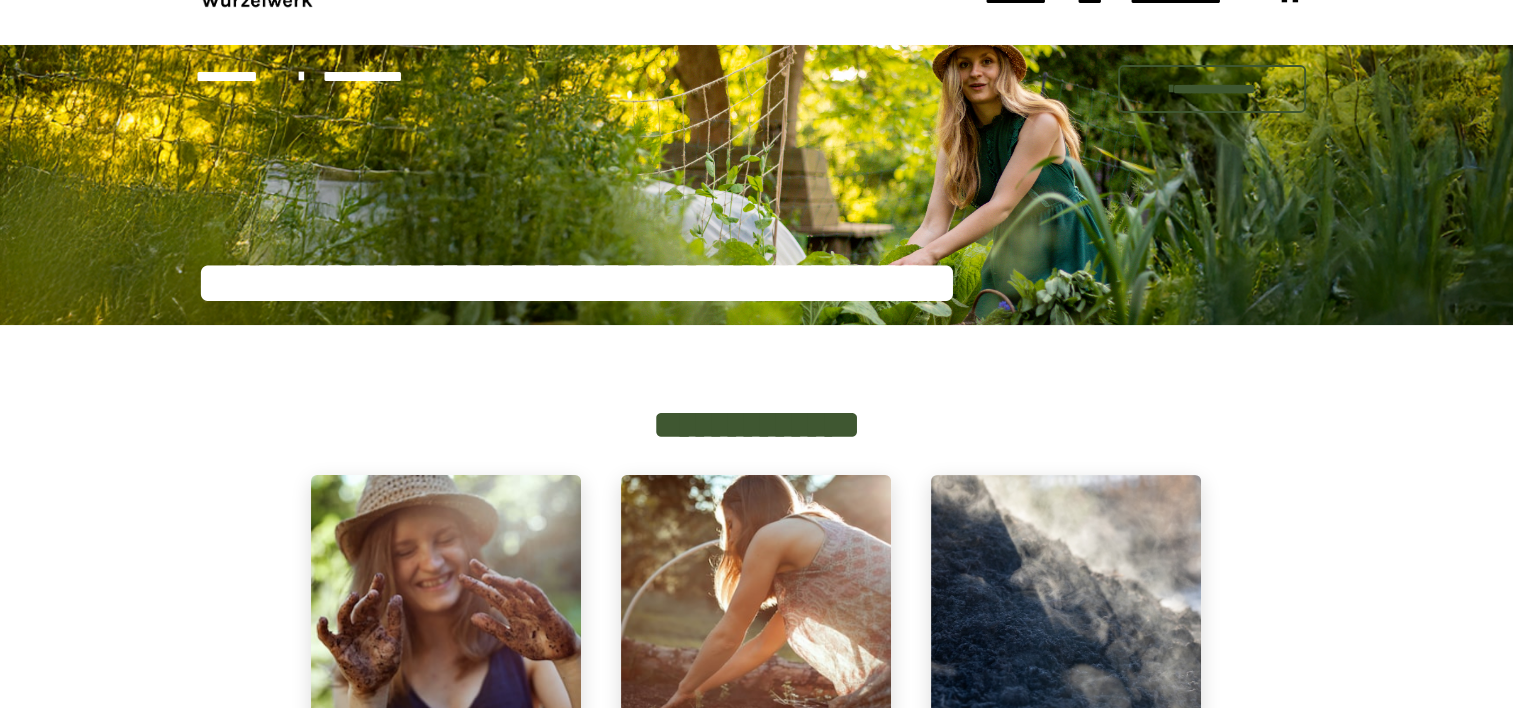 scroll, scrollTop: 0, scrollLeft: 0, axis: both 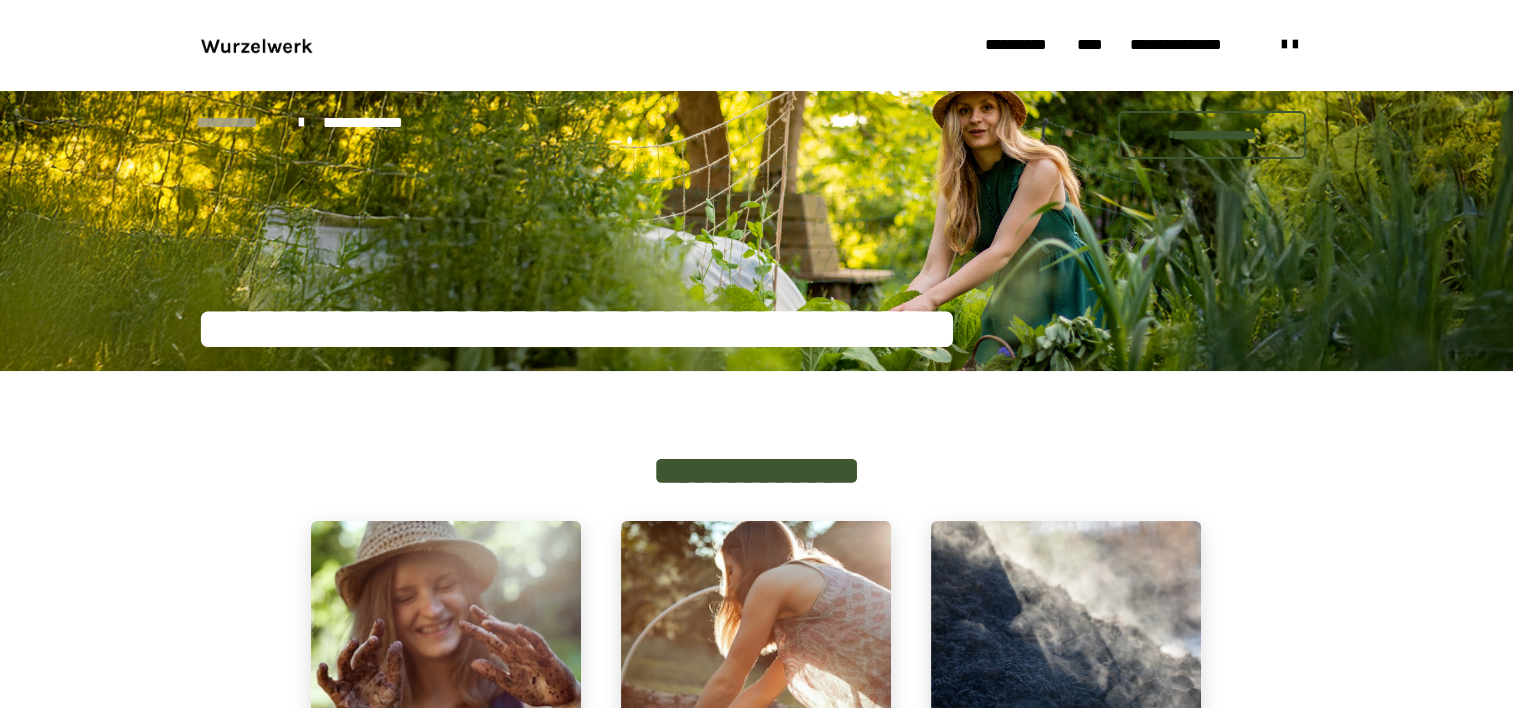 click on "**********" at bounding box center (237, 123) 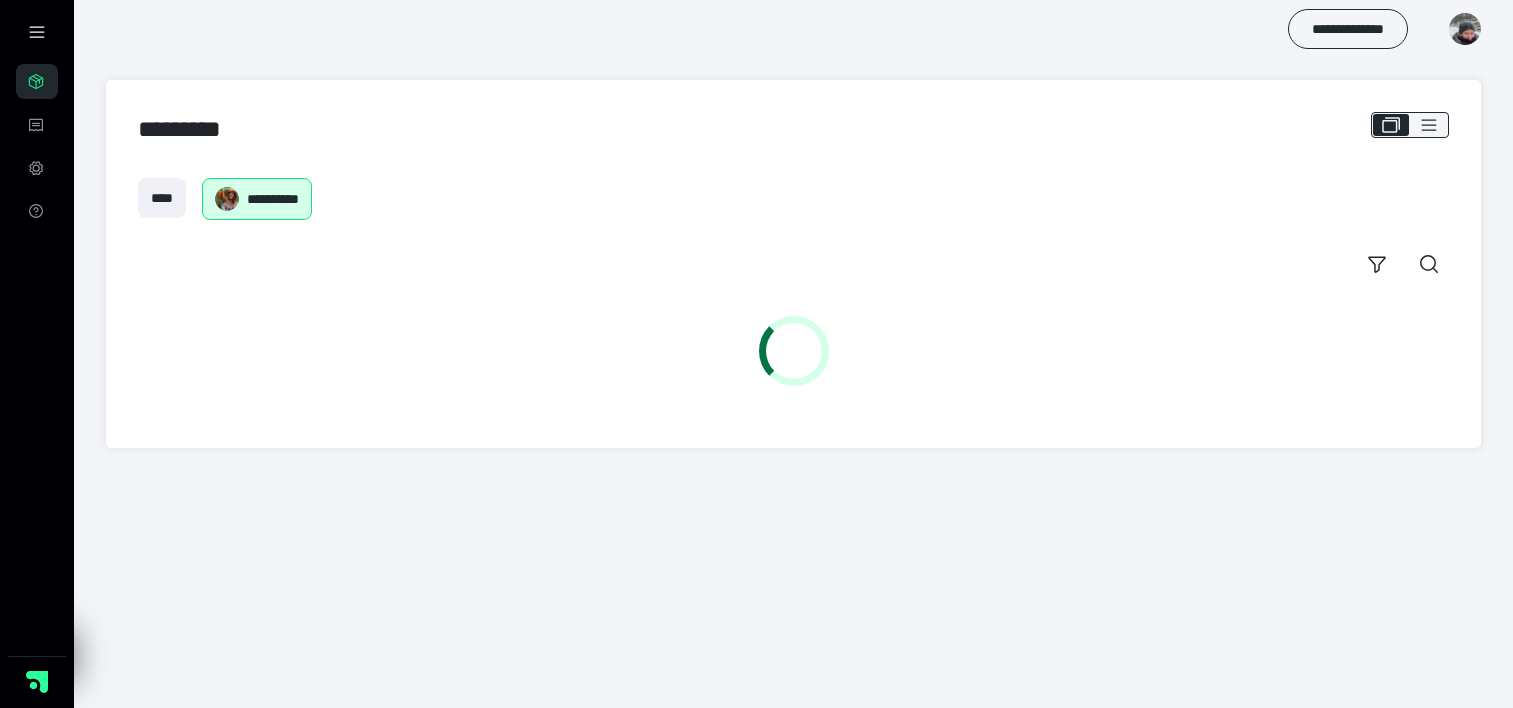 scroll, scrollTop: 0, scrollLeft: 0, axis: both 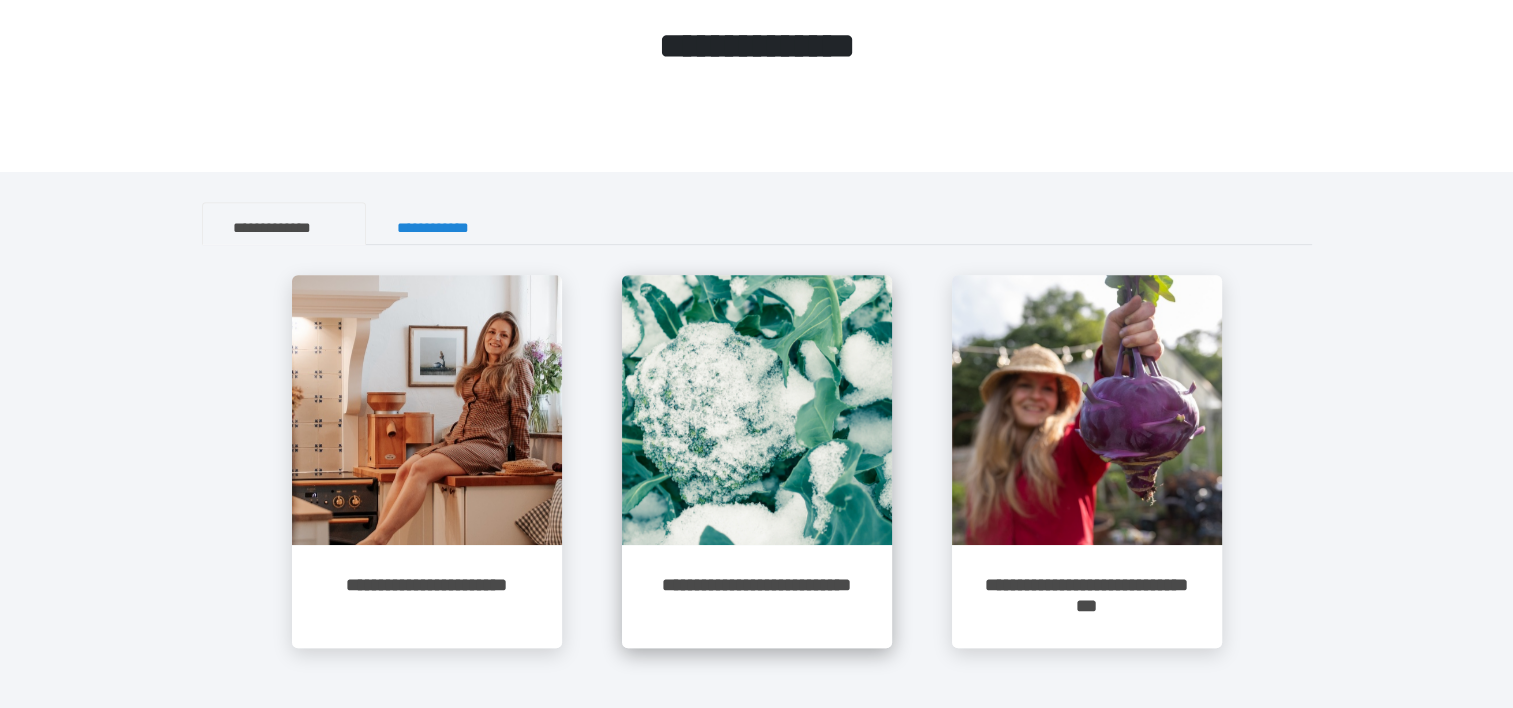 click at bounding box center [757, 410] 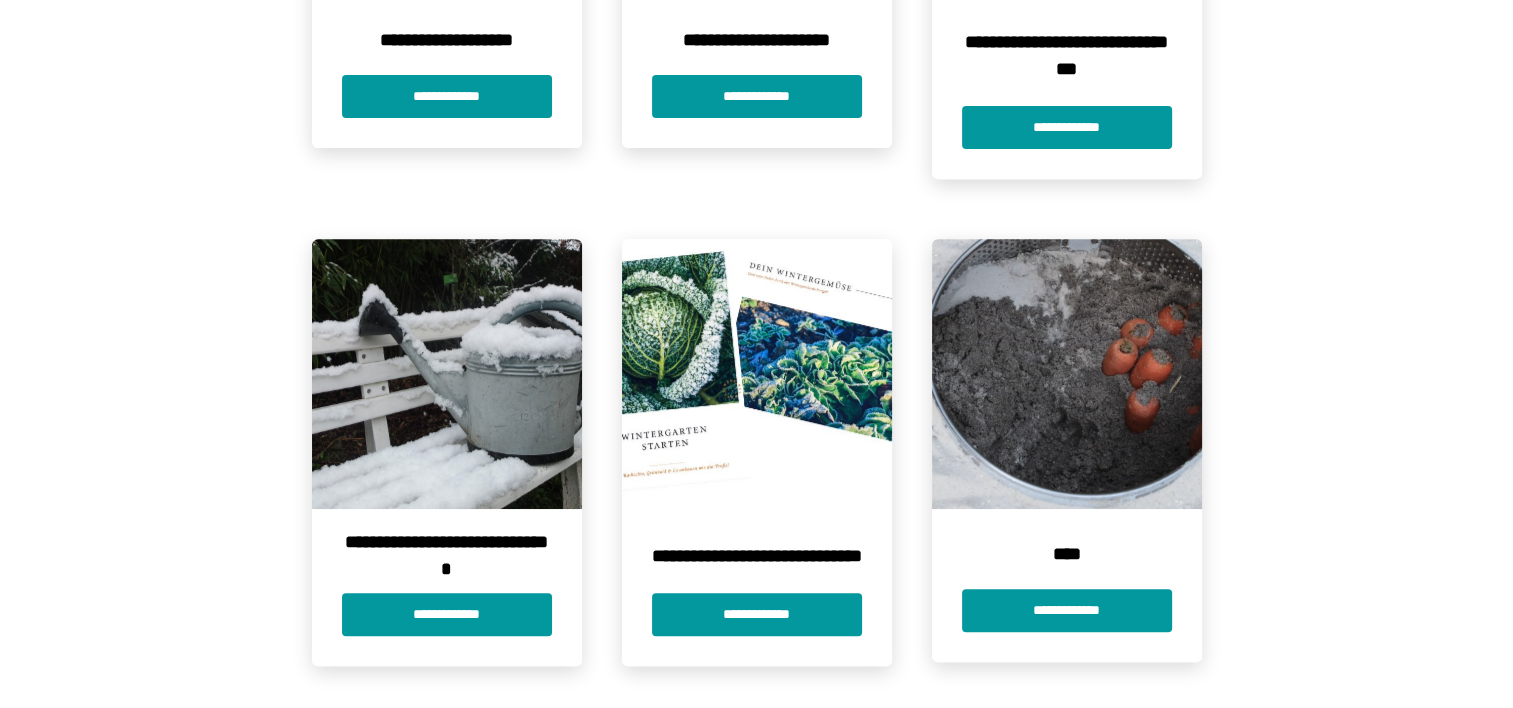 scroll, scrollTop: 814, scrollLeft: 0, axis: vertical 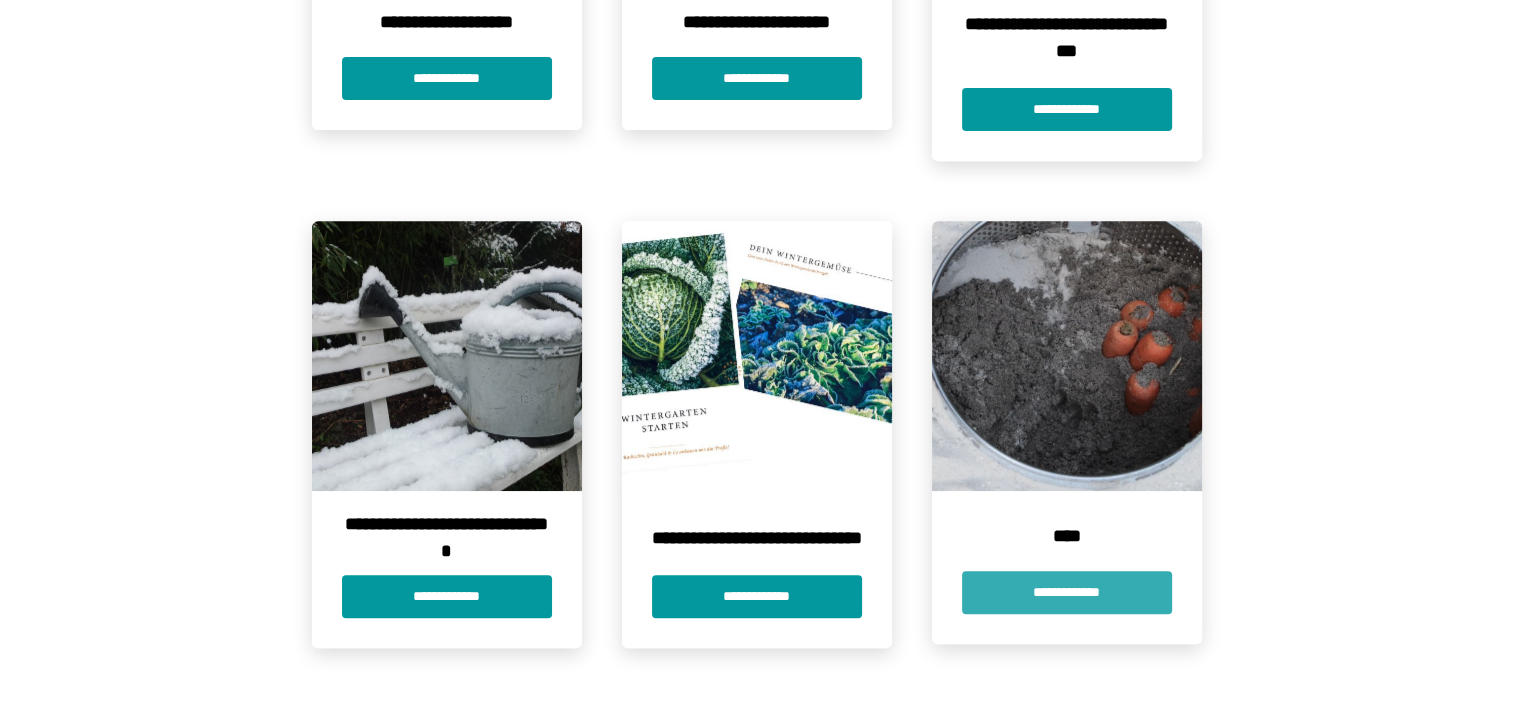 click on "**********" at bounding box center [1067, 592] 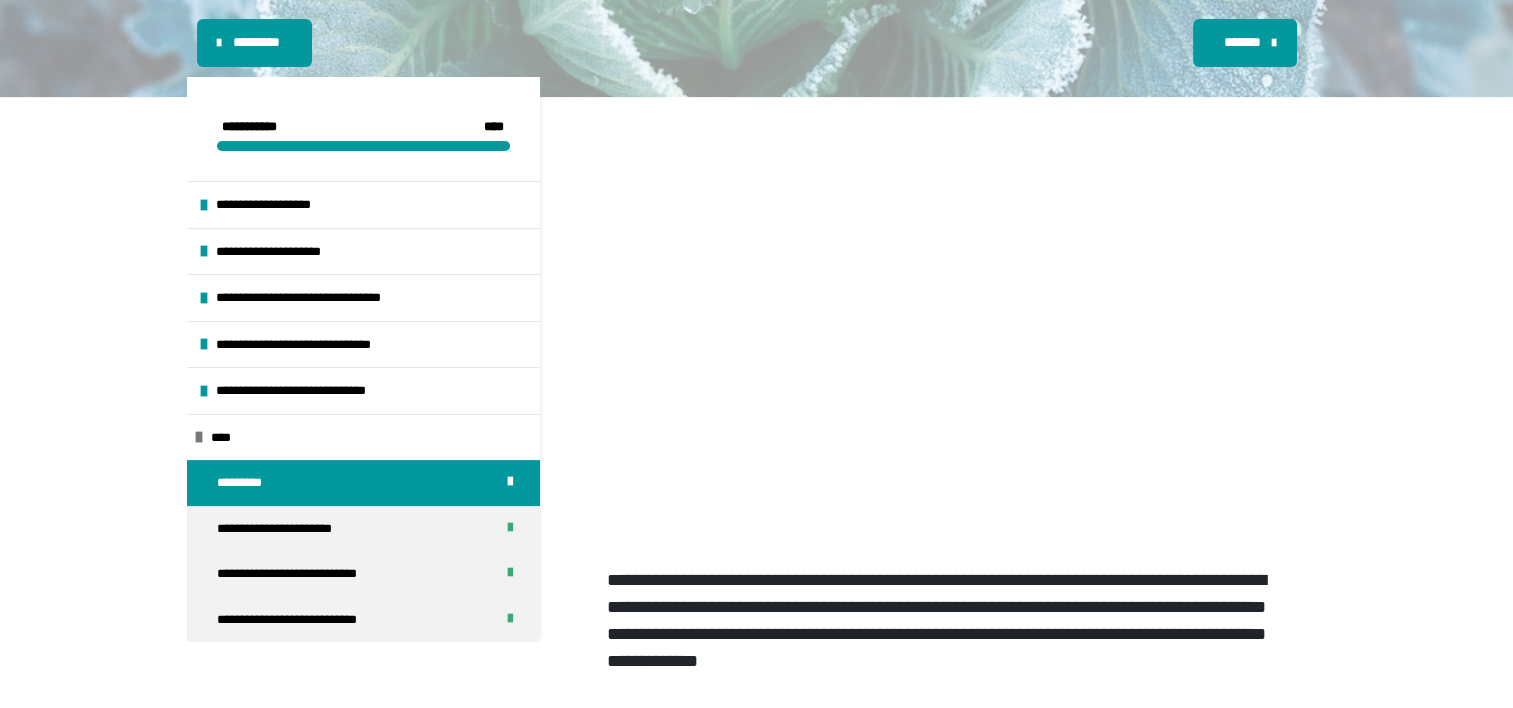 scroll, scrollTop: 400, scrollLeft: 0, axis: vertical 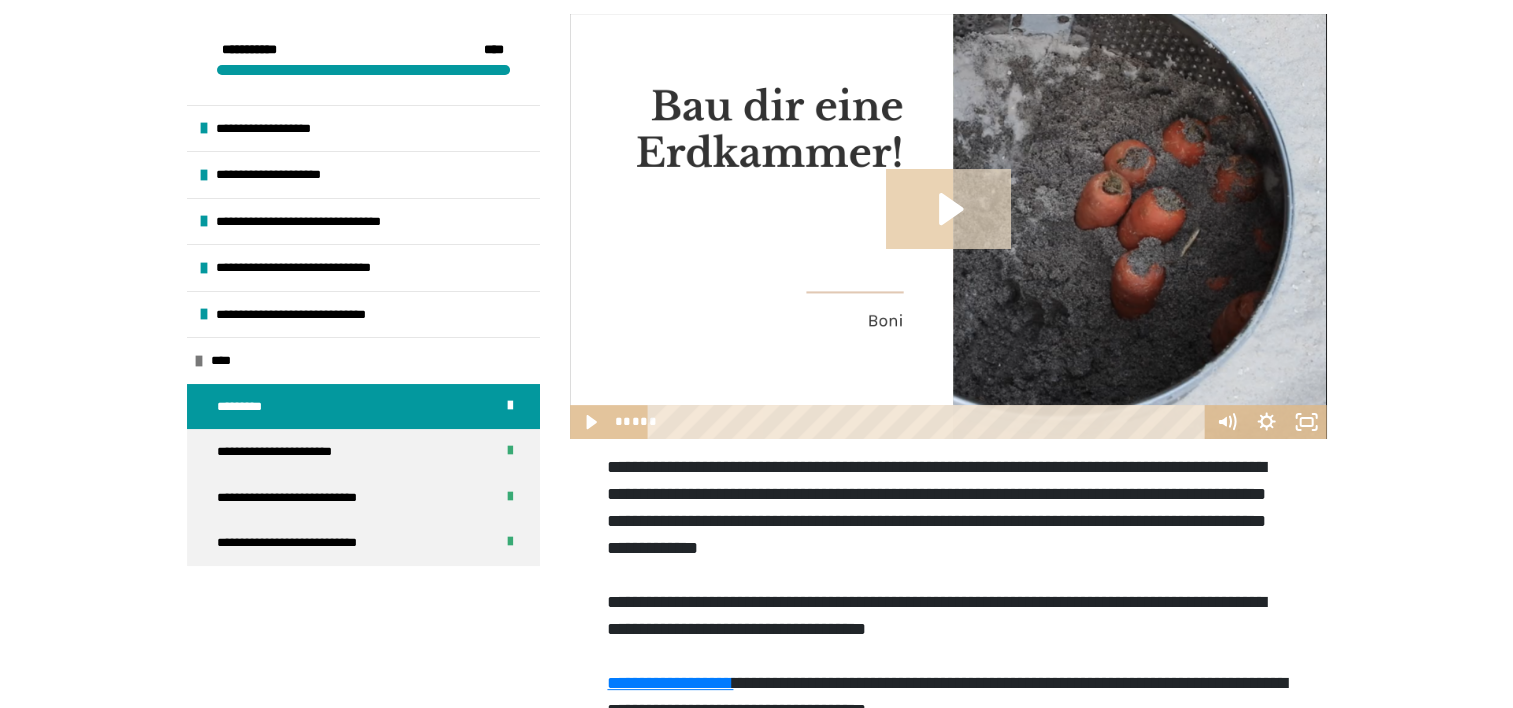 click 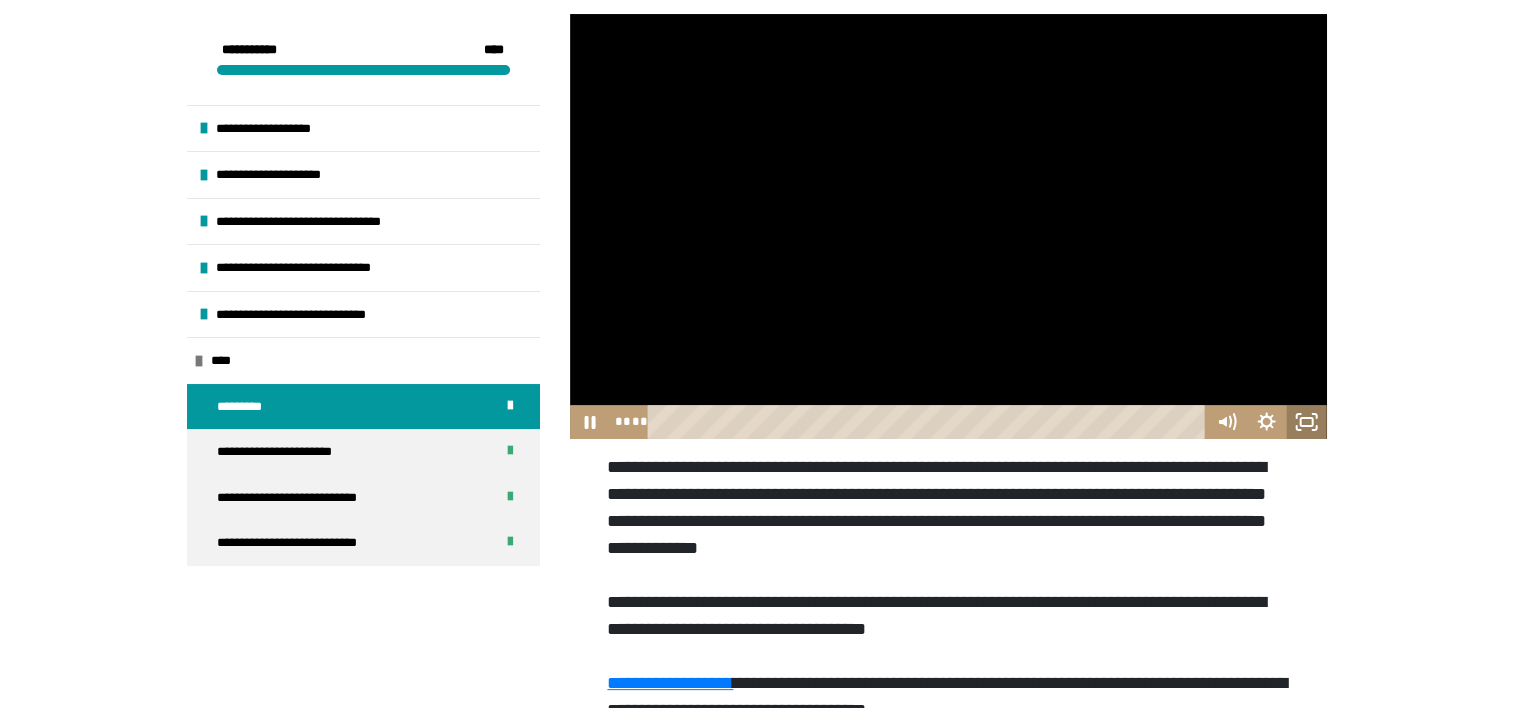 click 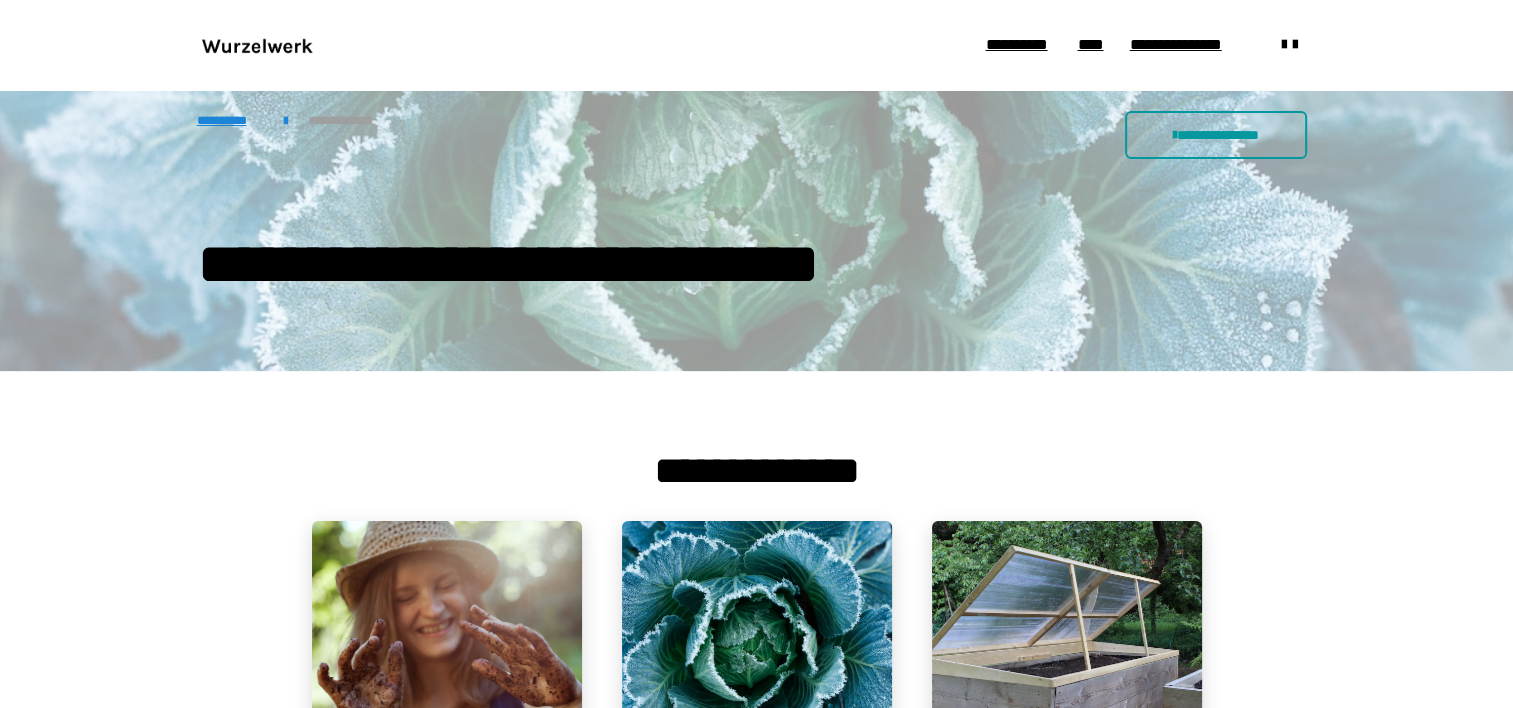 scroll, scrollTop: 300, scrollLeft: 0, axis: vertical 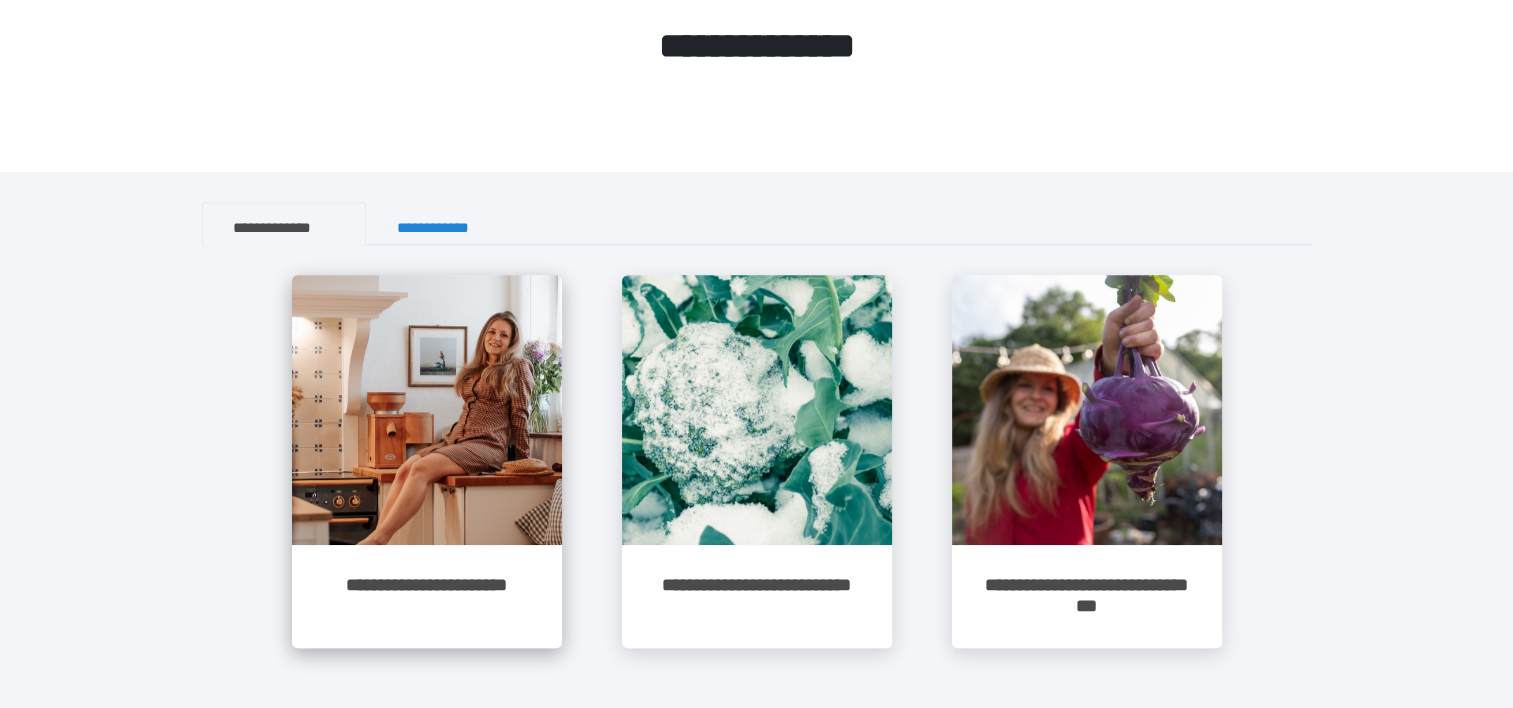 click at bounding box center (427, 410) 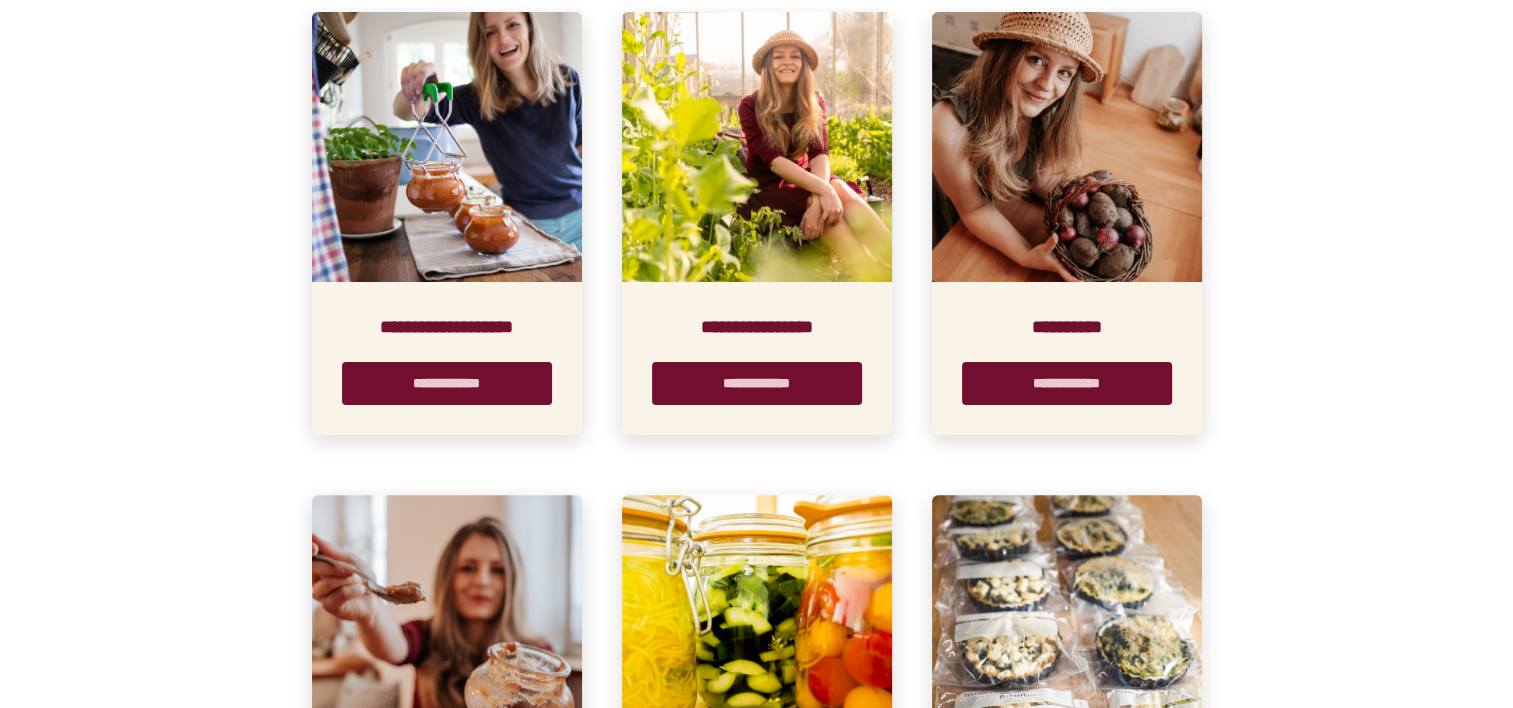 scroll, scrollTop: 448, scrollLeft: 0, axis: vertical 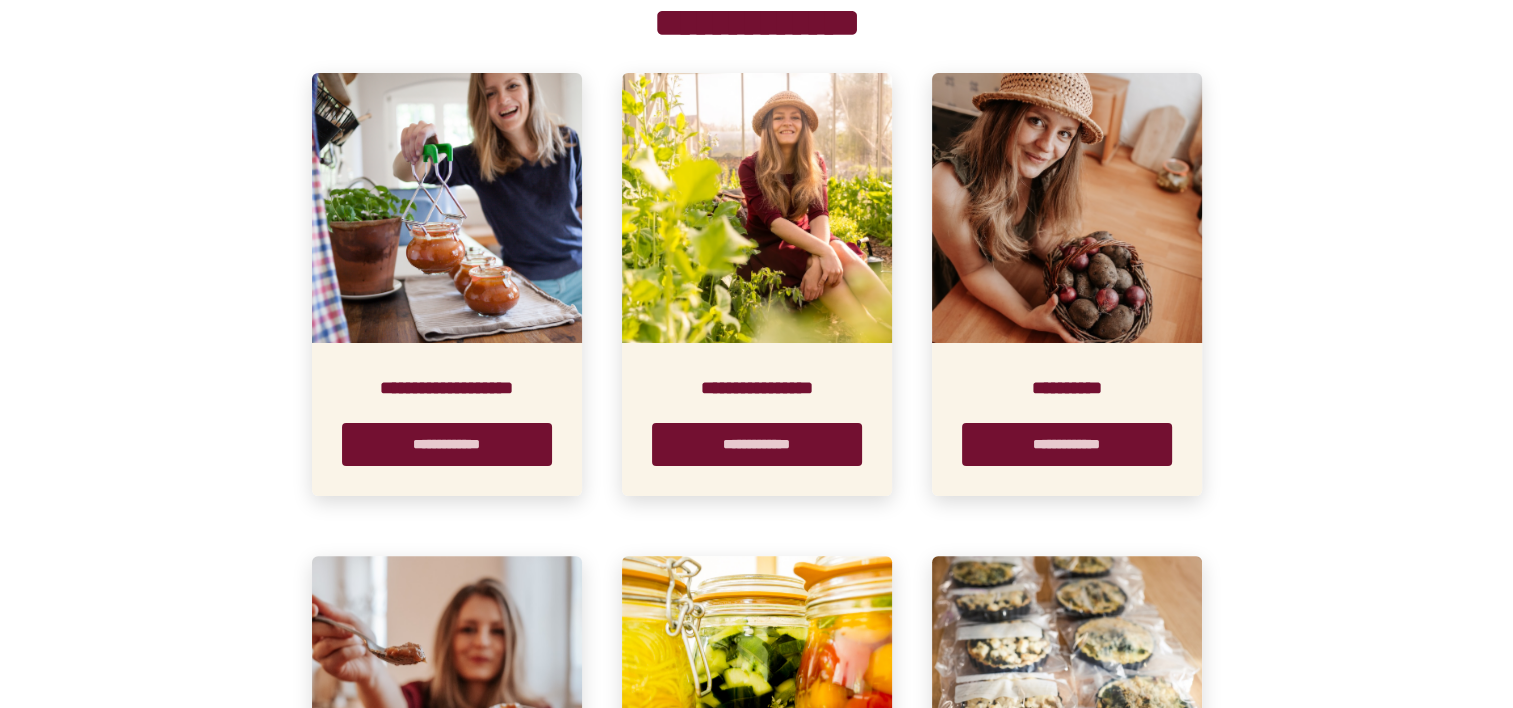 click at bounding box center [447, 208] 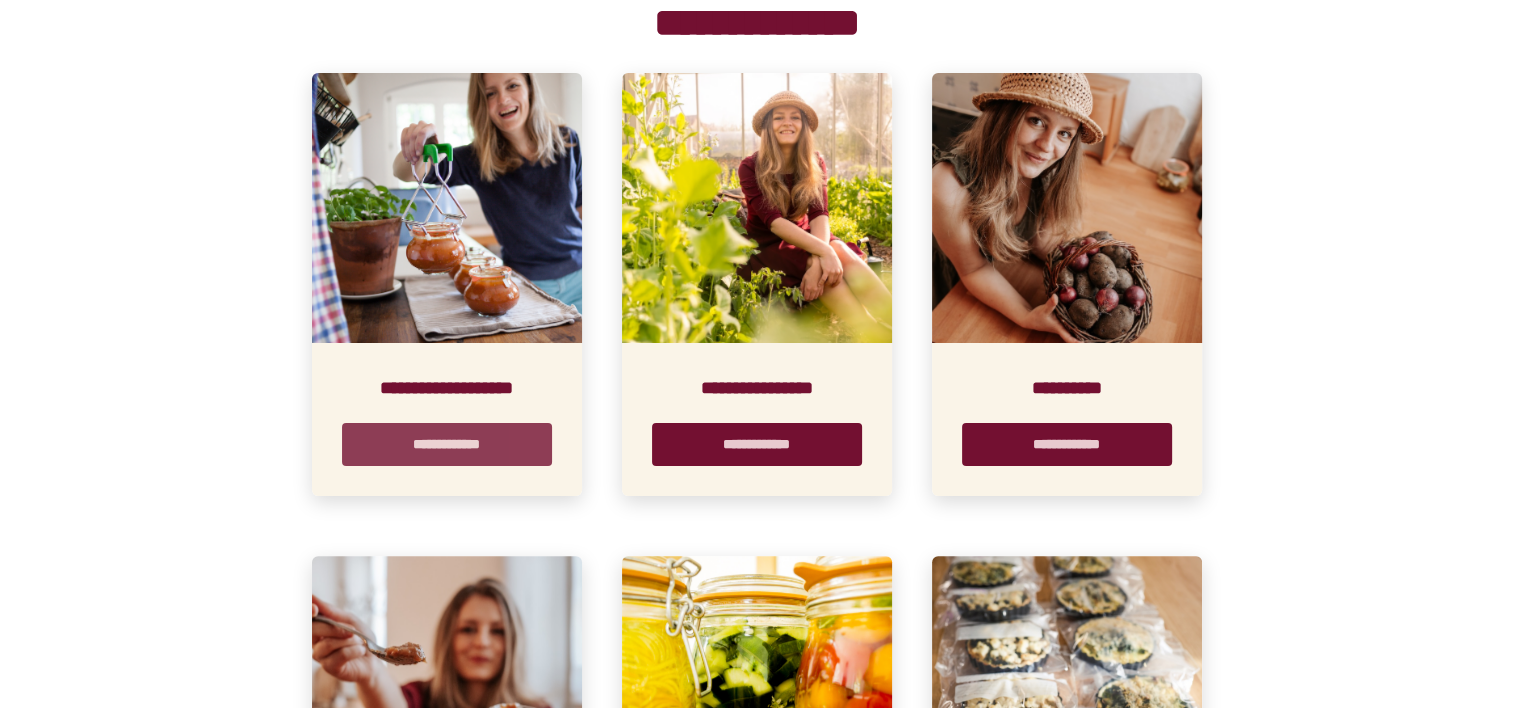 click on "**********" at bounding box center [447, 444] 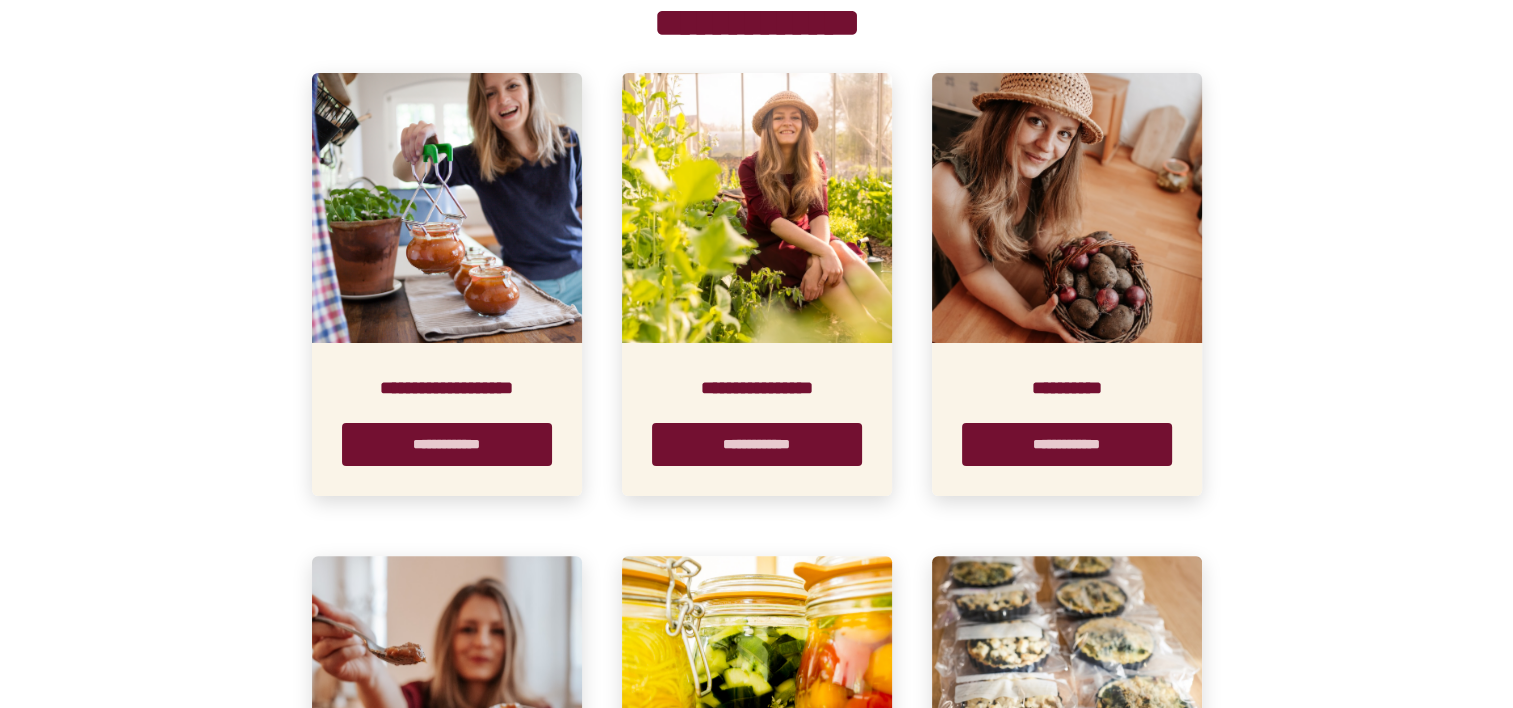 scroll, scrollTop: 0, scrollLeft: 0, axis: both 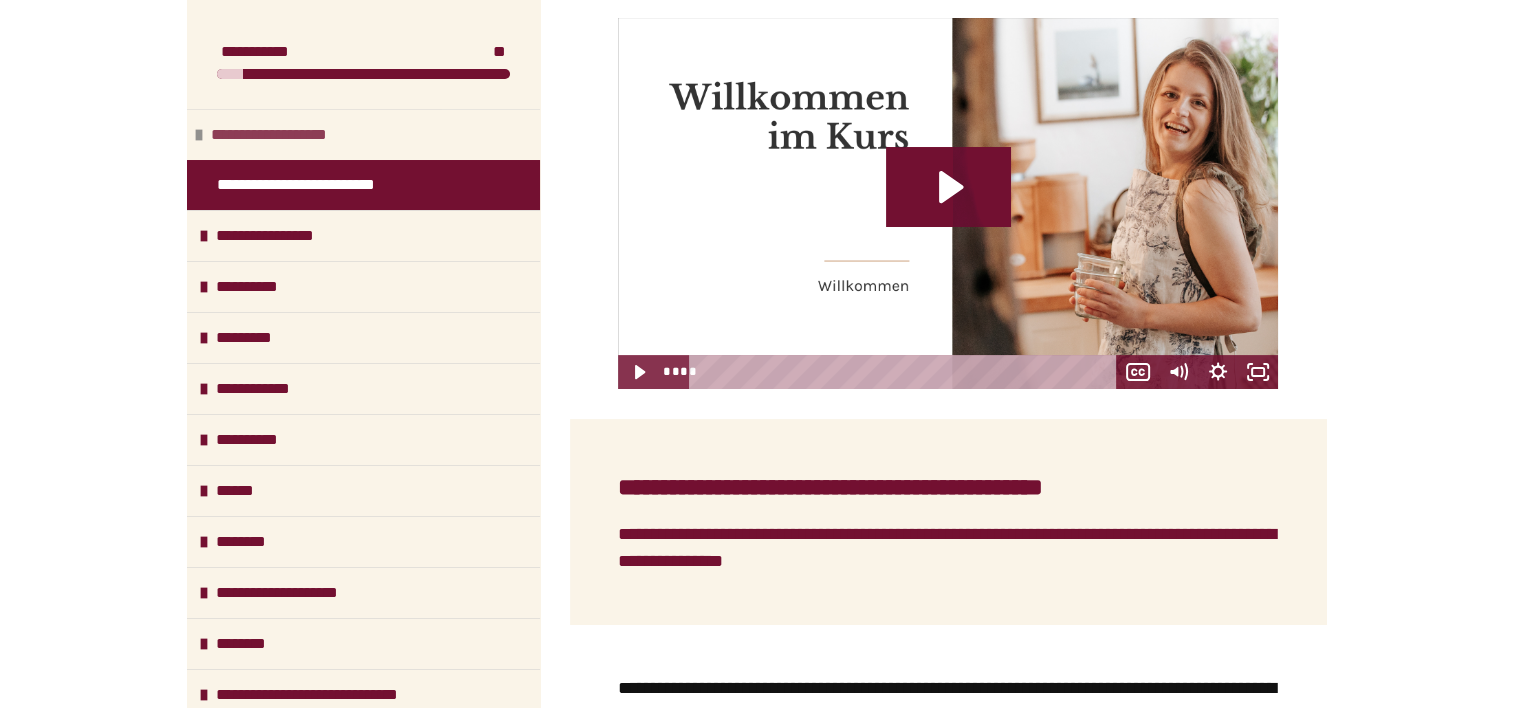 click at bounding box center [199, 135] 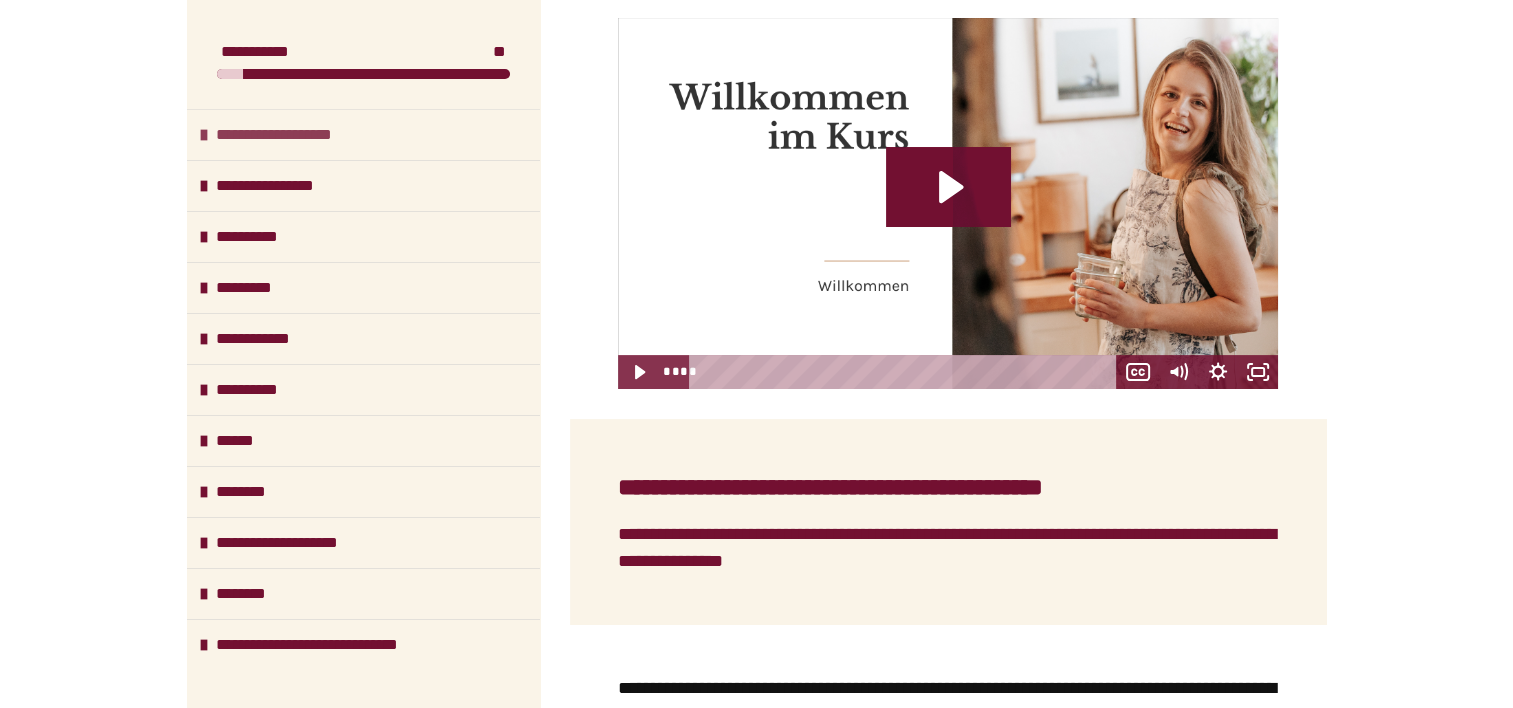 click at bounding box center [204, 135] 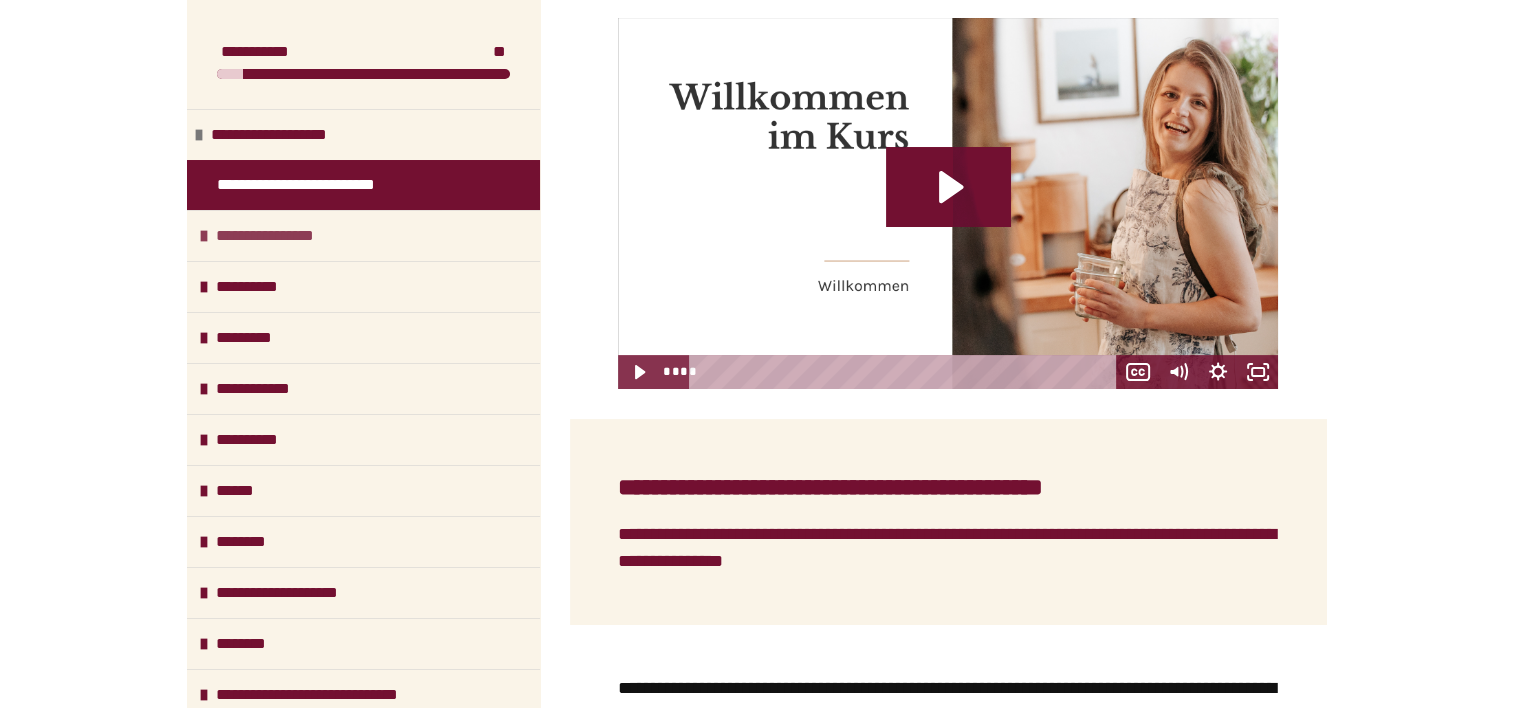 click at bounding box center (204, 236) 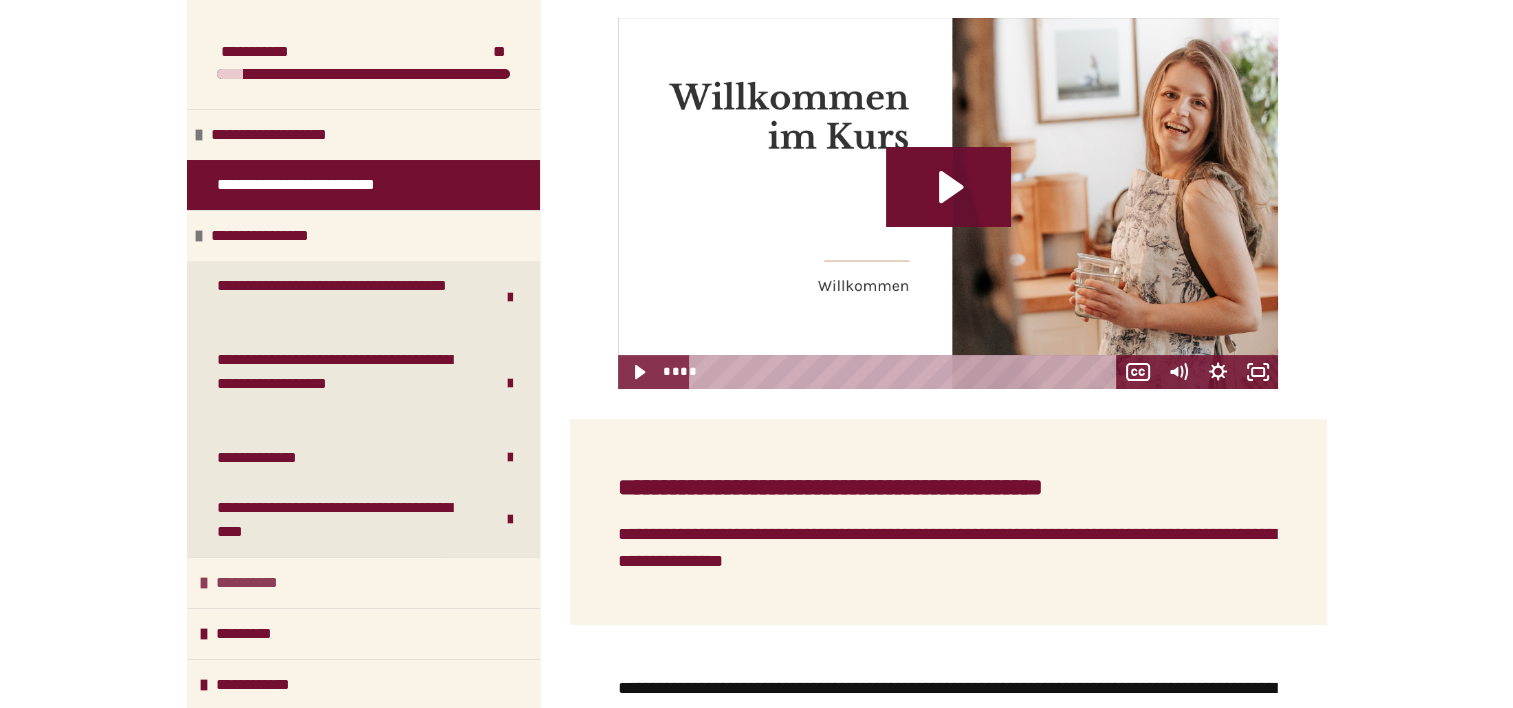 click on "**********" at bounding box center [258, 583] 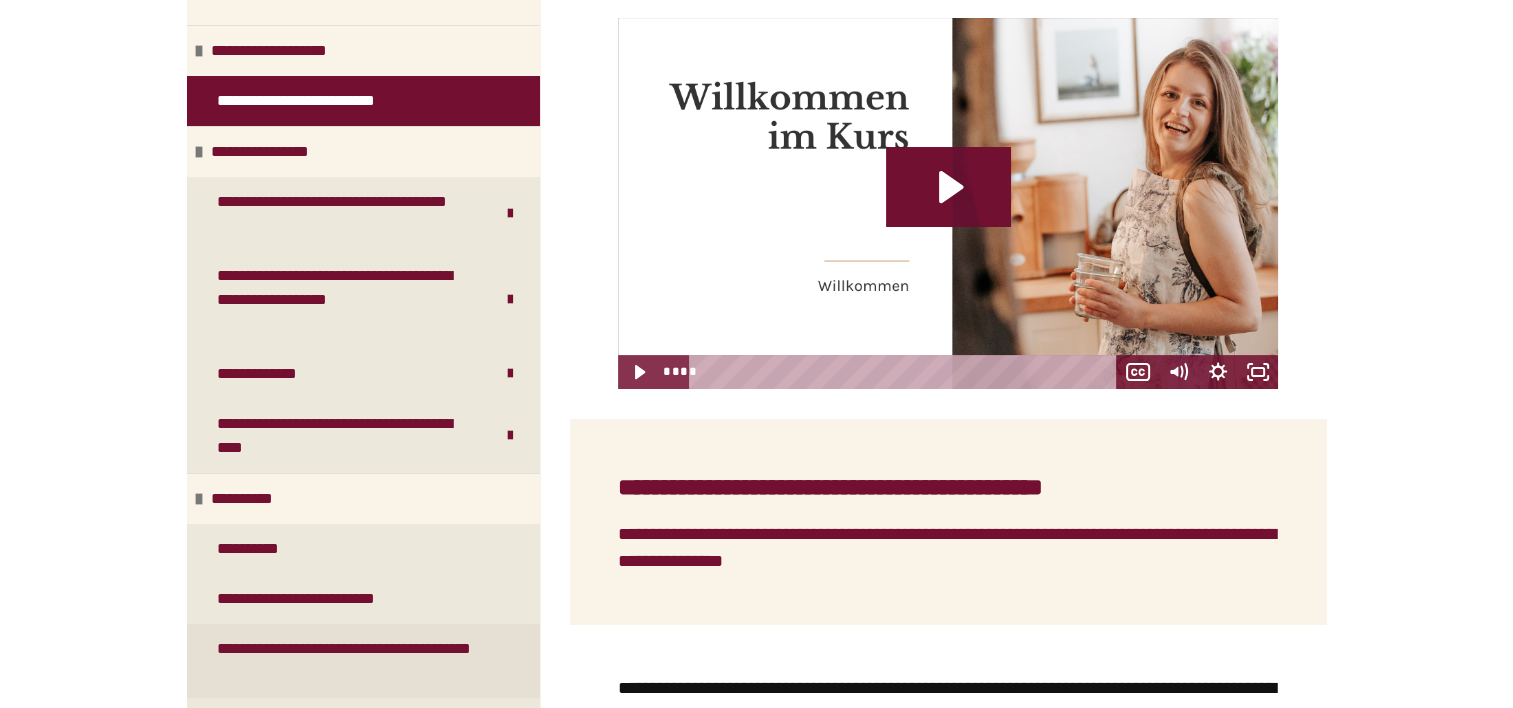 scroll, scrollTop: 300, scrollLeft: 0, axis: vertical 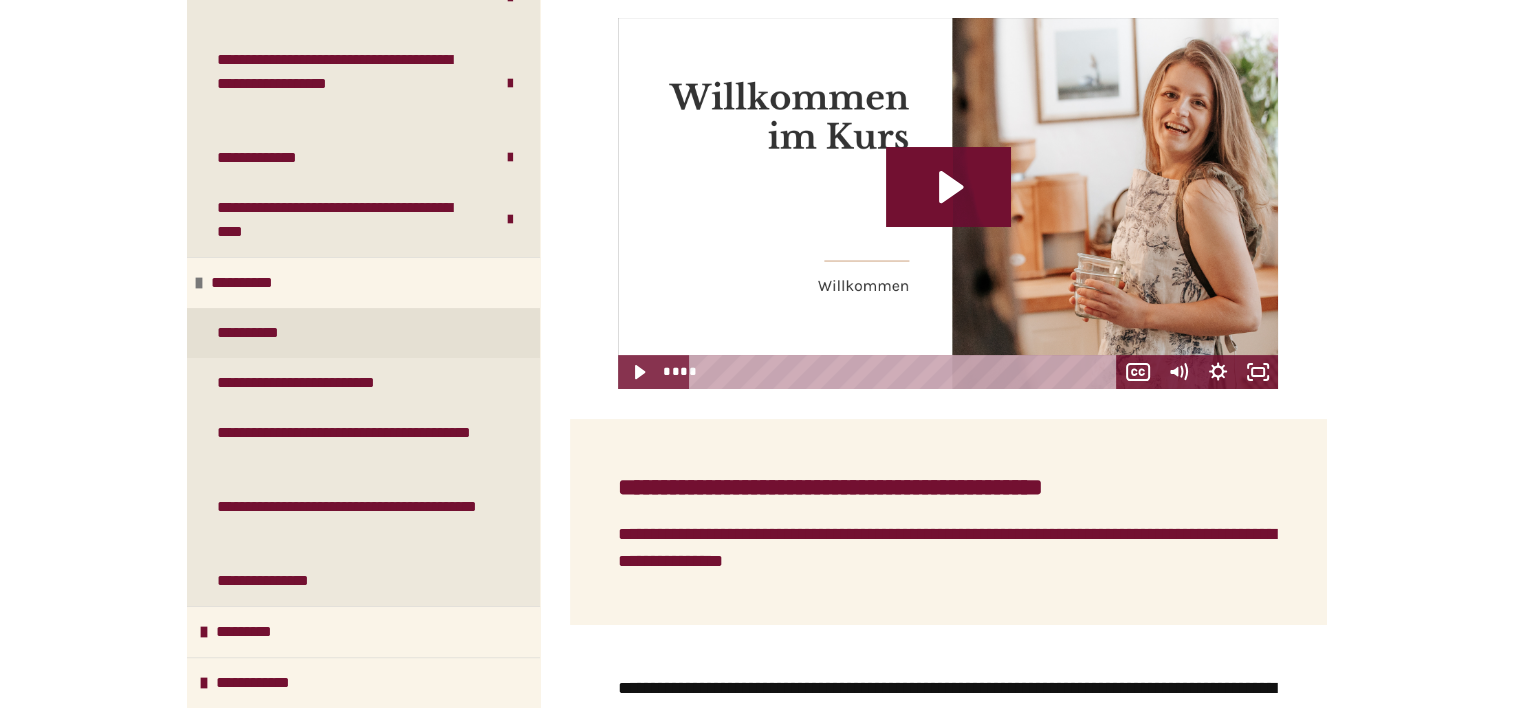 click on "**********" at bounding box center (254, 333) 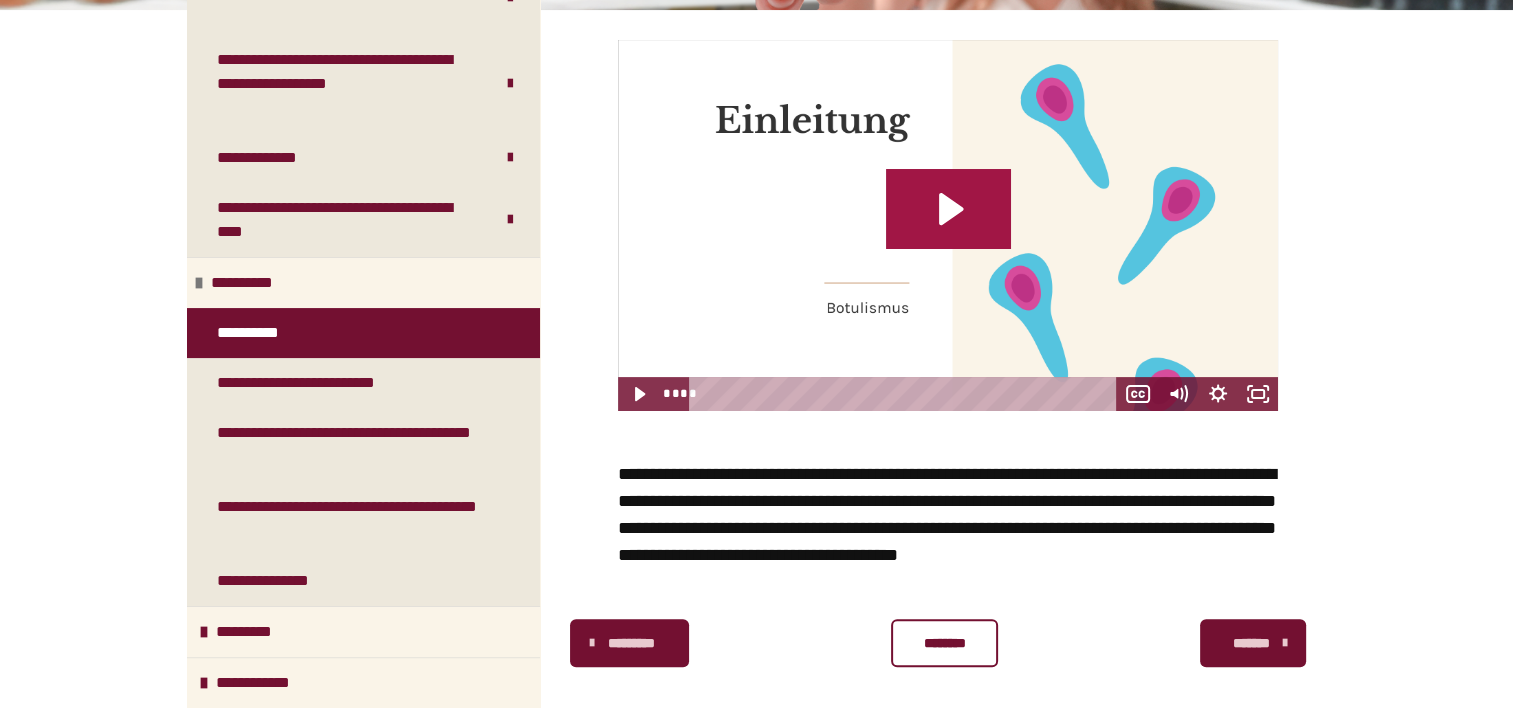 click 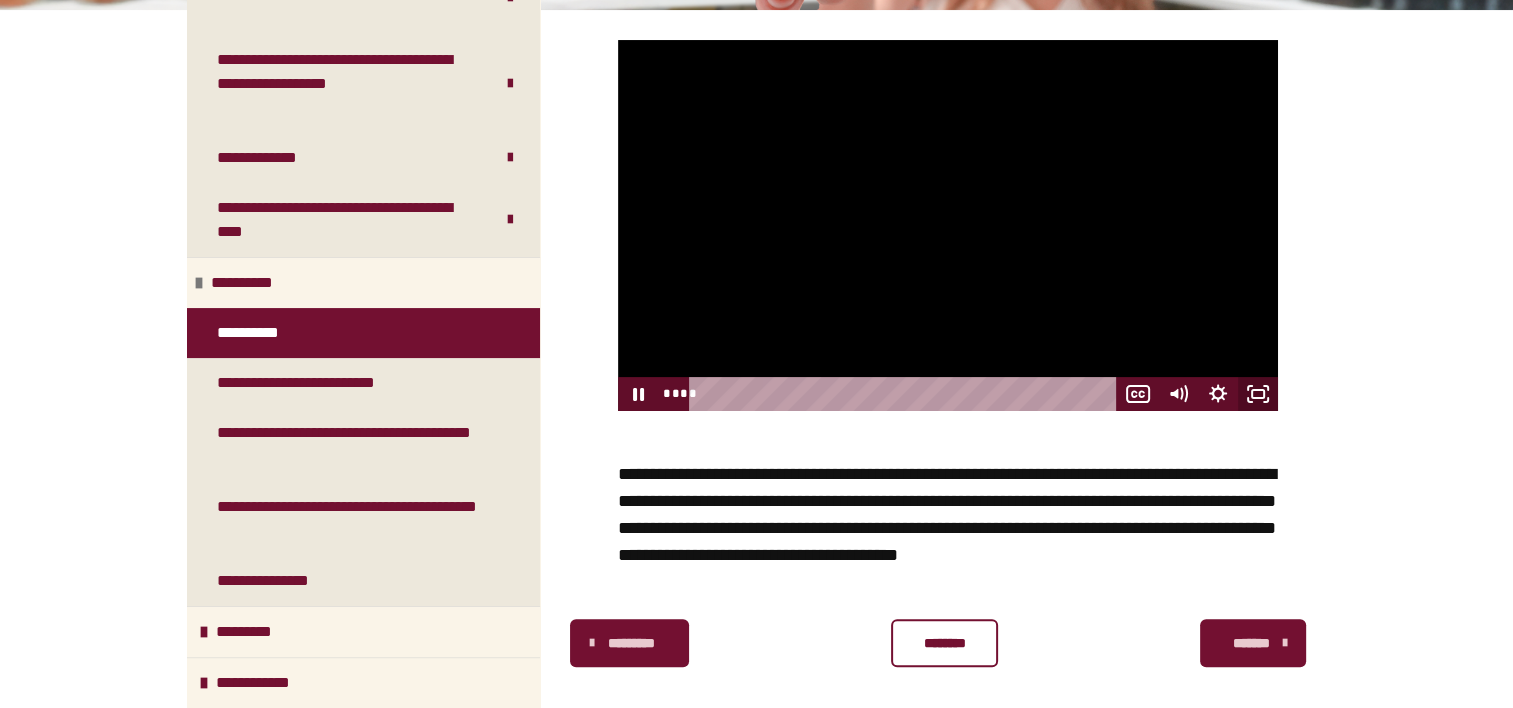 drag, startPoint x: 1248, startPoint y: 395, endPoint x: 1252, endPoint y: 499, distance: 104.0769 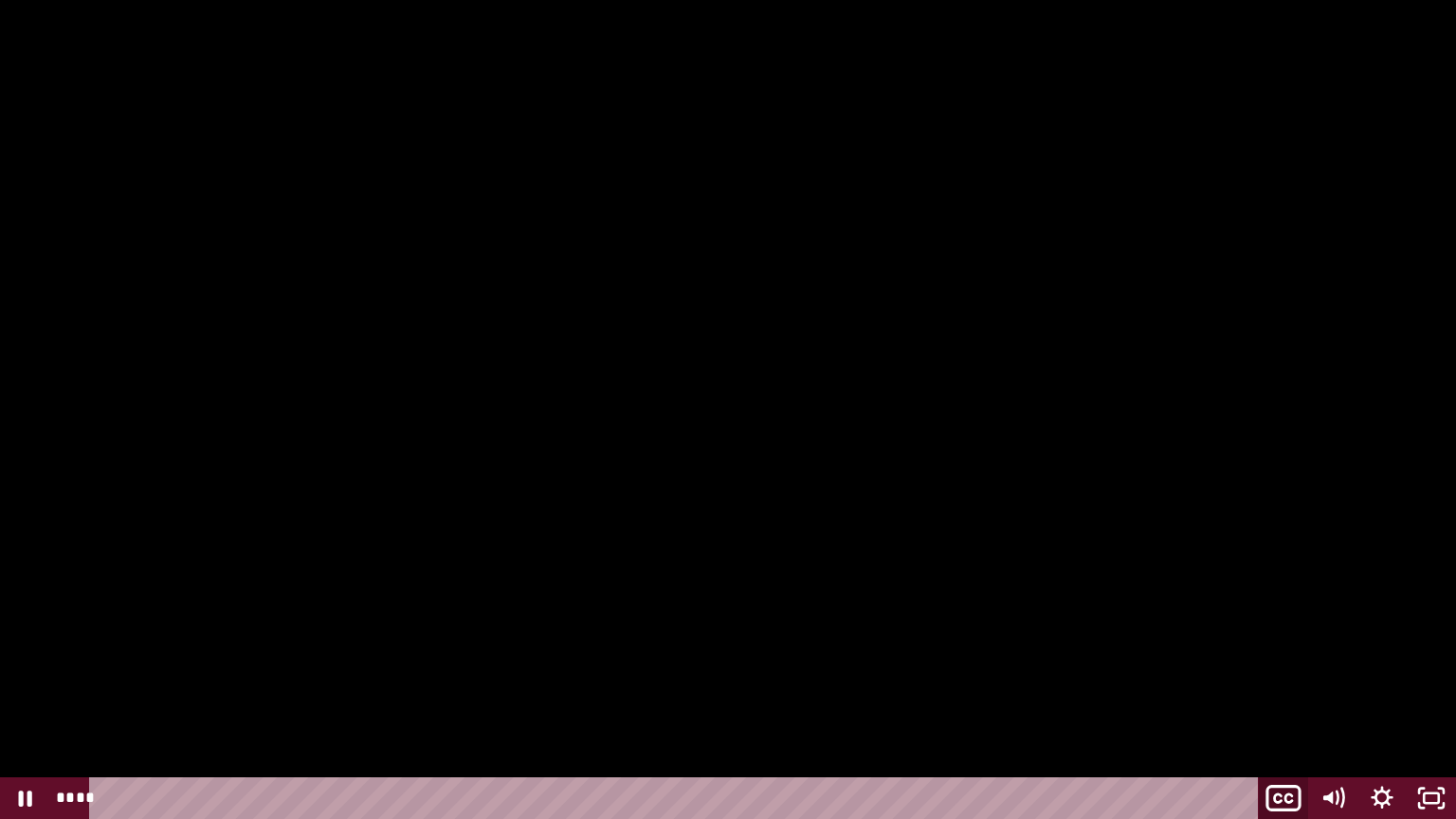 click 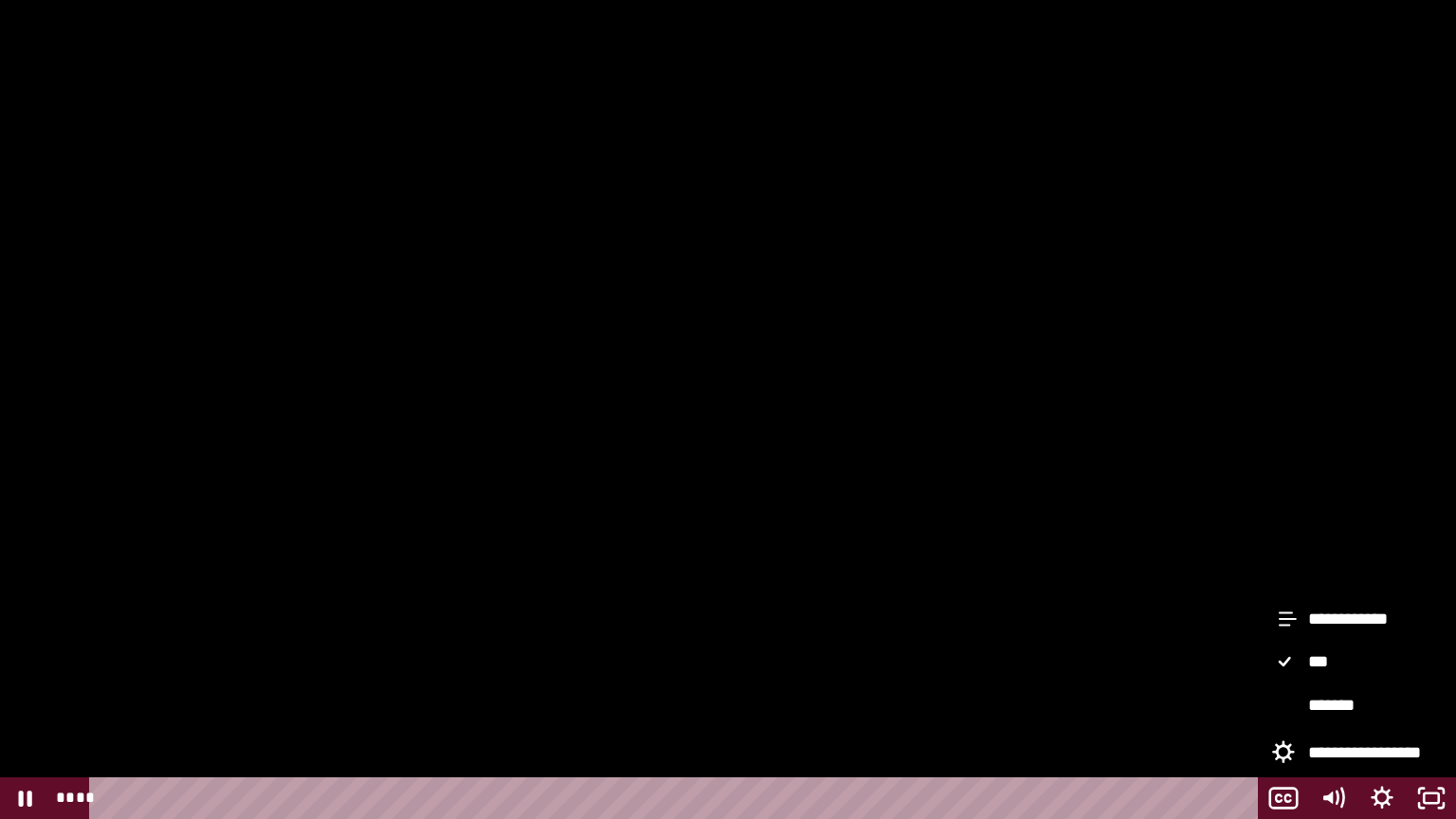 click at bounding box center (728, 410) 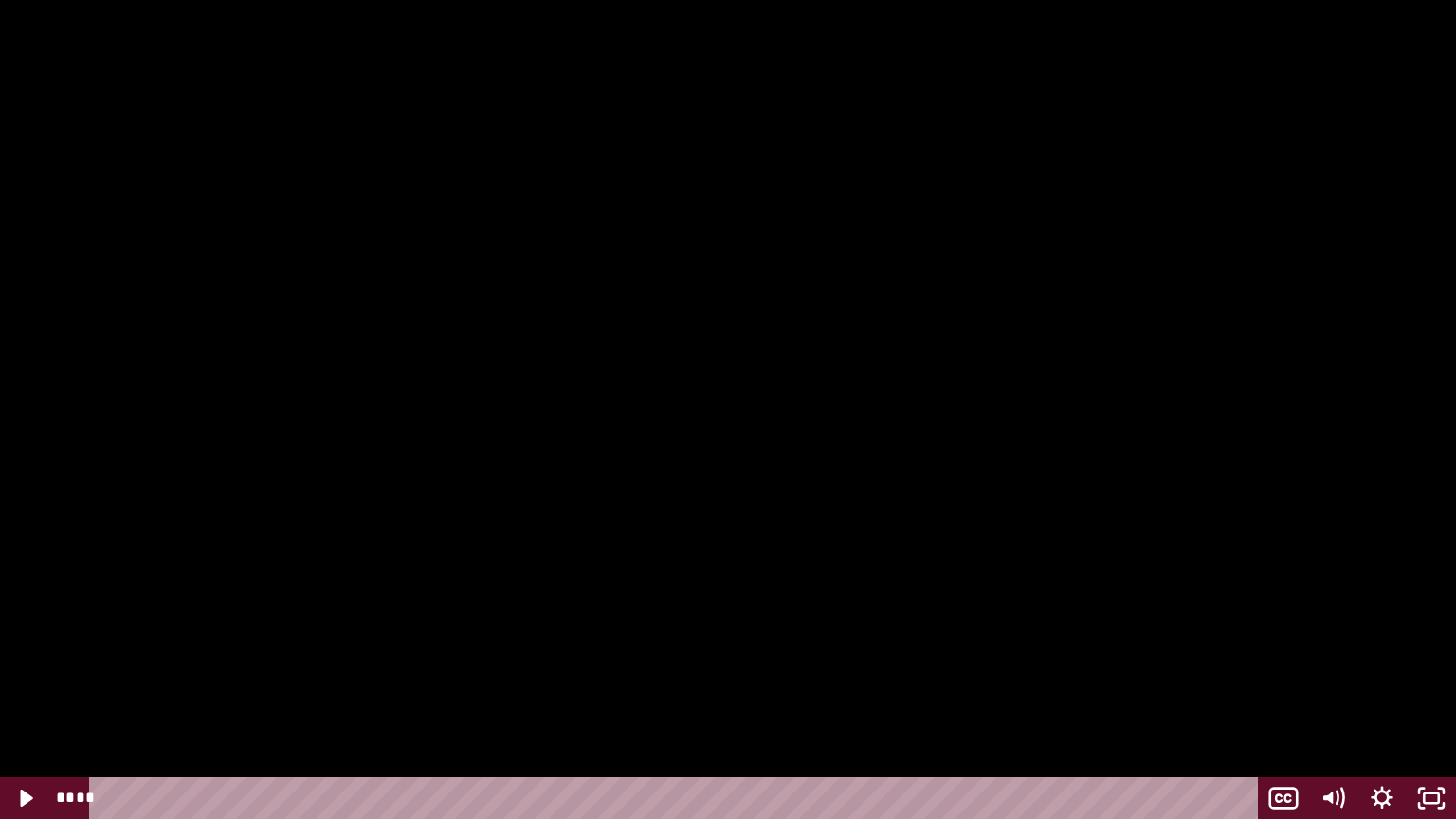 click at bounding box center [728, 410] 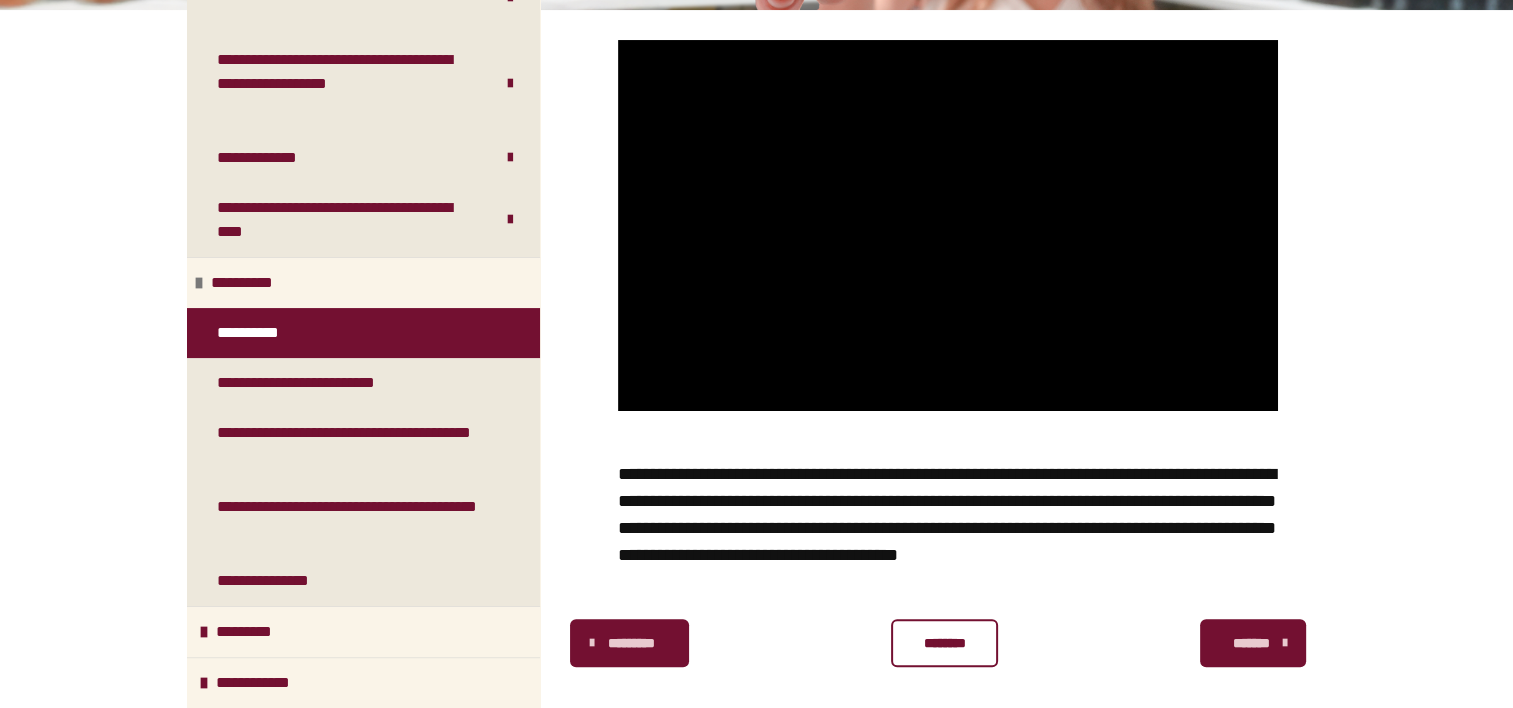click on "********" at bounding box center [944, 643] 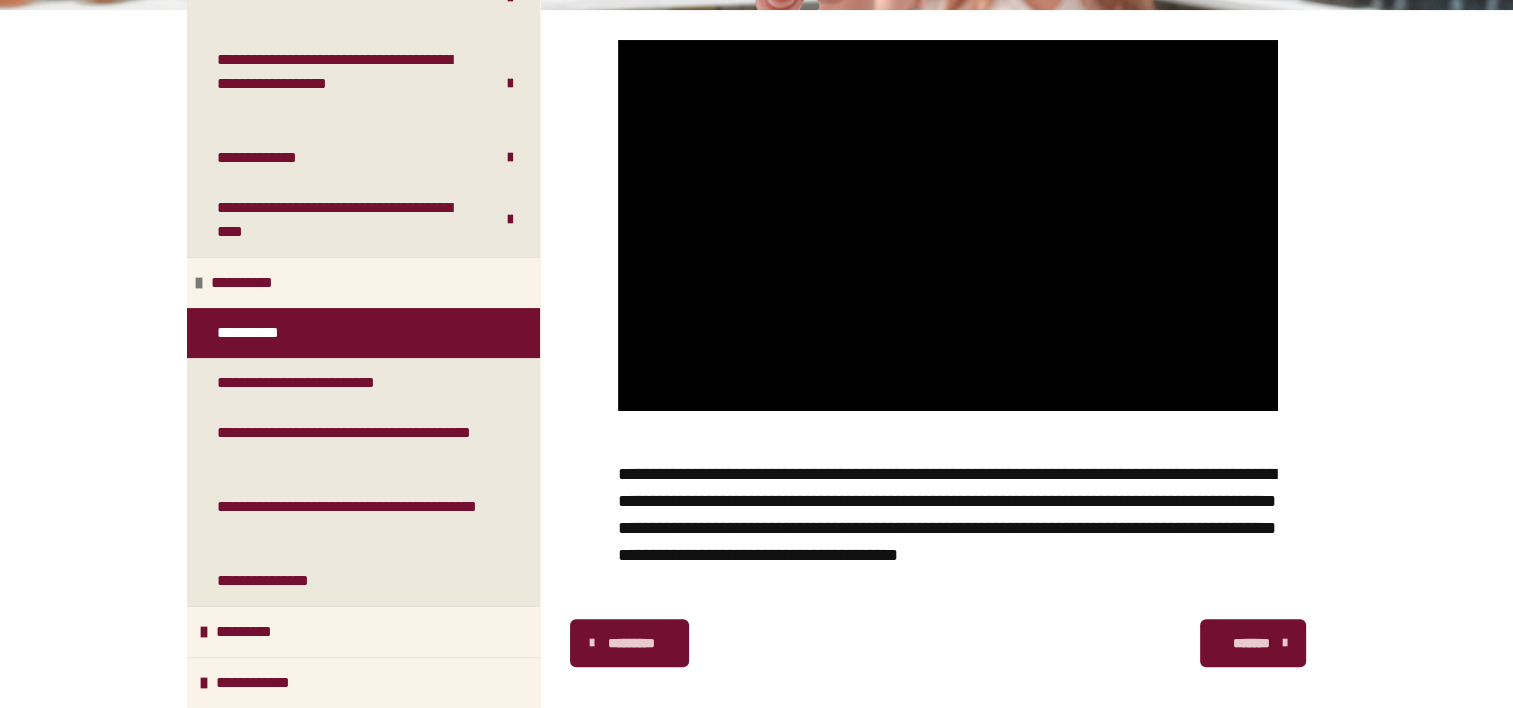 click on "*******" at bounding box center (1251, 643) 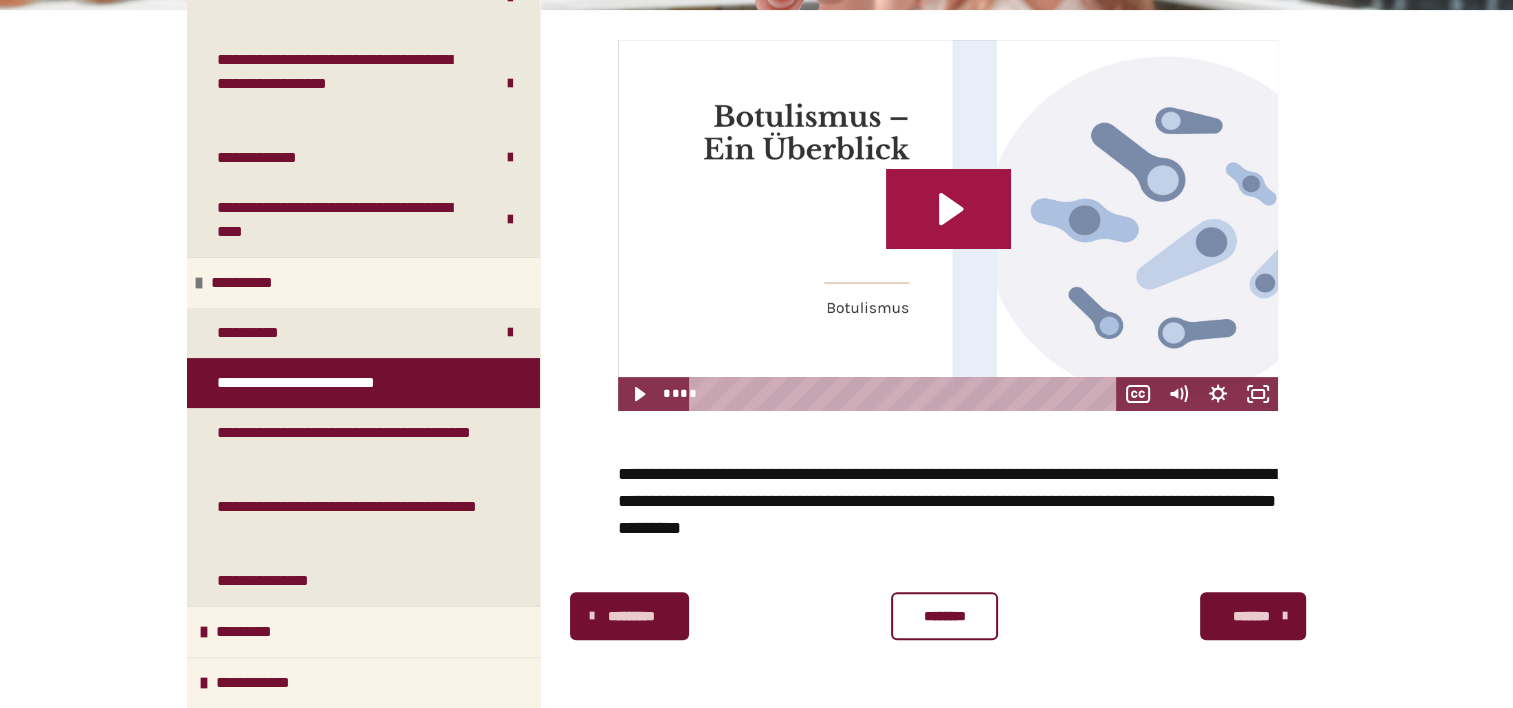 click 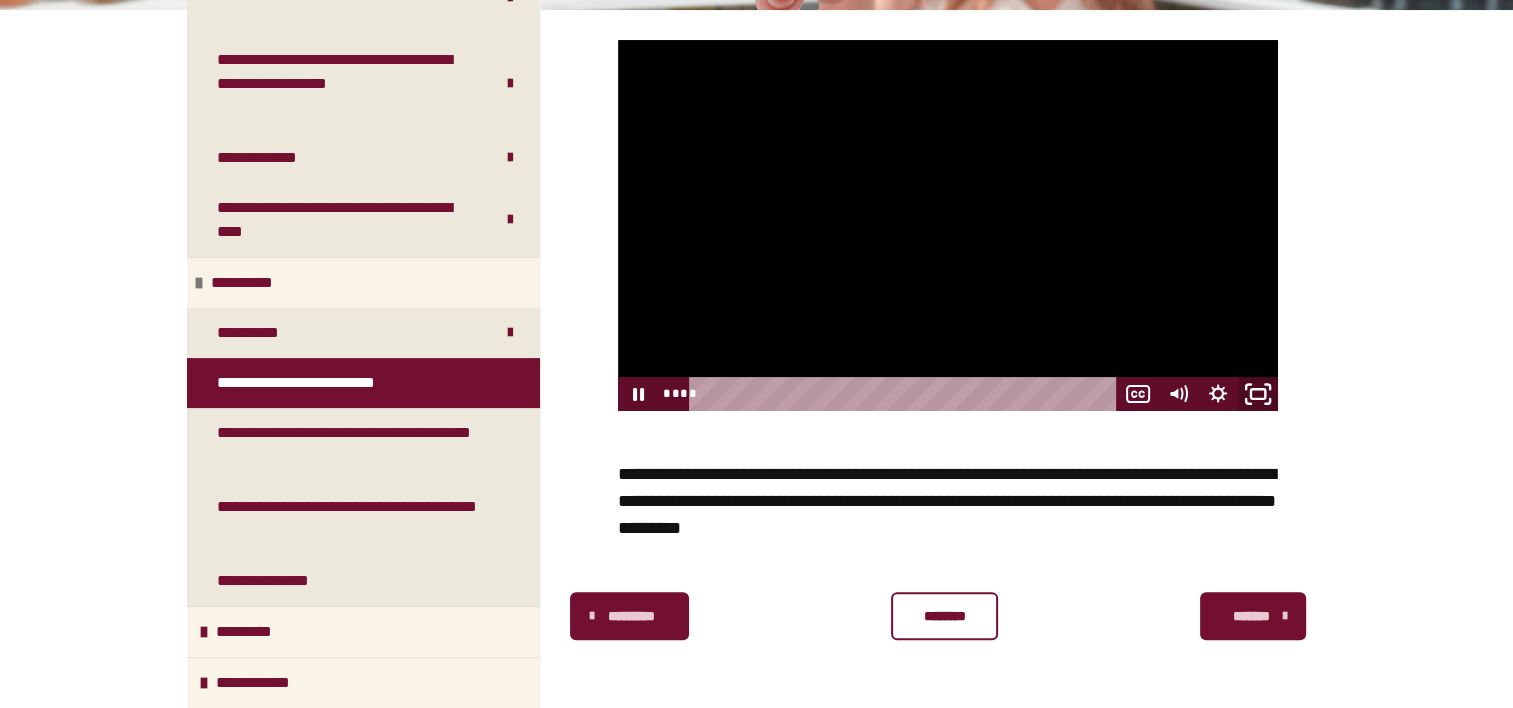 click 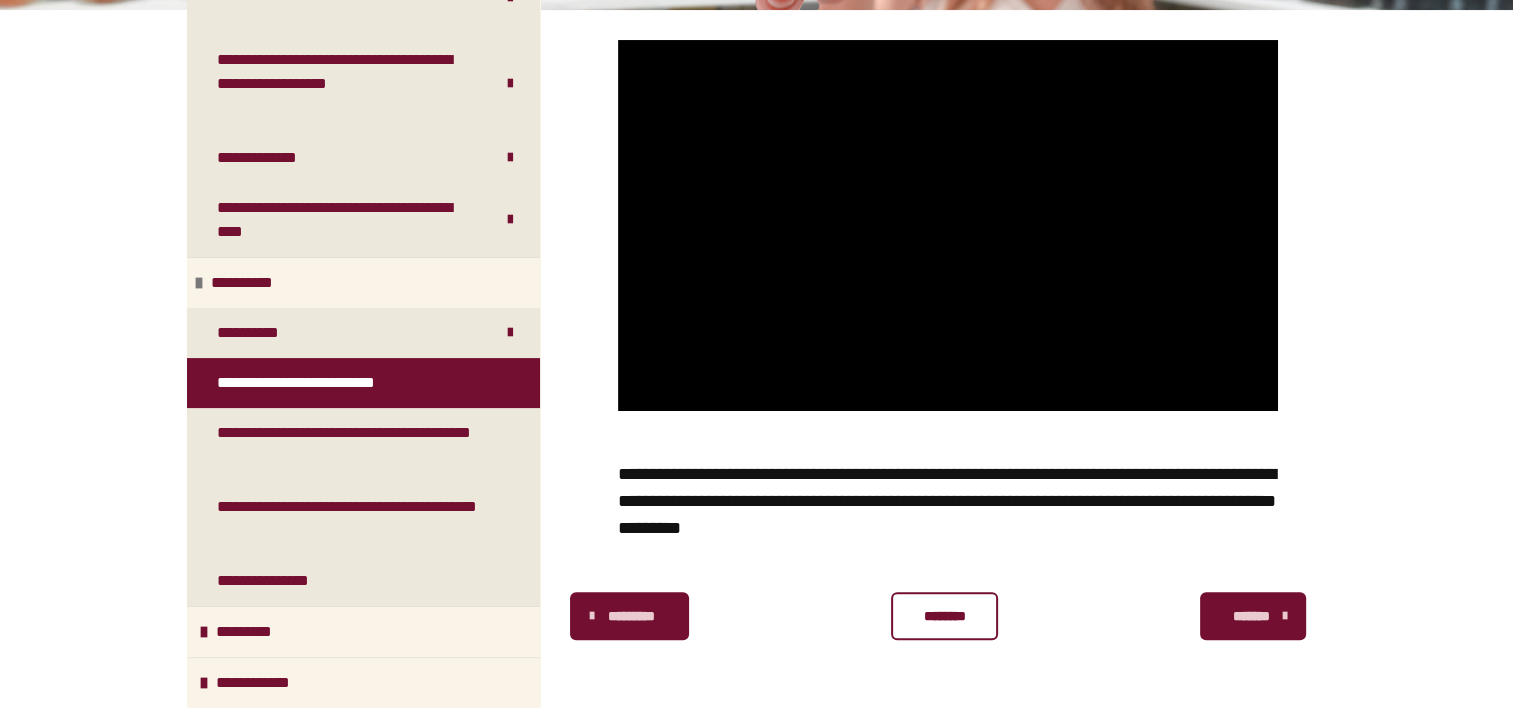 click on "********" at bounding box center (944, 616) 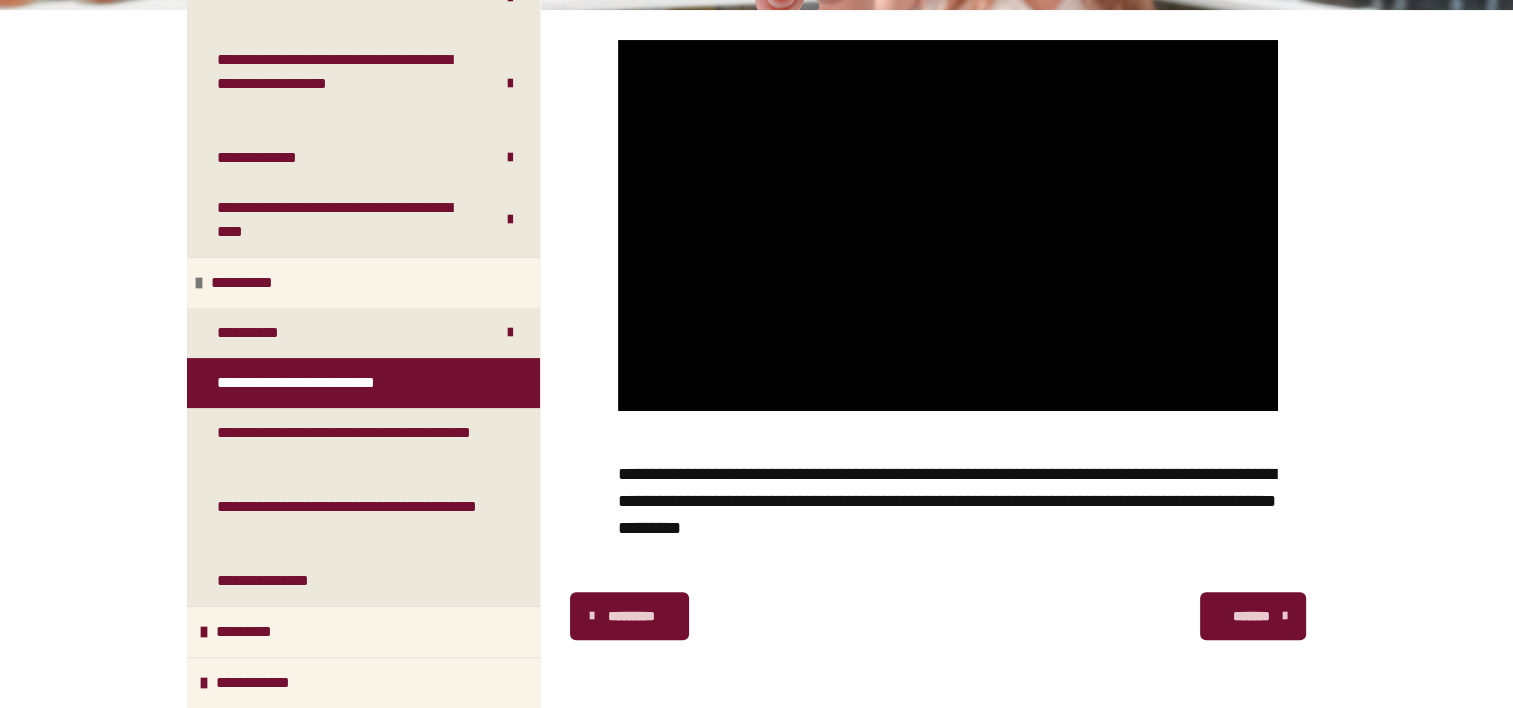 click on "*******" at bounding box center [1251, 616] 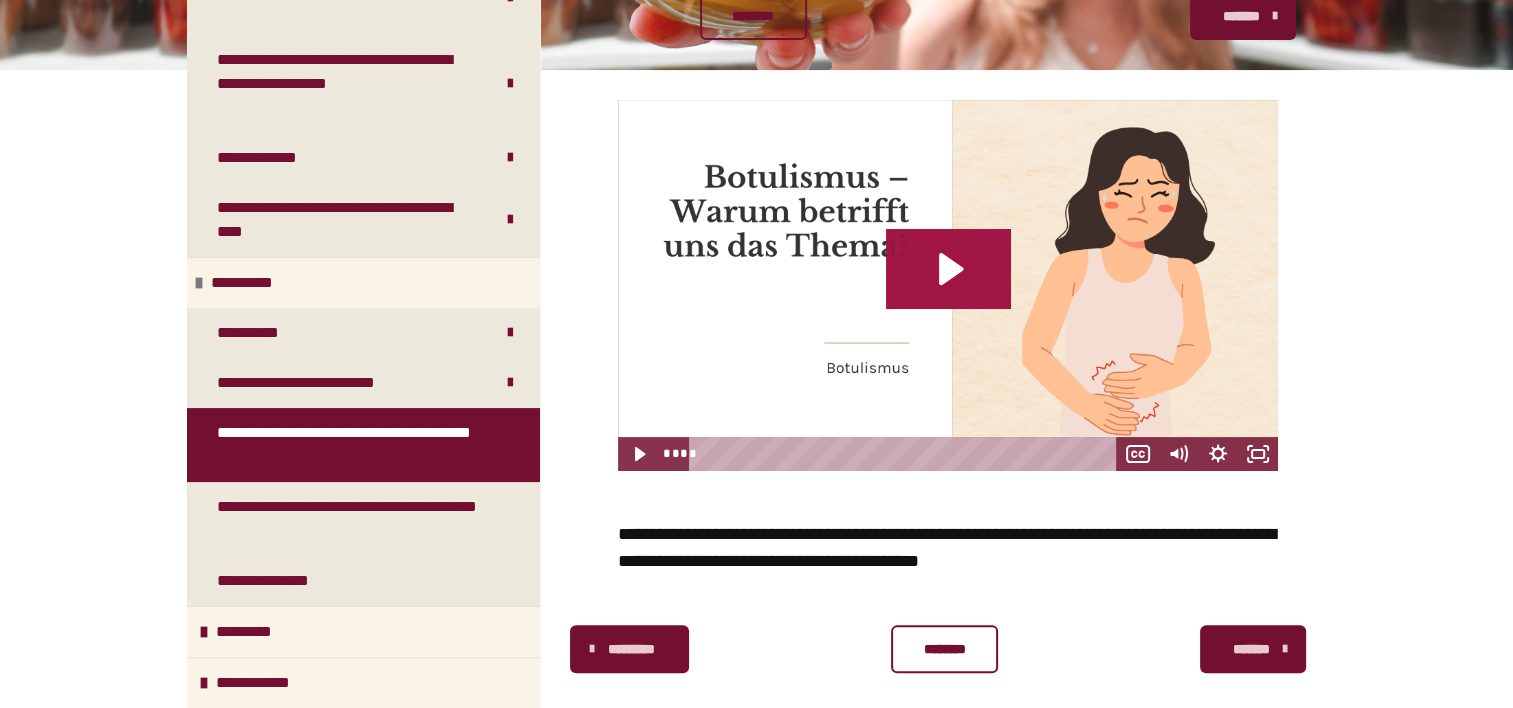 click 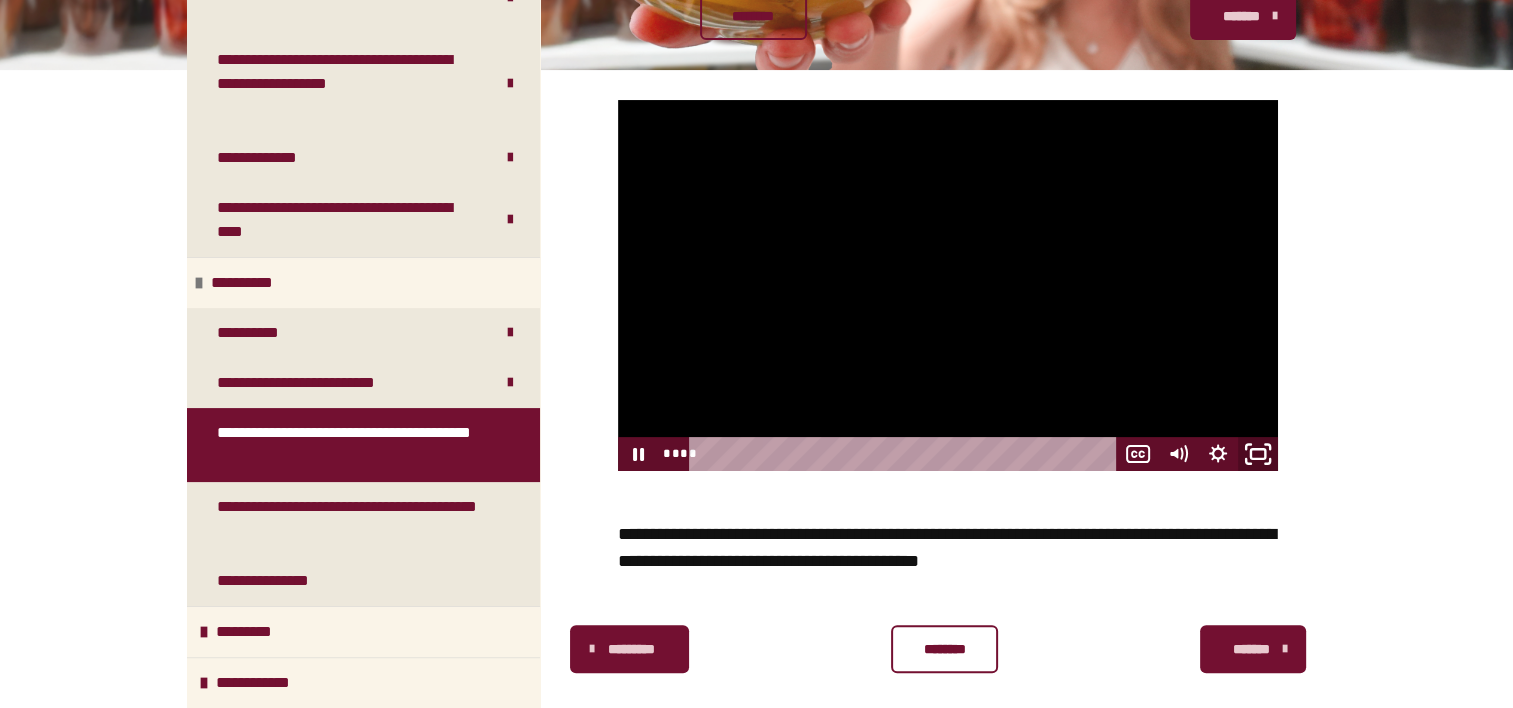 click 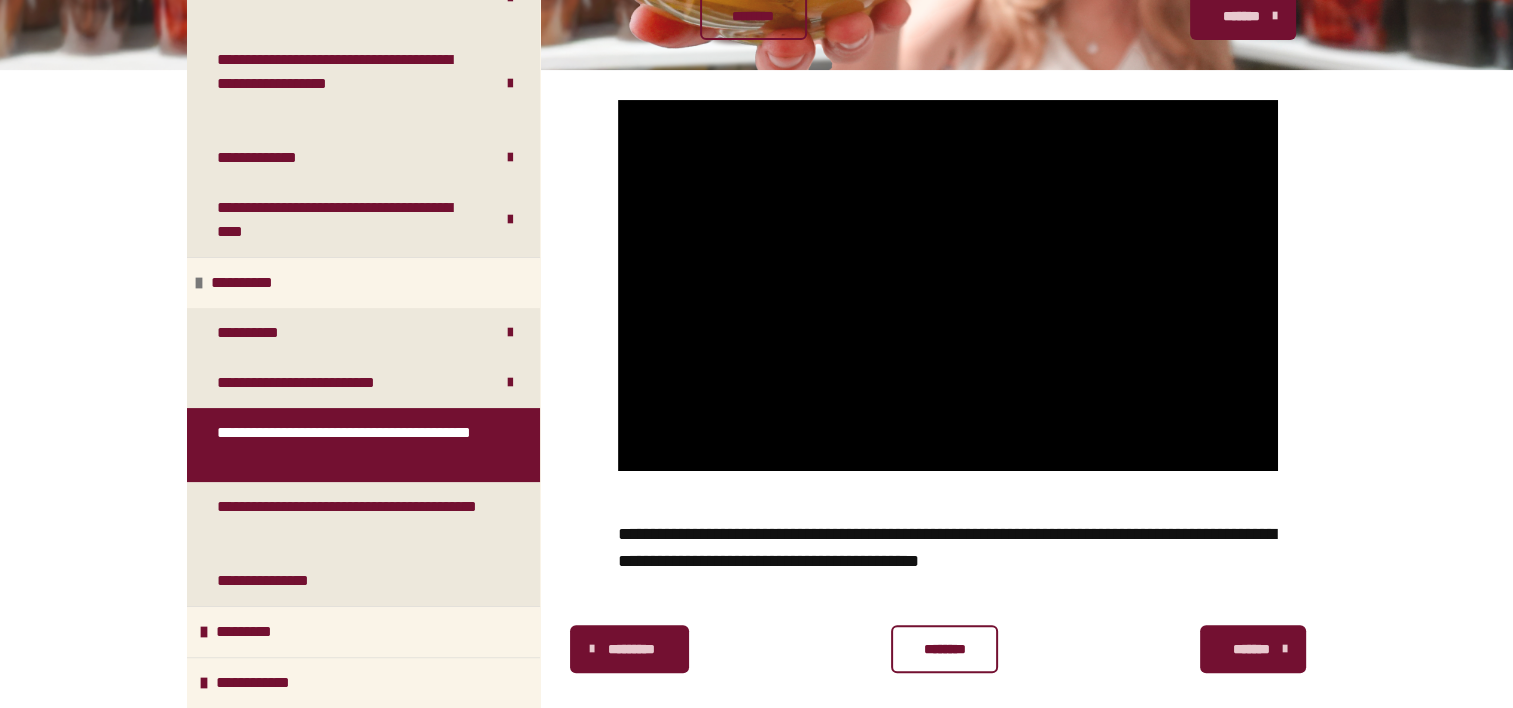 click on "********" at bounding box center [944, 649] 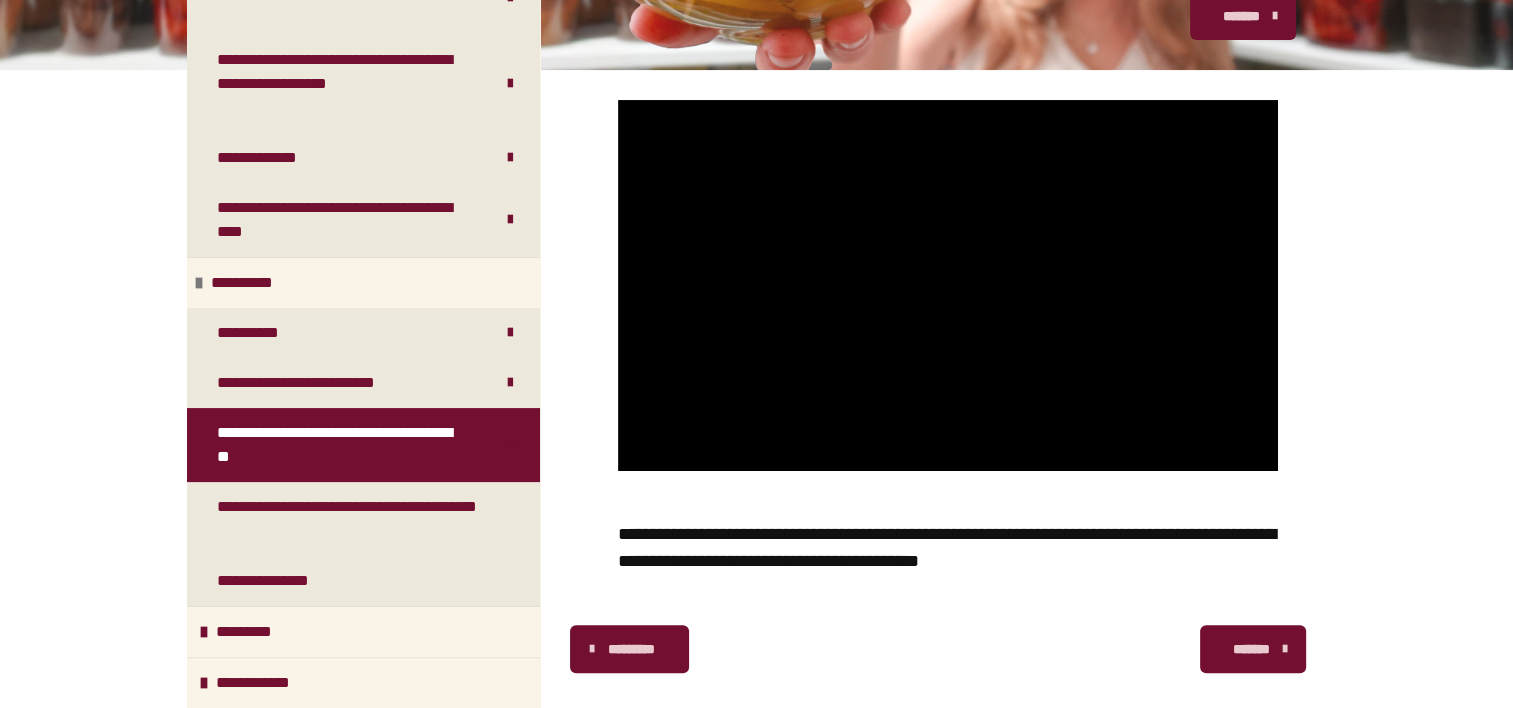 click at bounding box center (1284, 649) 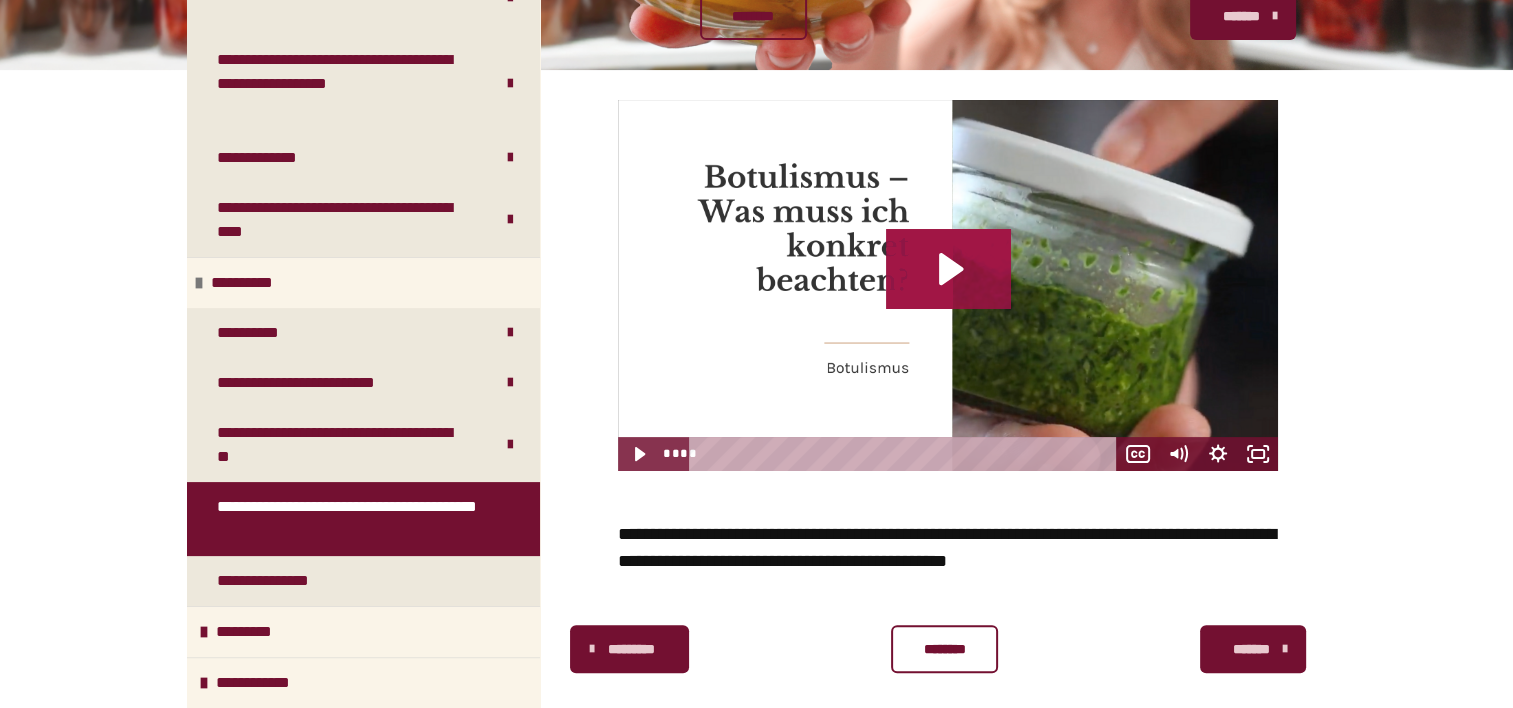 click 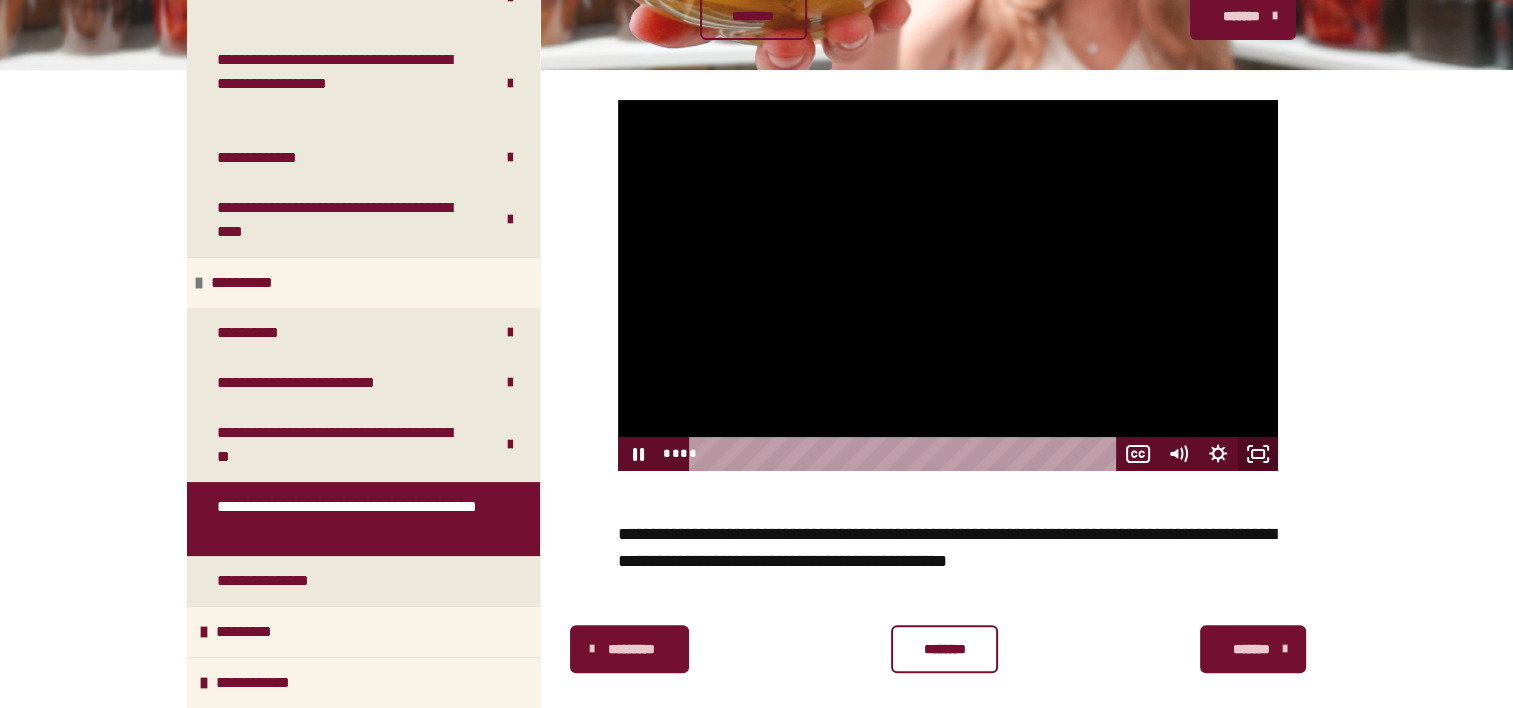click 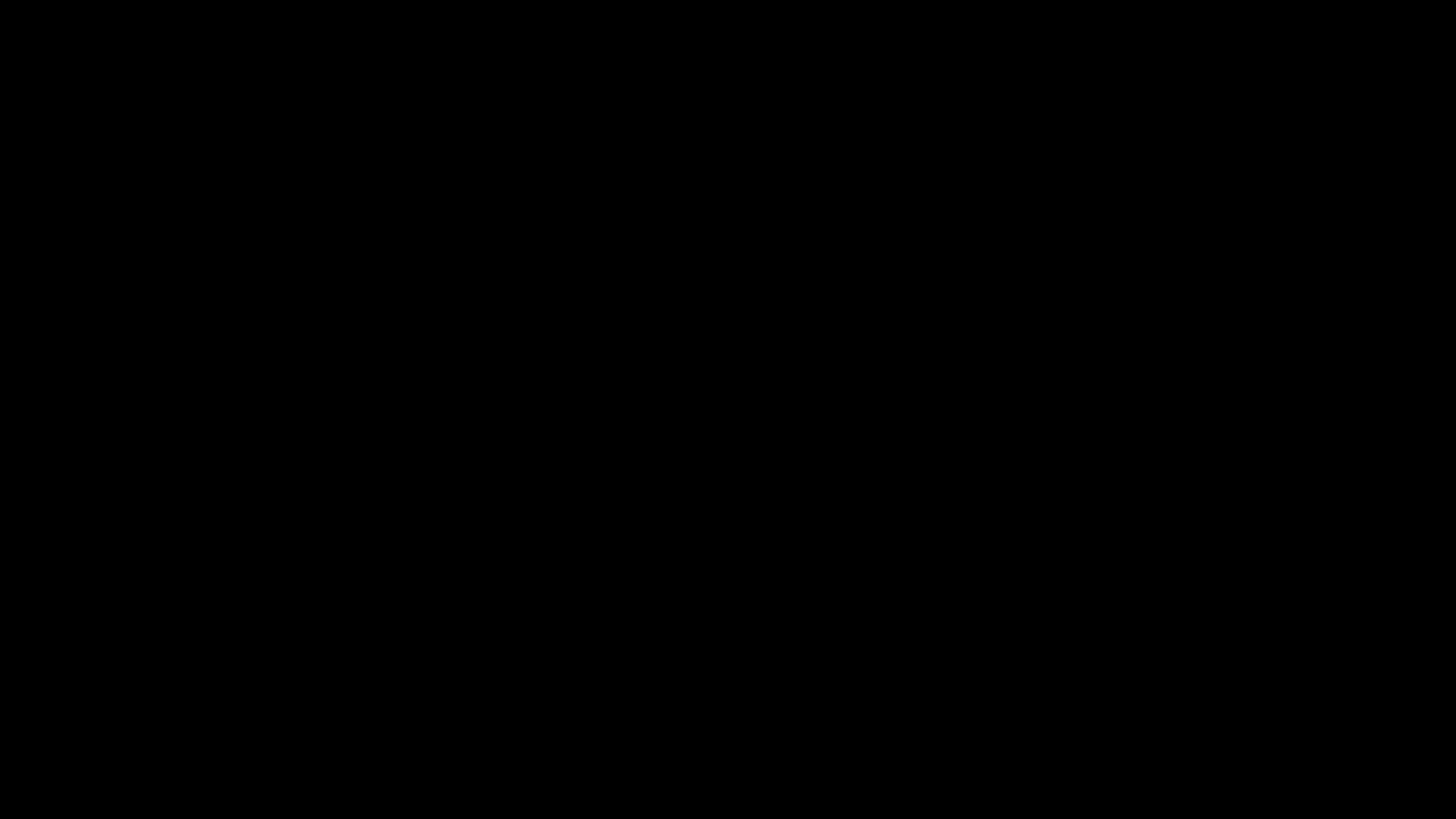 click at bounding box center [728, 410] 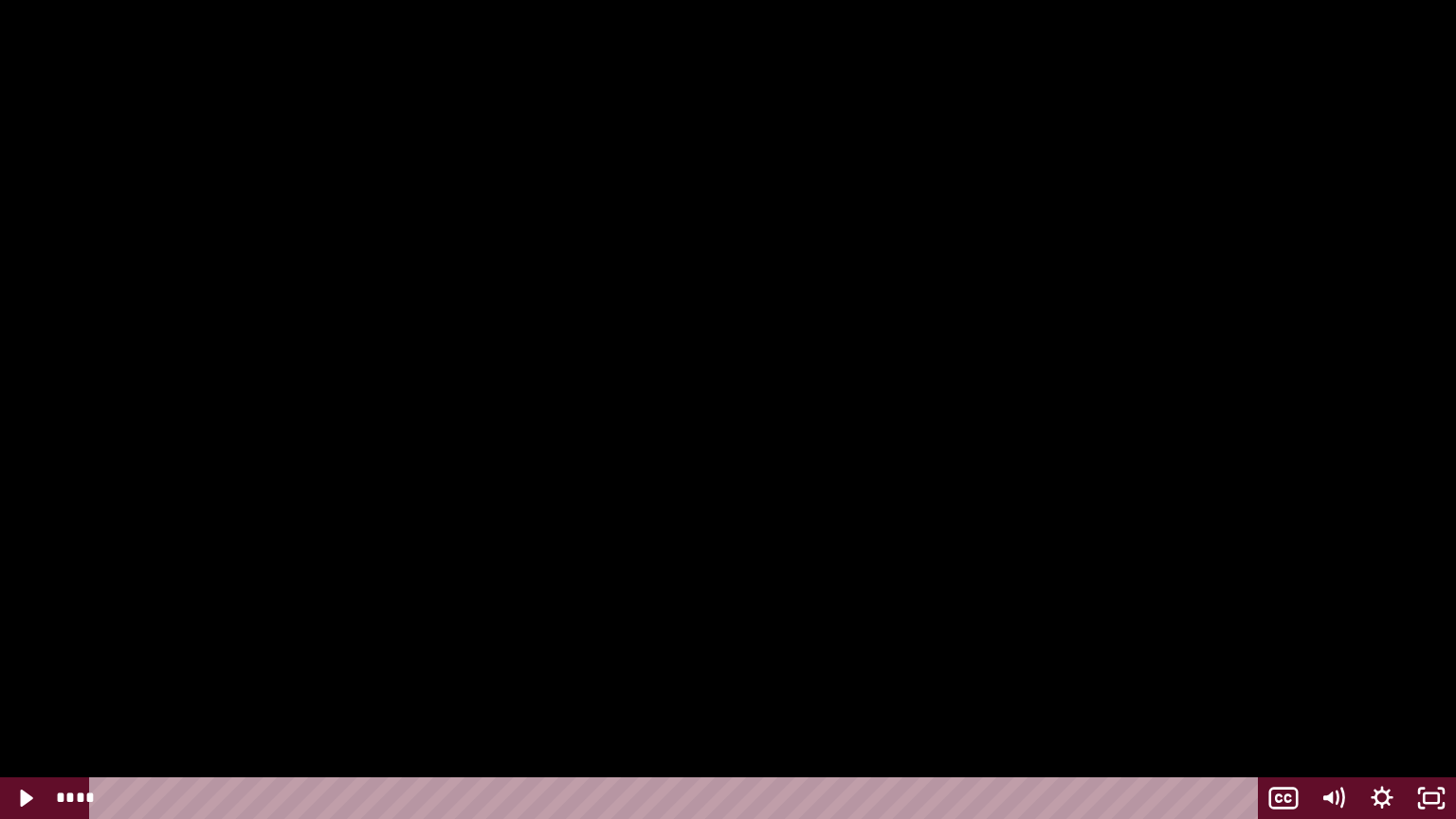 click at bounding box center (728, 410) 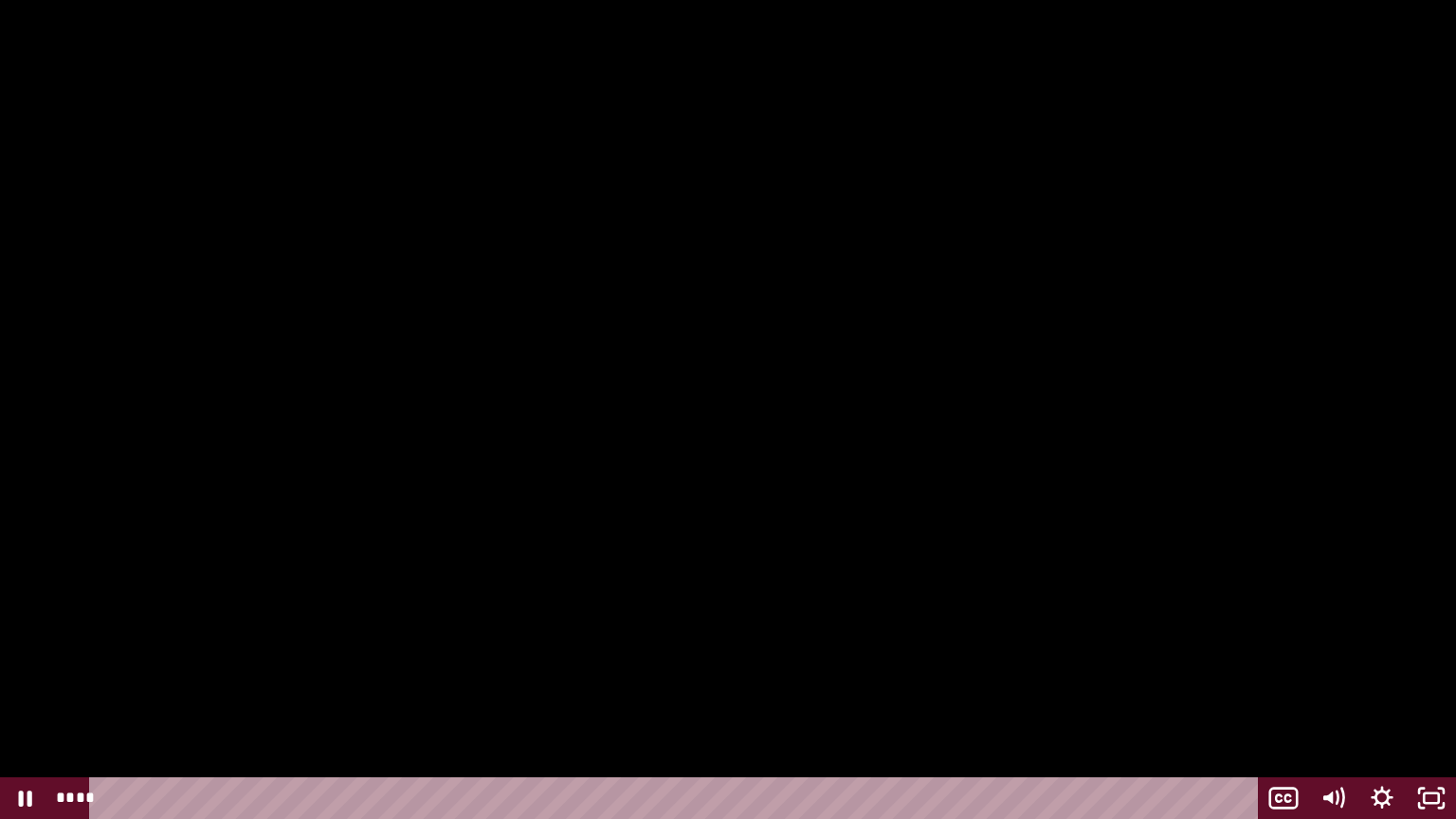 click at bounding box center (728, 410) 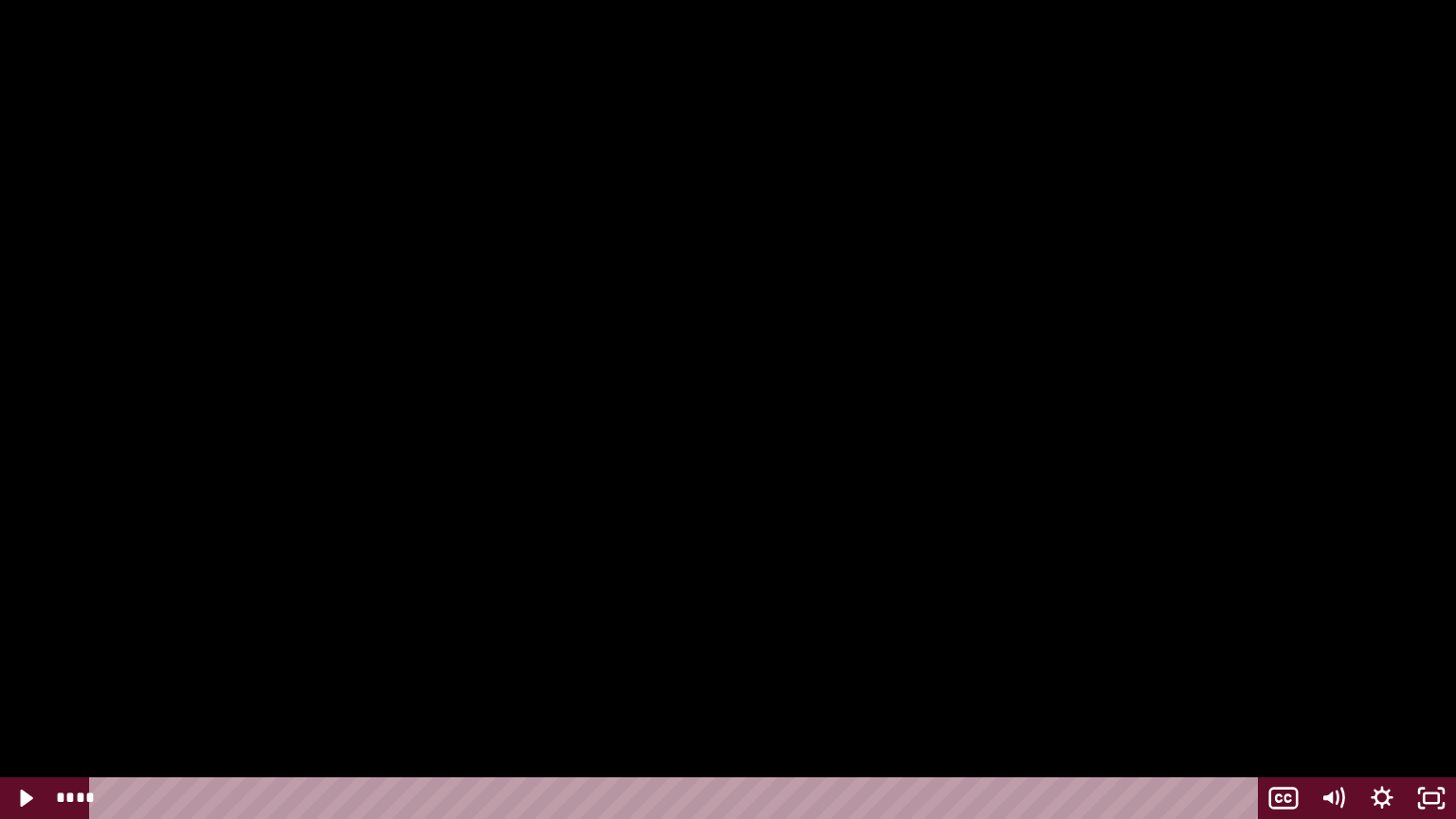 click at bounding box center (728, 410) 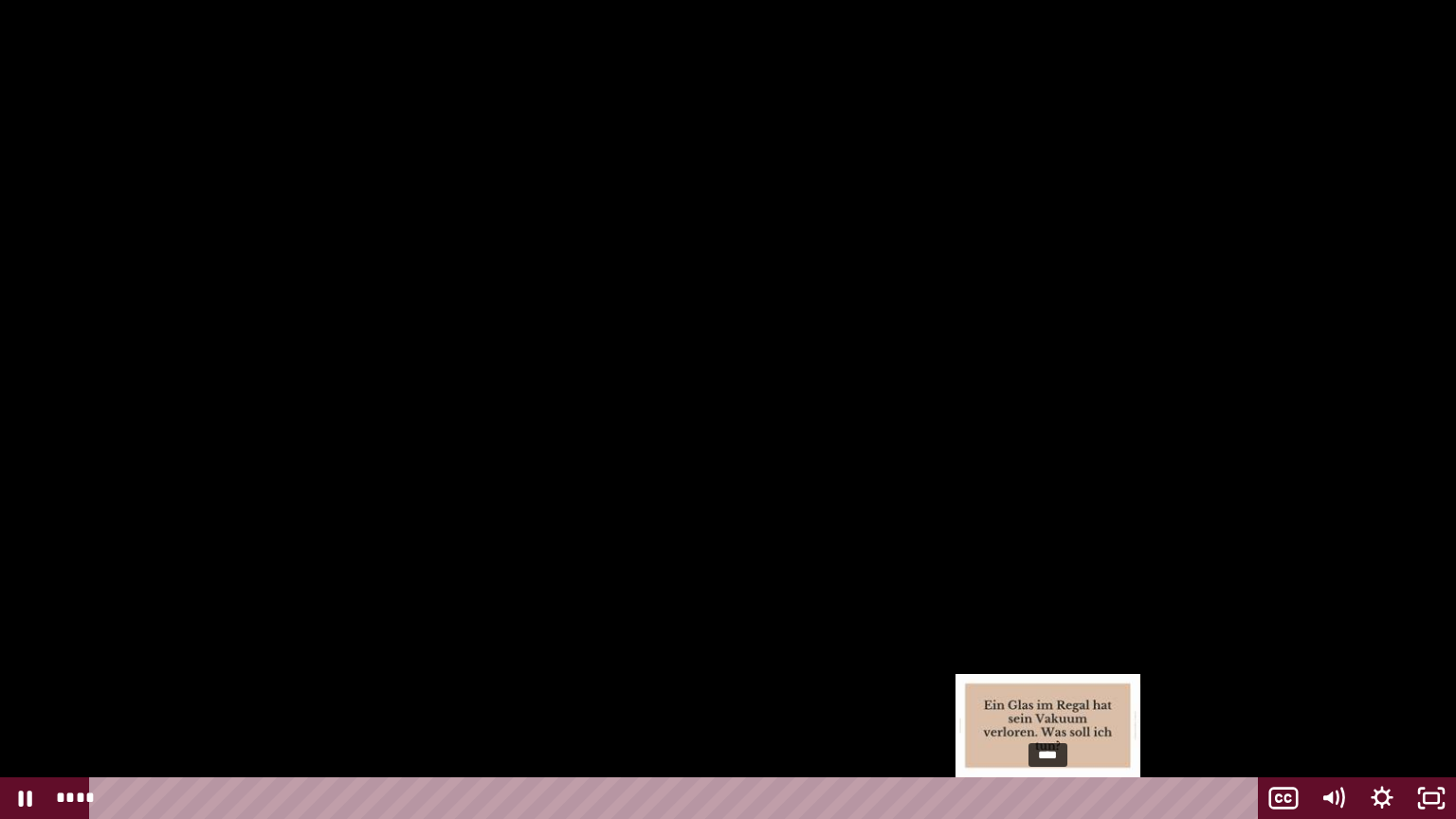 click on "****" at bounding box center (677, 798) 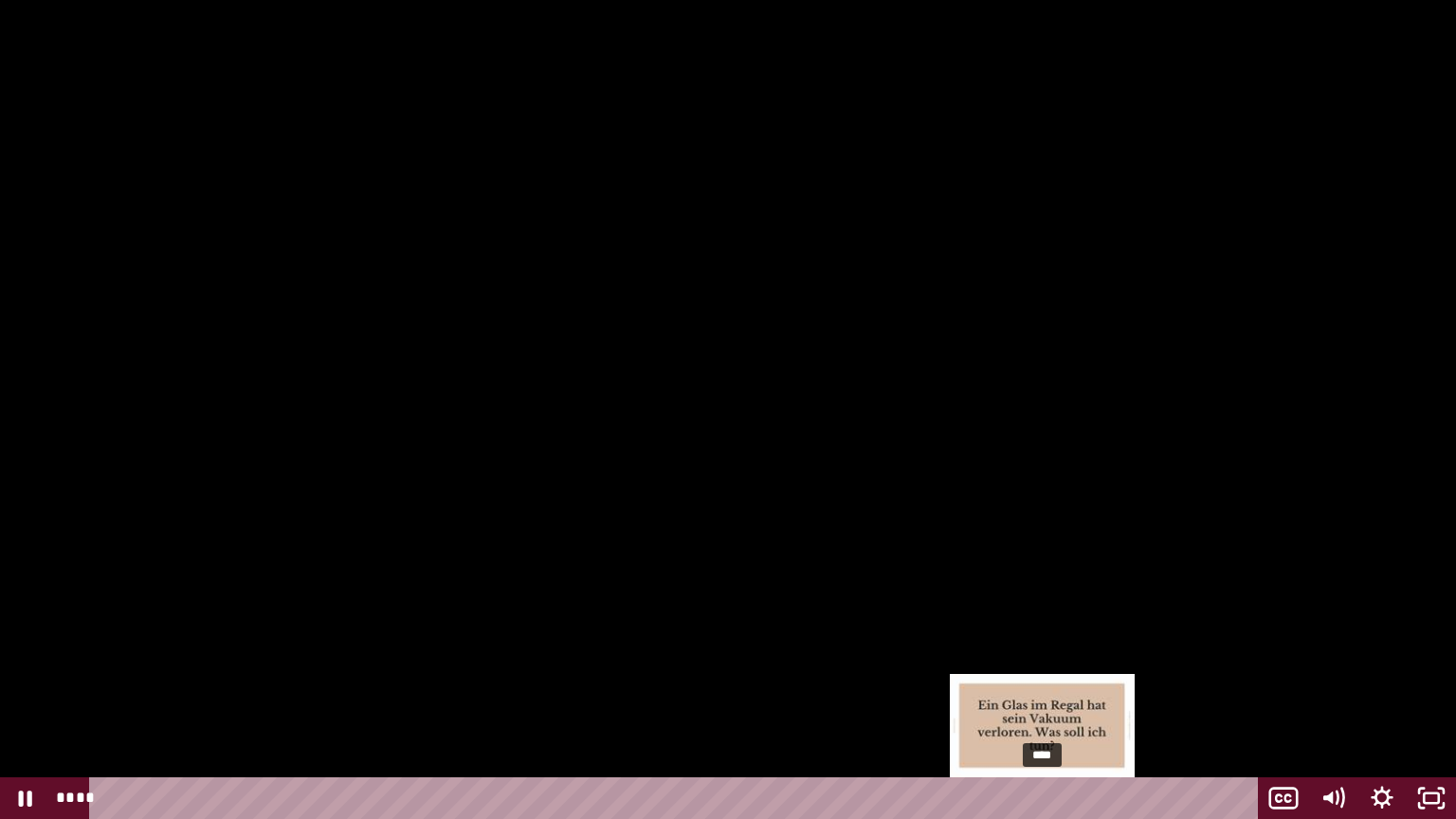 click on "****" at bounding box center [677, 798] 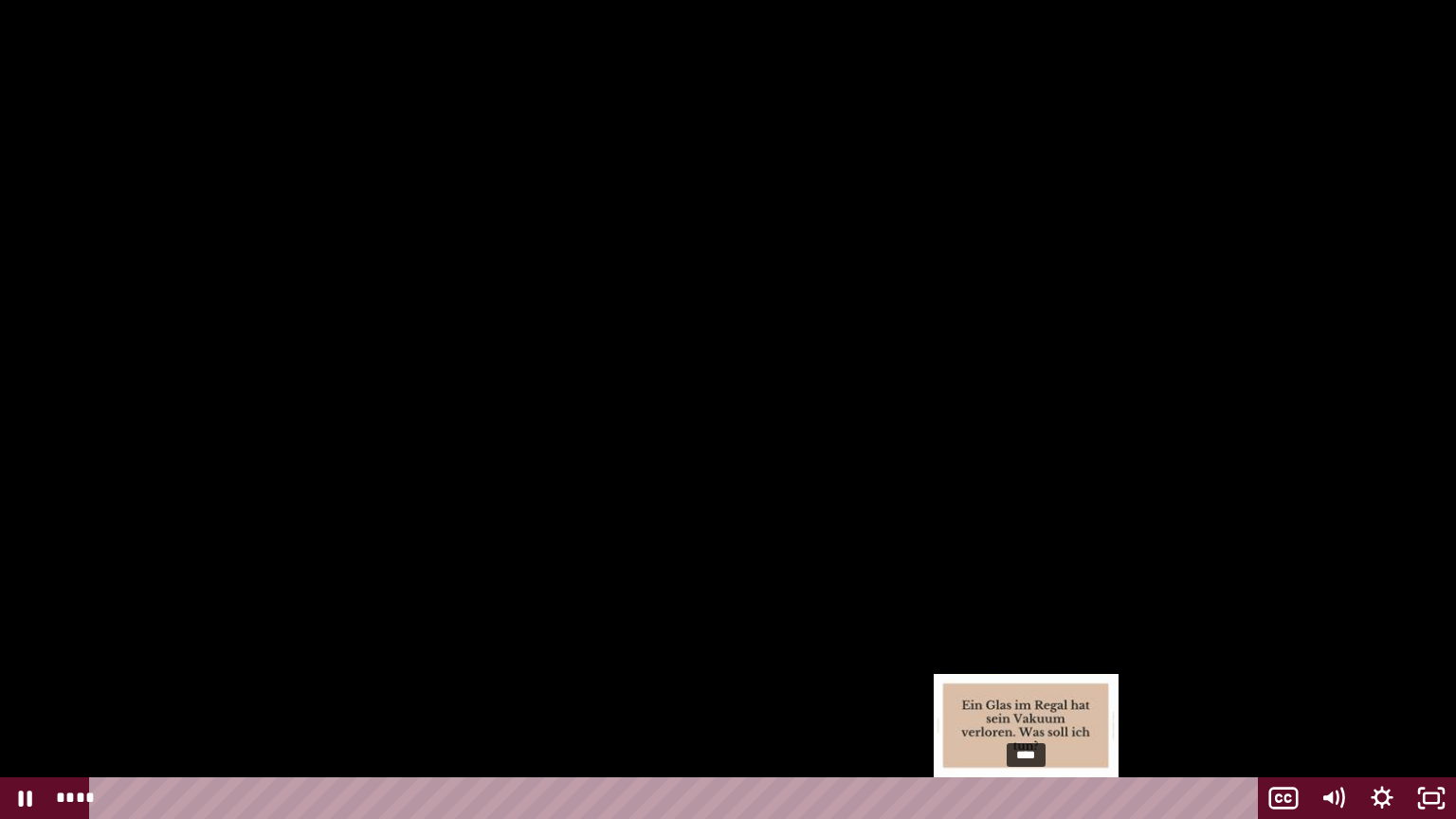 click on "****" at bounding box center (677, 798) 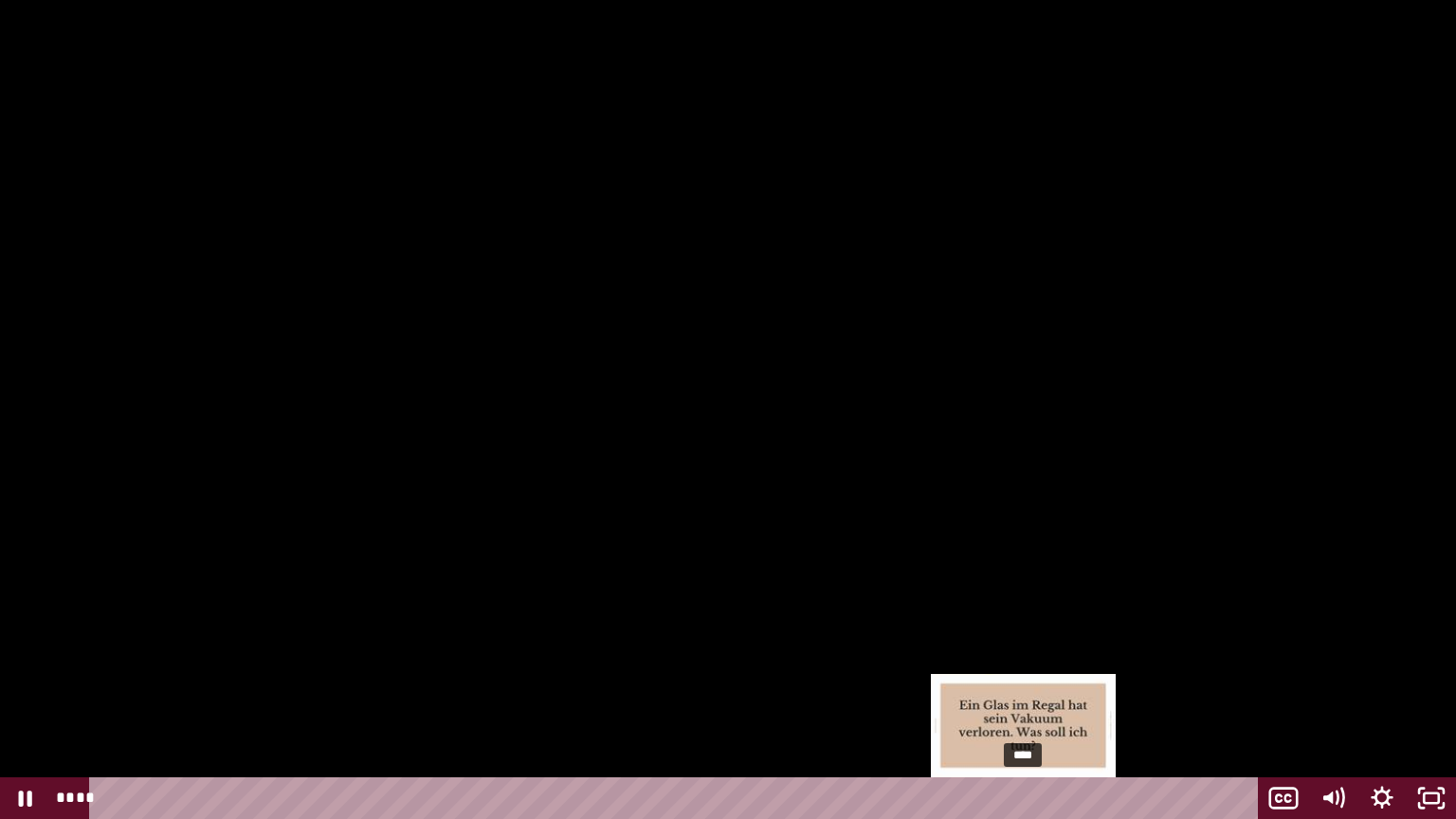 click on "****" at bounding box center (677, 798) 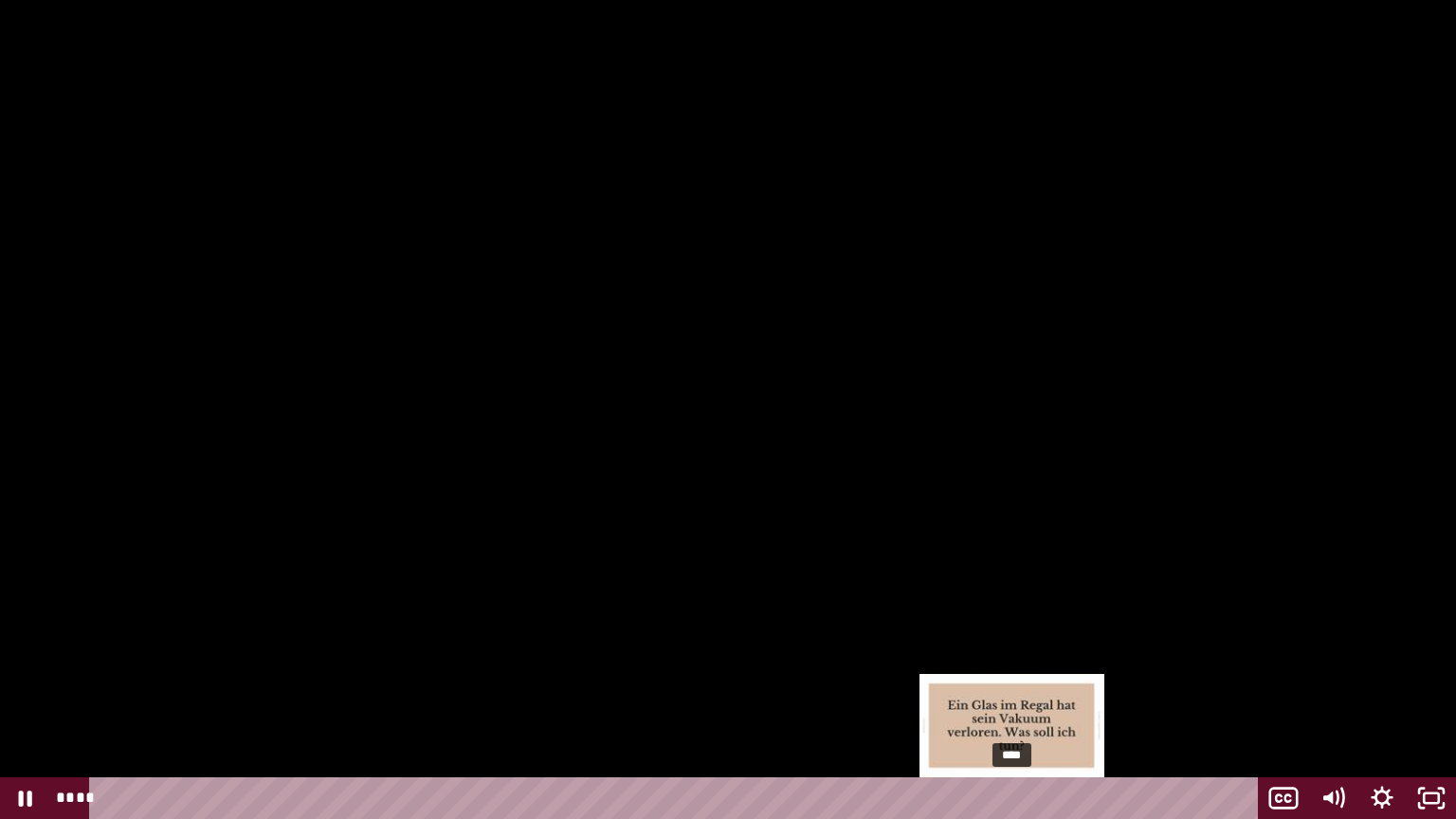 click on "****" at bounding box center (677, 798) 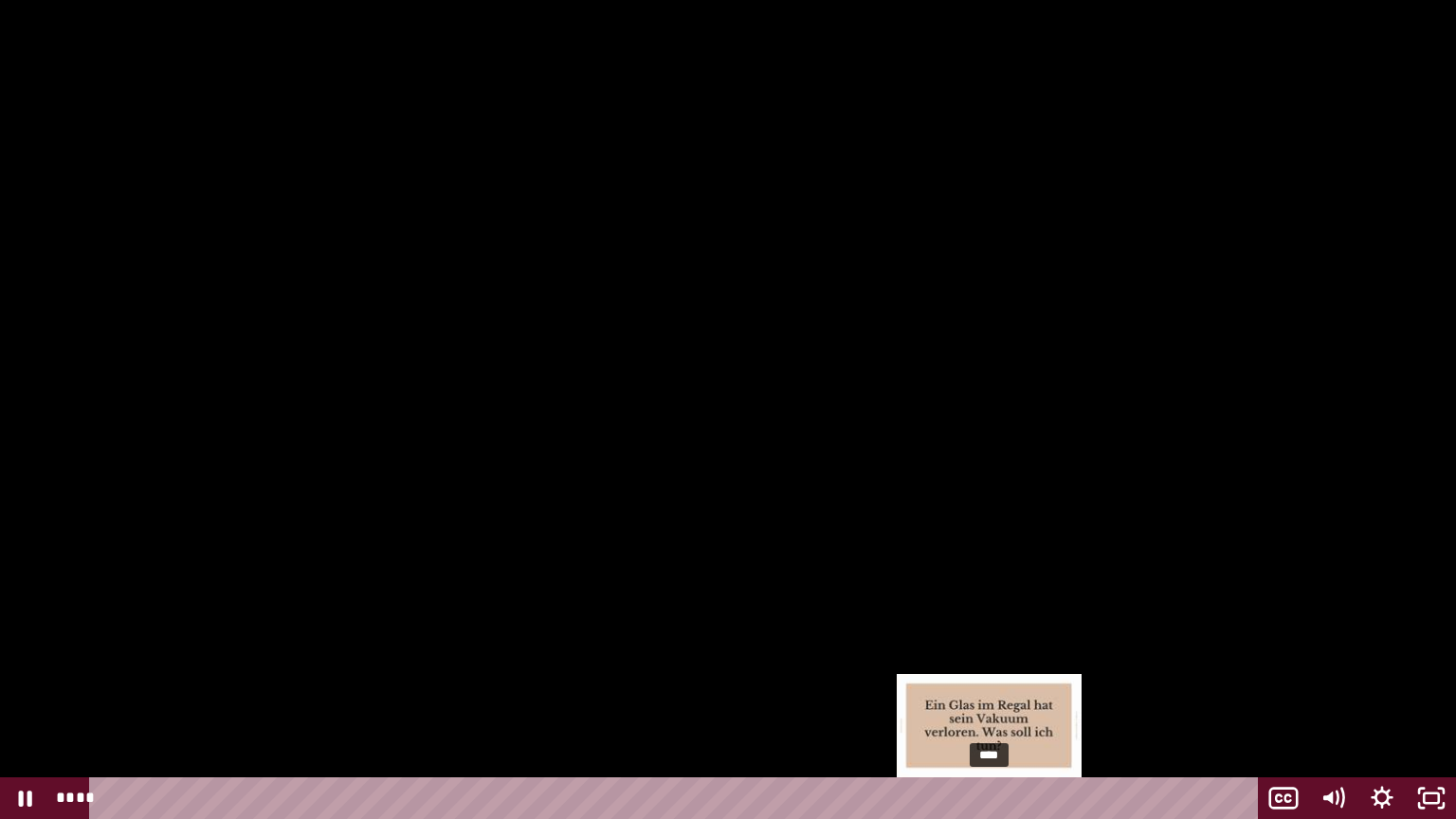 click on "****" at bounding box center [677, 798] 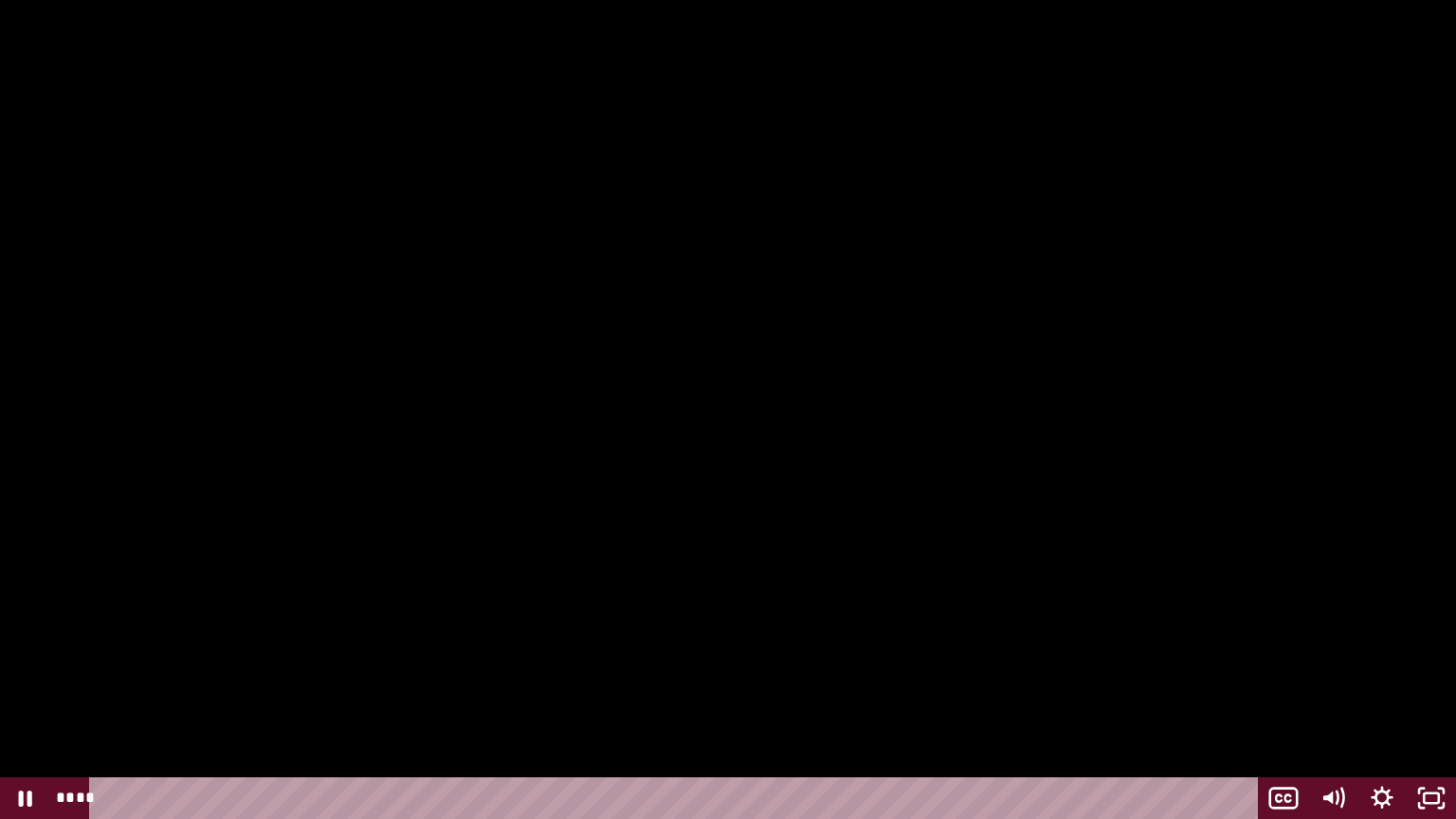 click at bounding box center [728, 410] 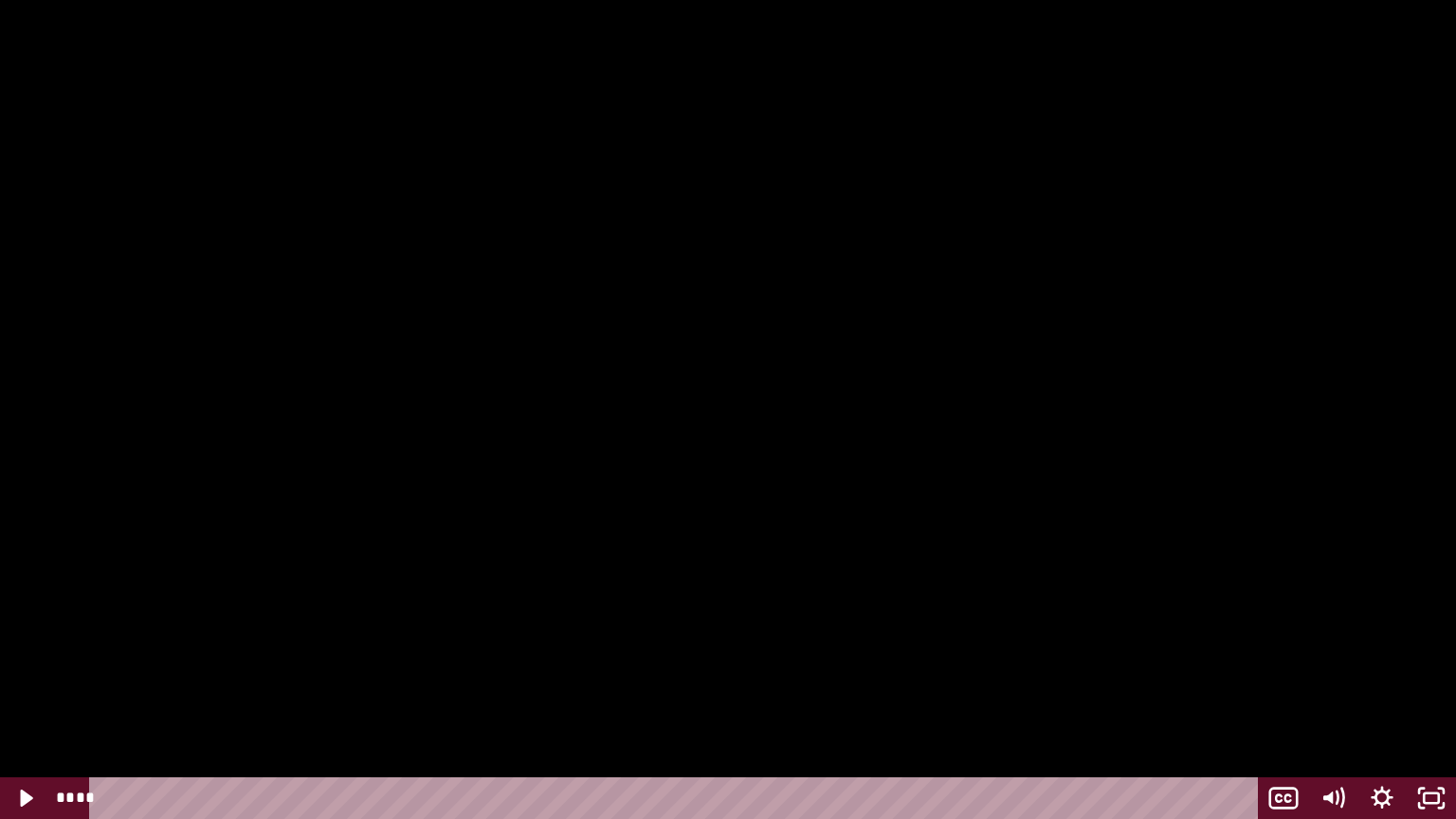 click at bounding box center (728, 410) 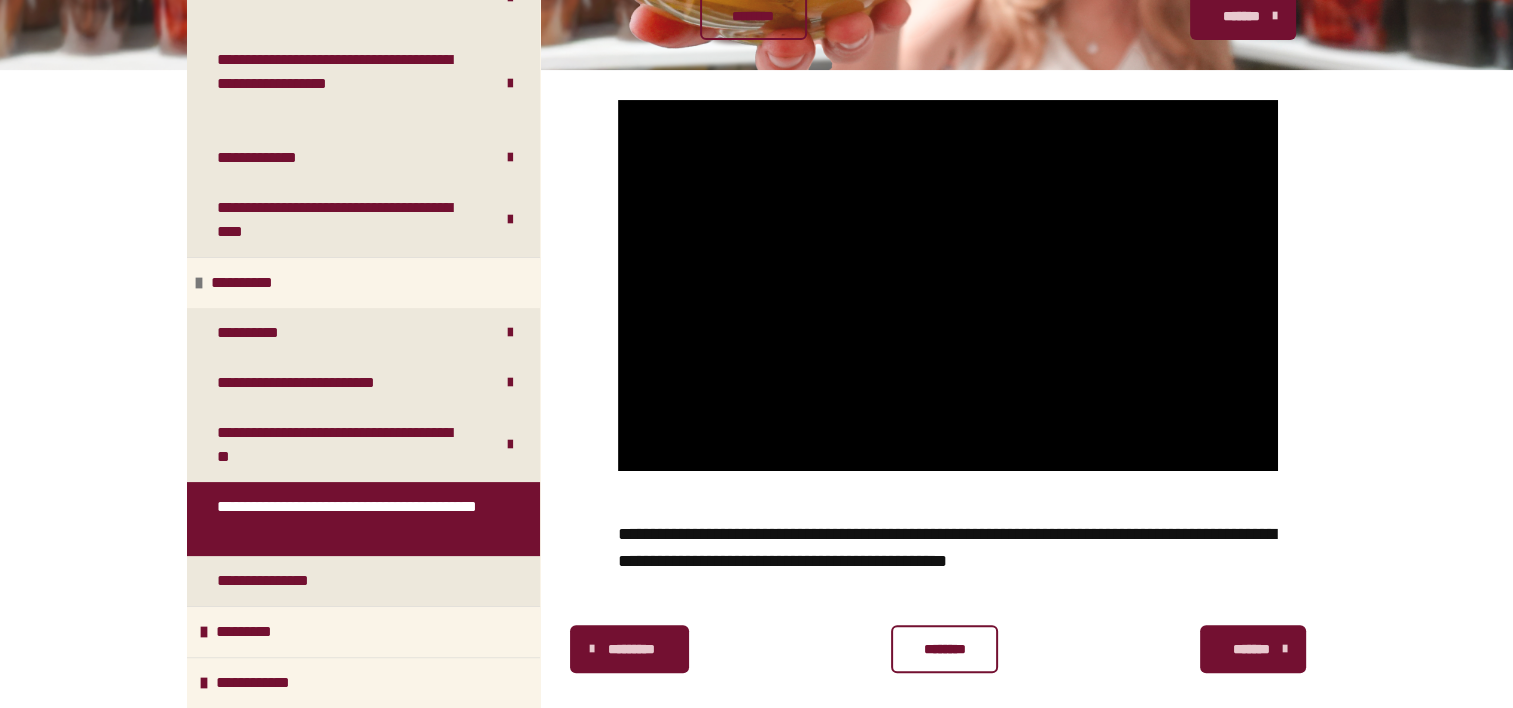 click on "********" at bounding box center (944, 649) 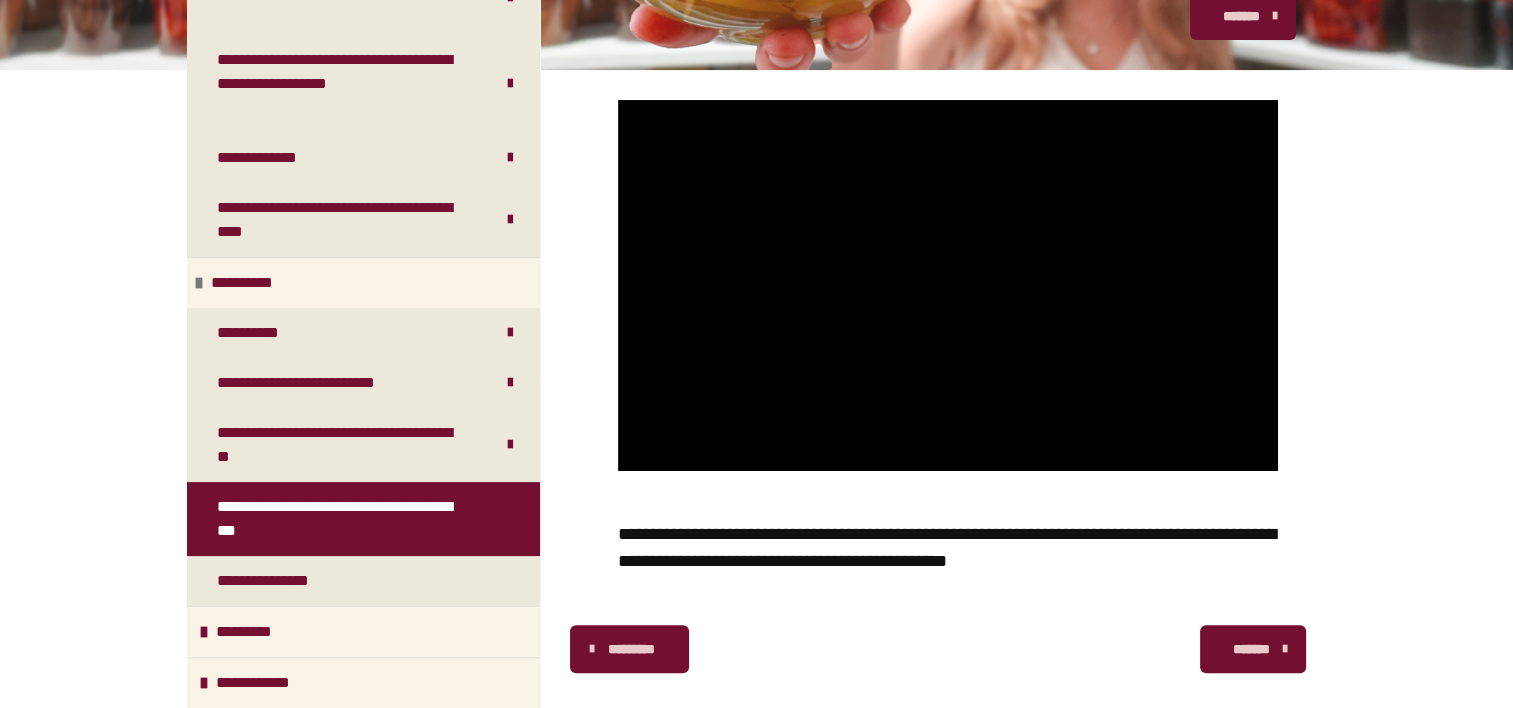 click on "*******" at bounding box center (1251, 649) 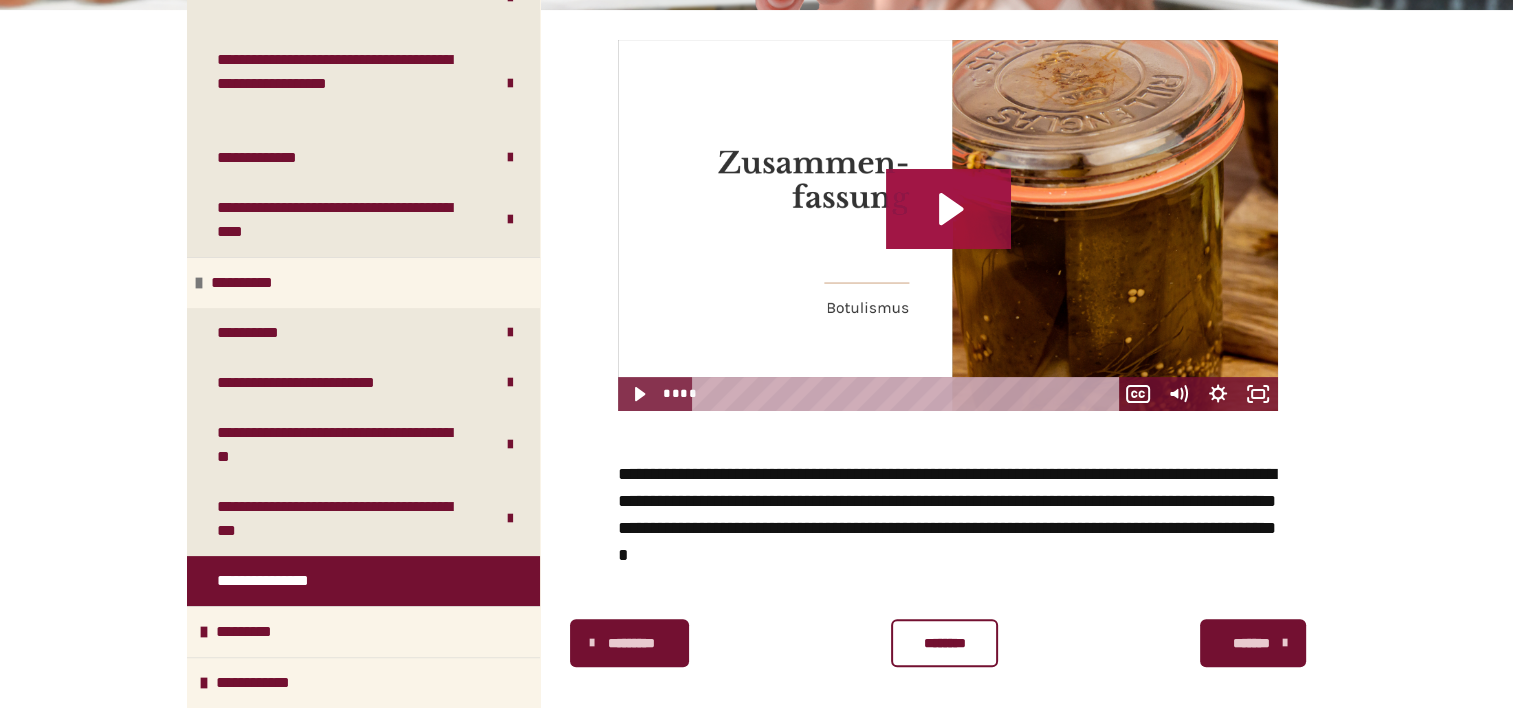 click 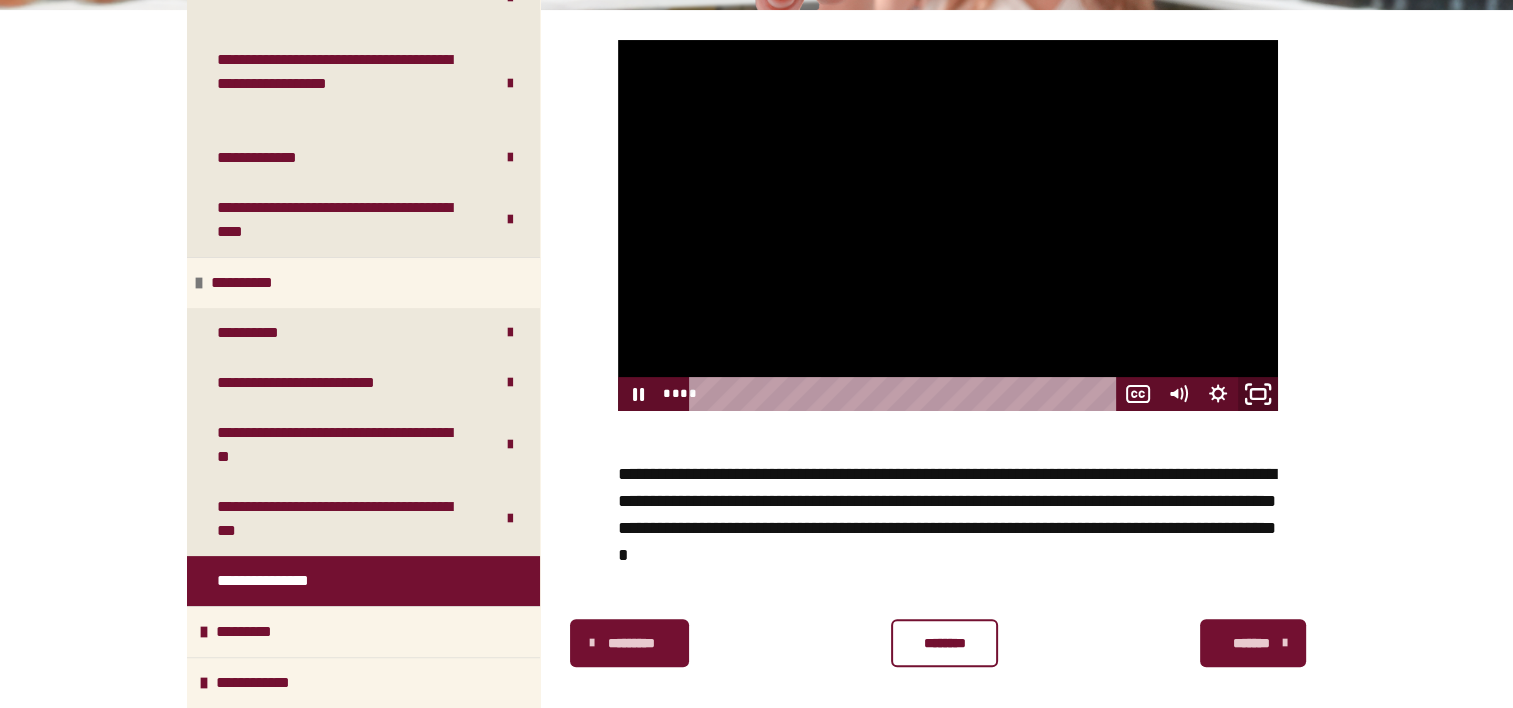 click 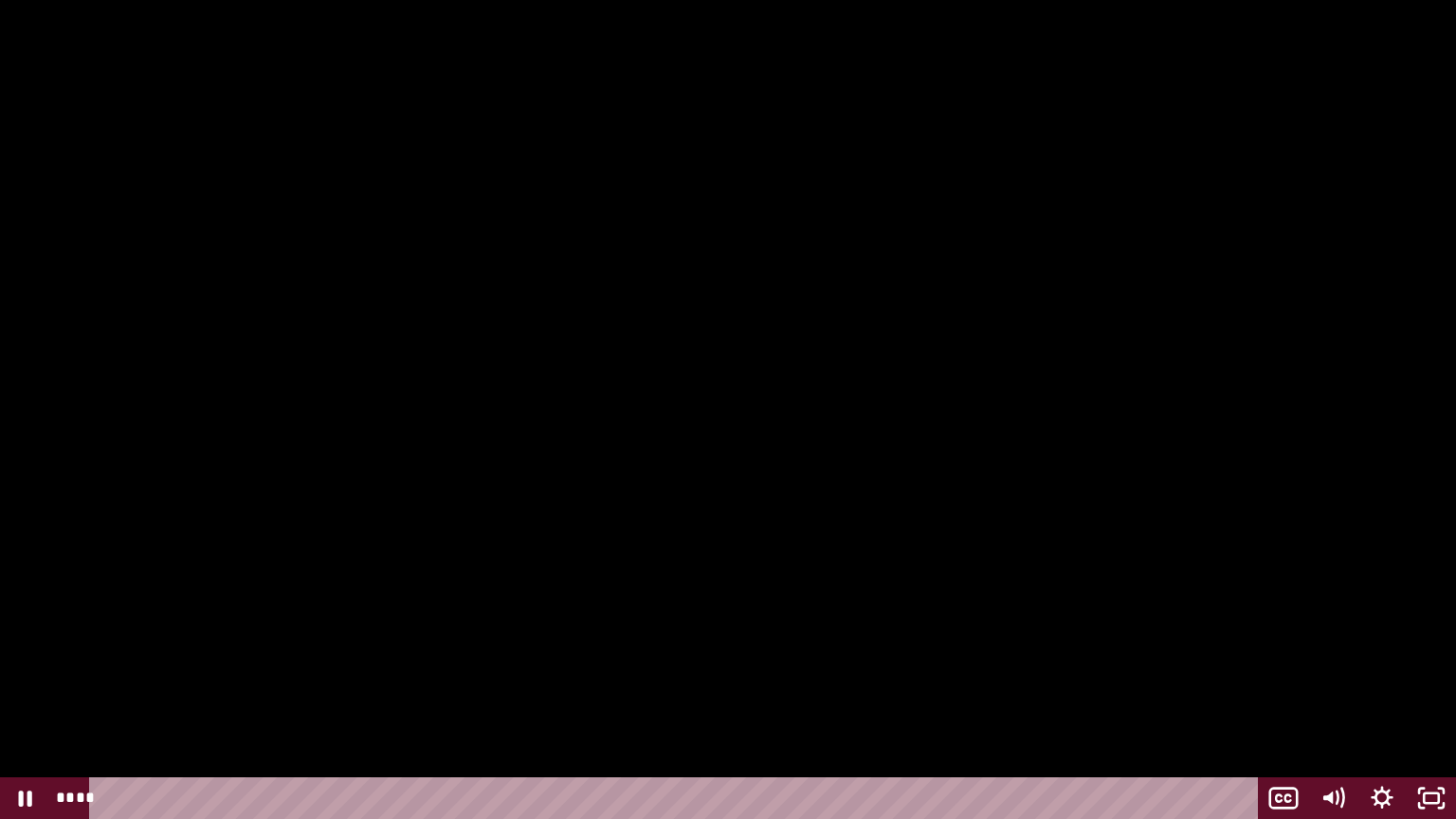 click at bounding box center [728, 410] 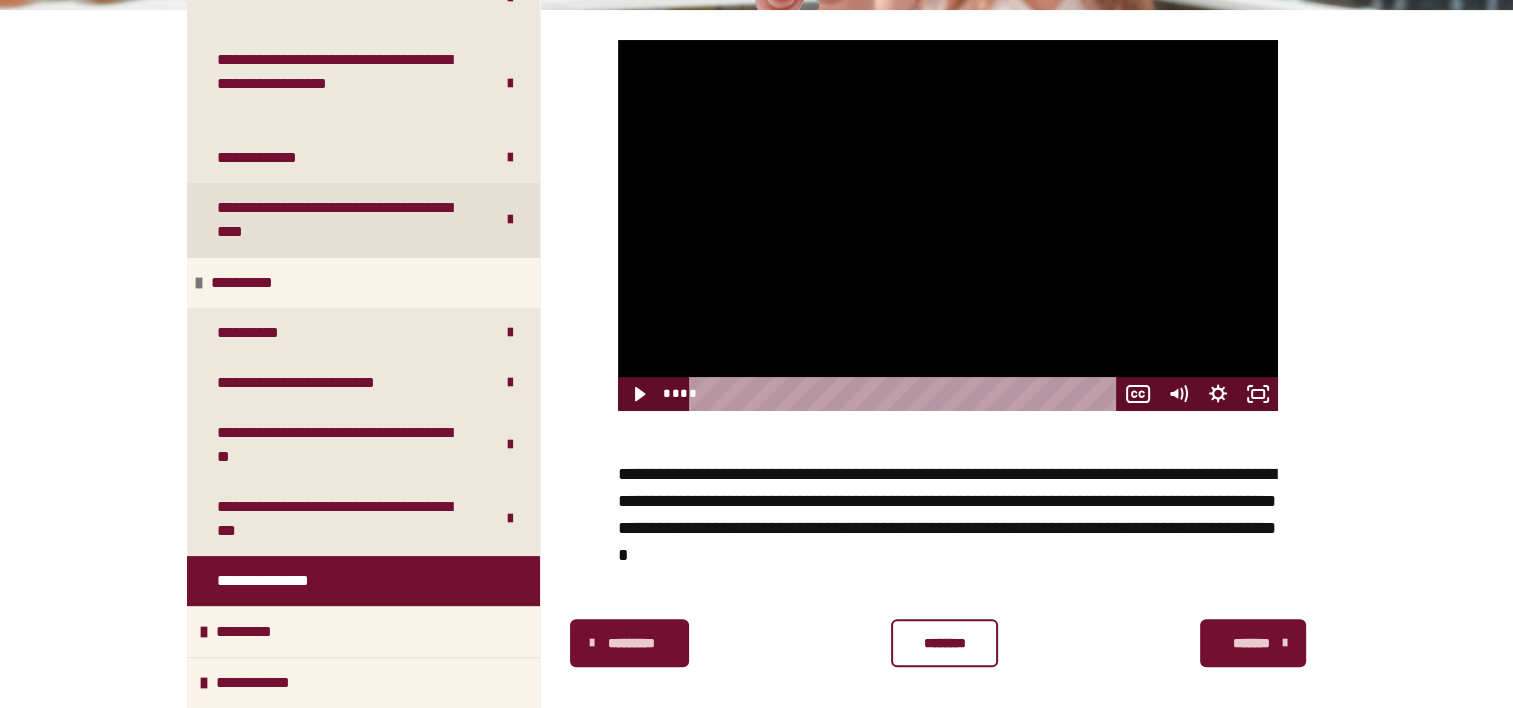 scroll, scrollTop: 0, scrollLeft: 0, axis: both 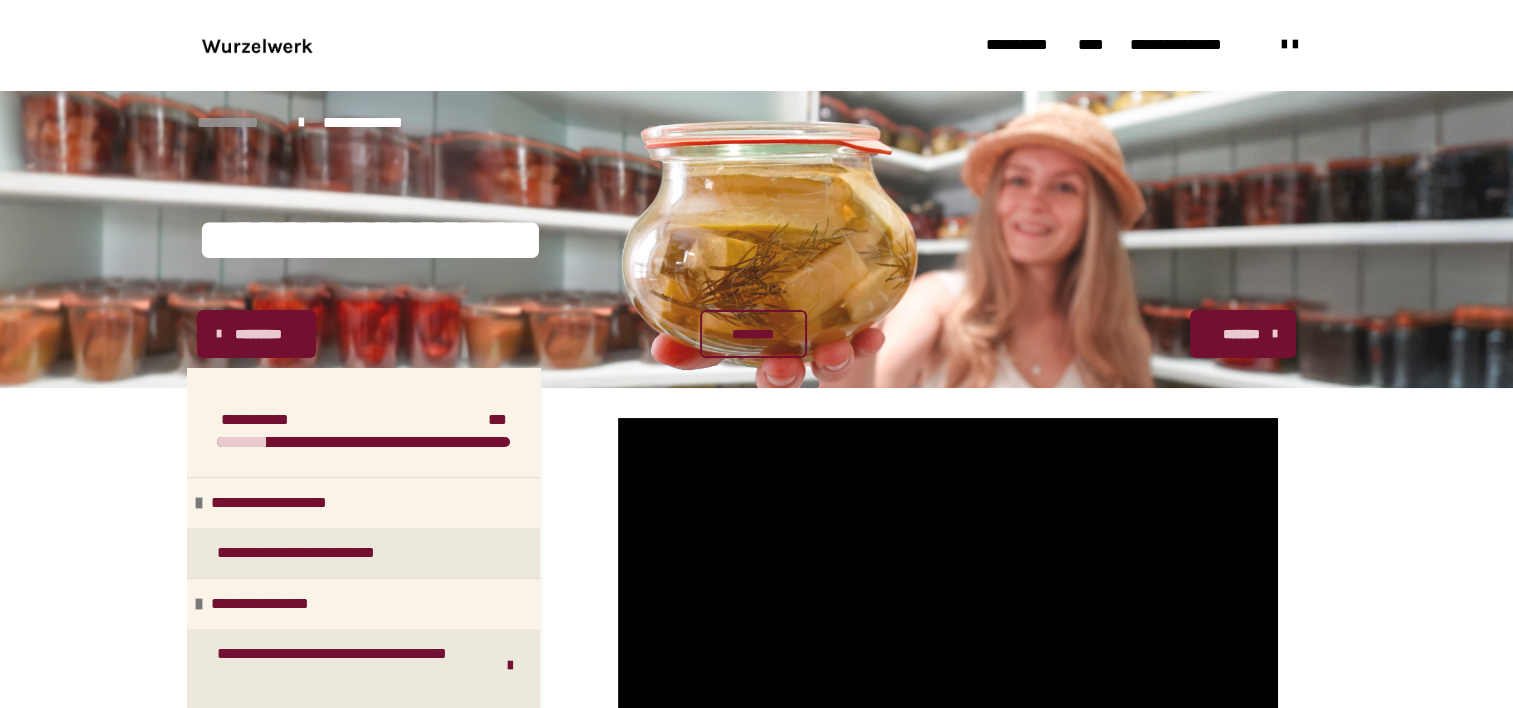 click on "**********" at bounding box center [238, 123] 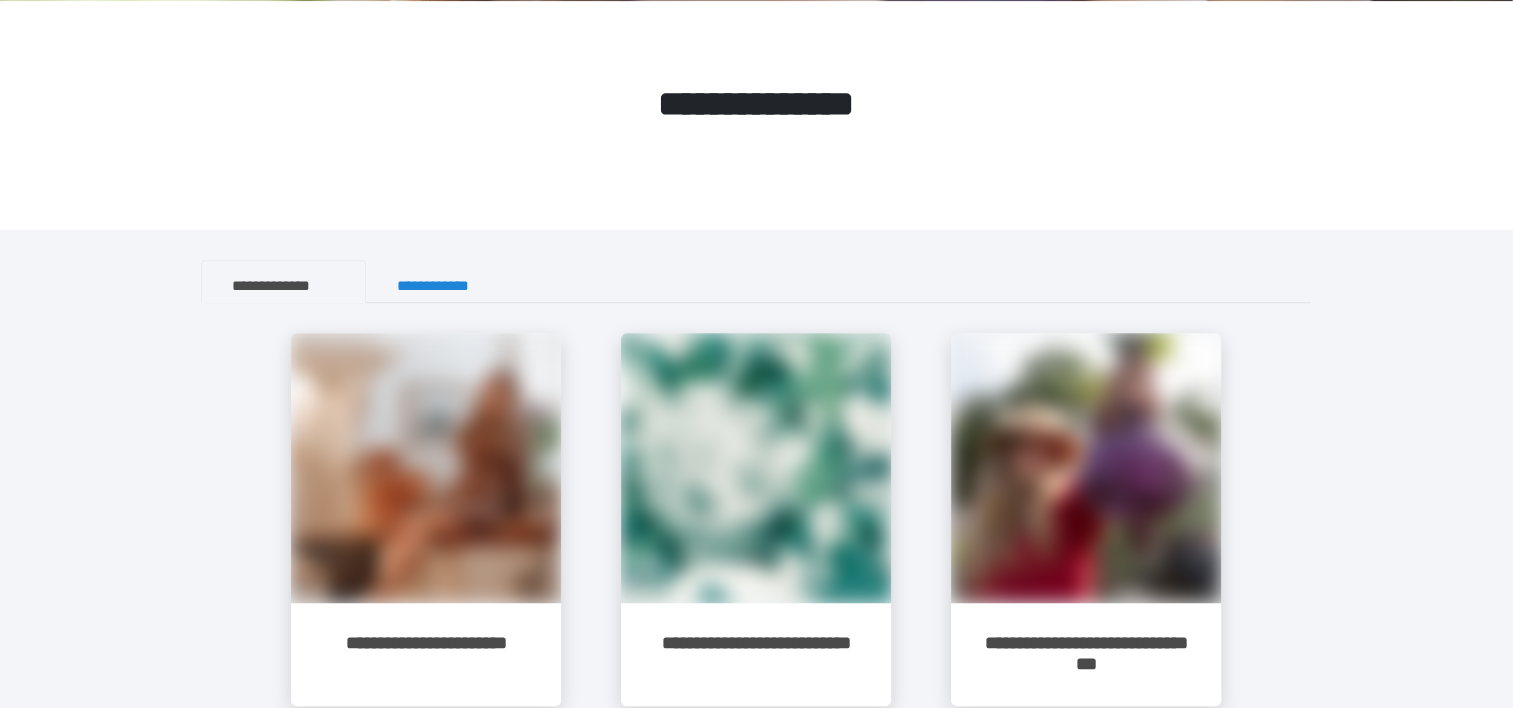 scroll, scrollTop: 0, scrollLeft: 0, axis: both 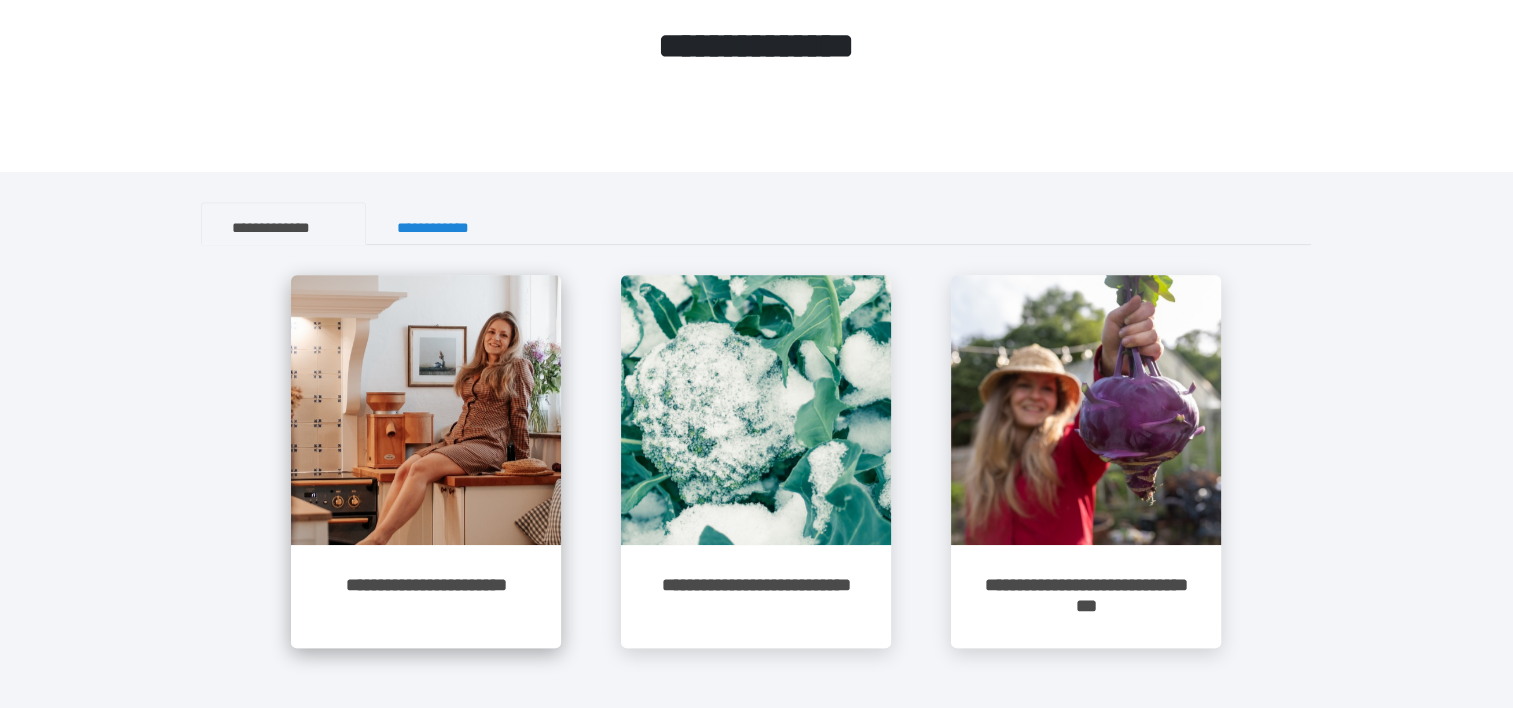 click at bounding box center (426, 410) 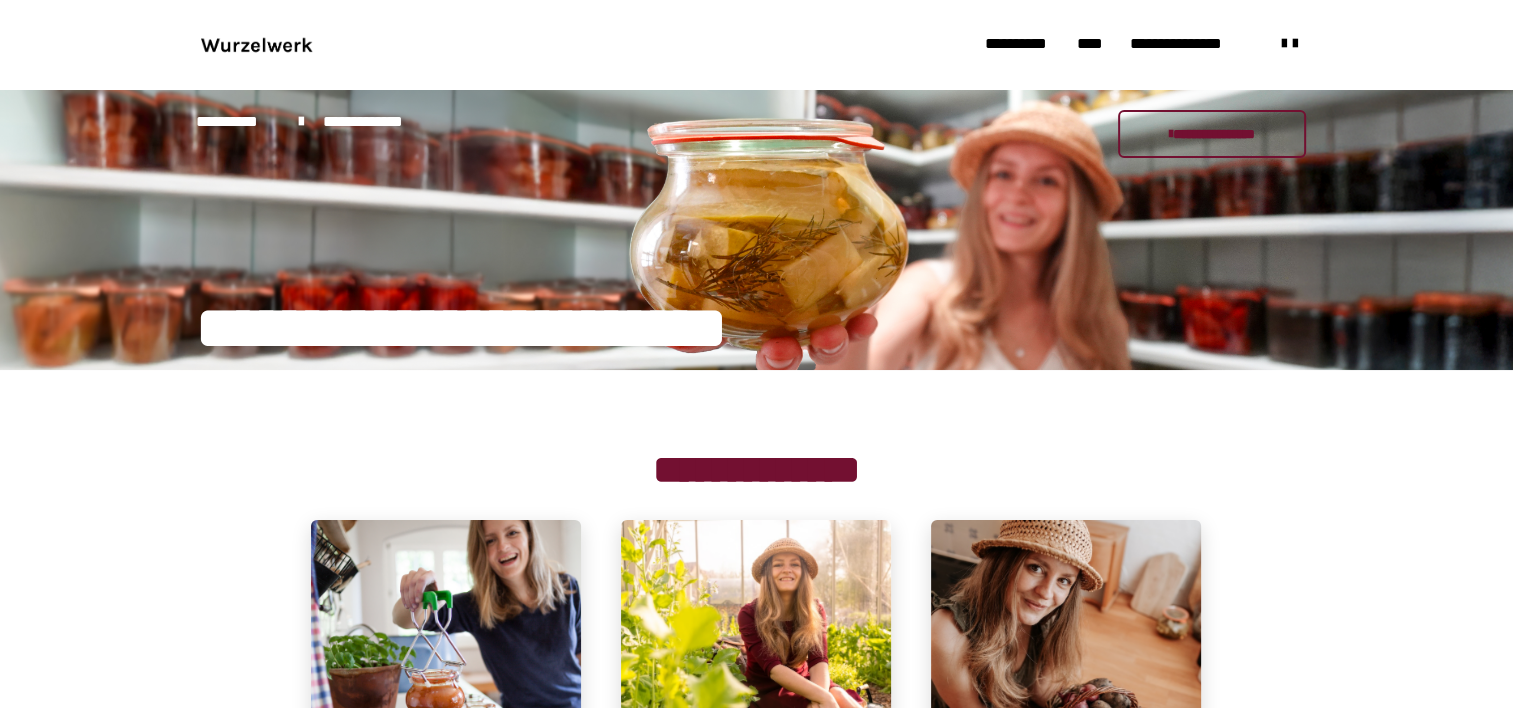 scroll, scrollTop: 0, scrollLeft: 0, axis: both 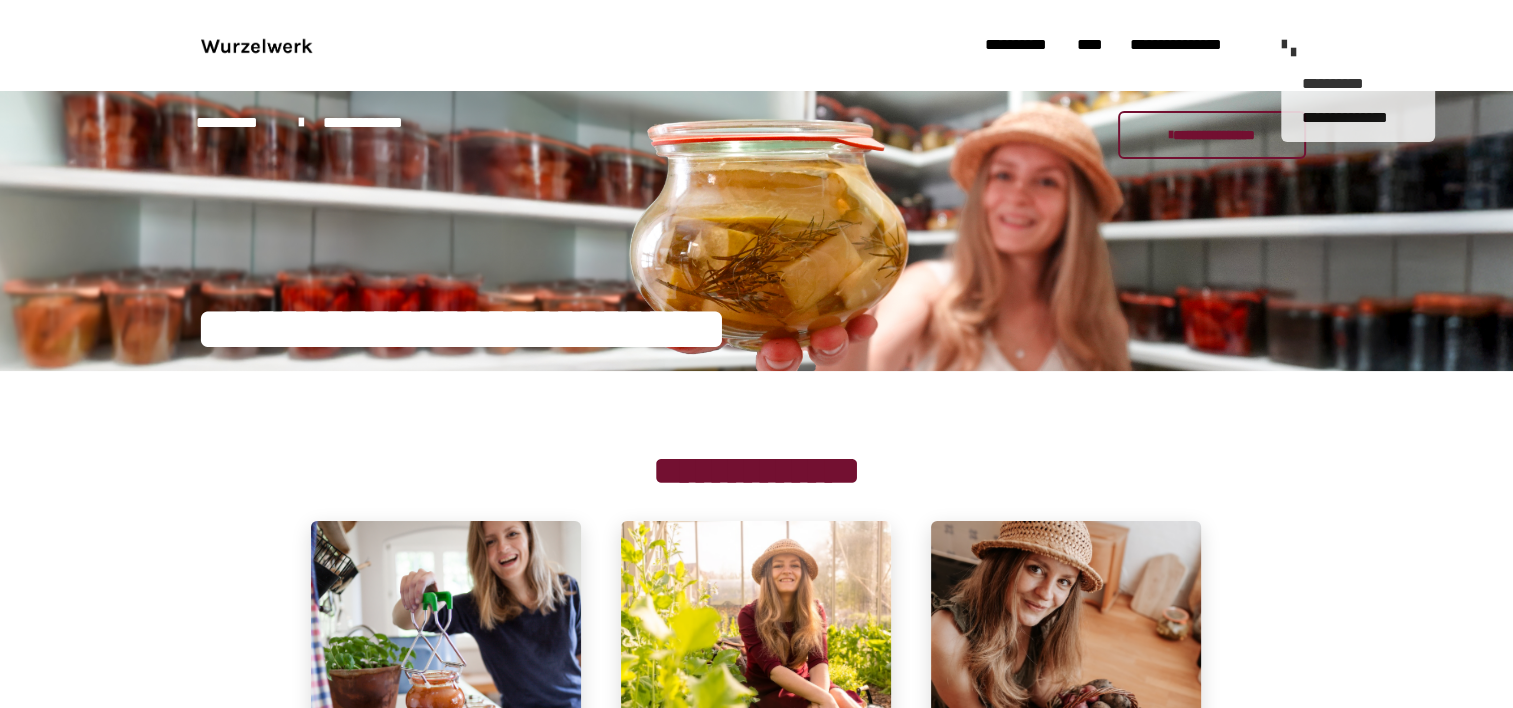 click at bounding box center (1283, 45) 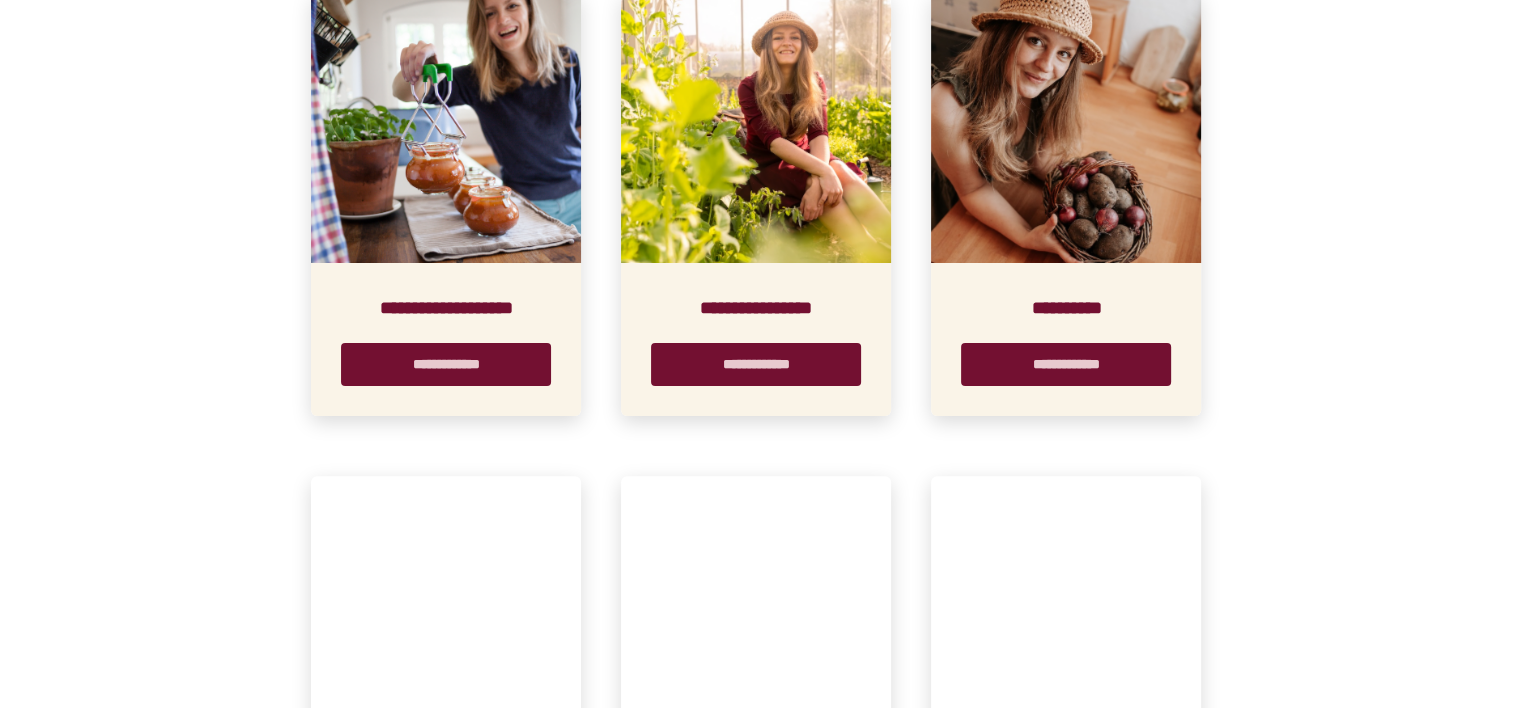 scroll, scrollTop: 500, scrollLeft: 0, axis: vertical 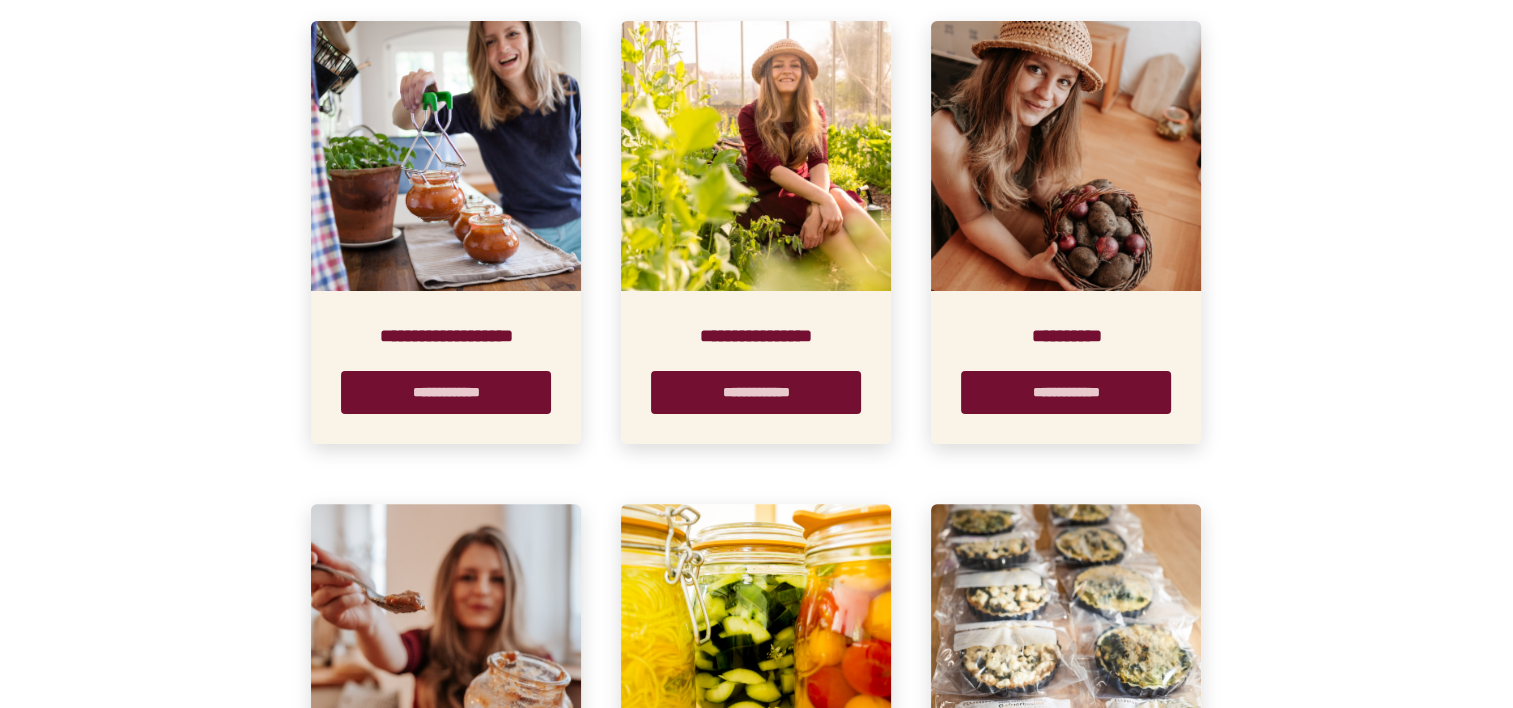 click at bounding box center [1066, 156] 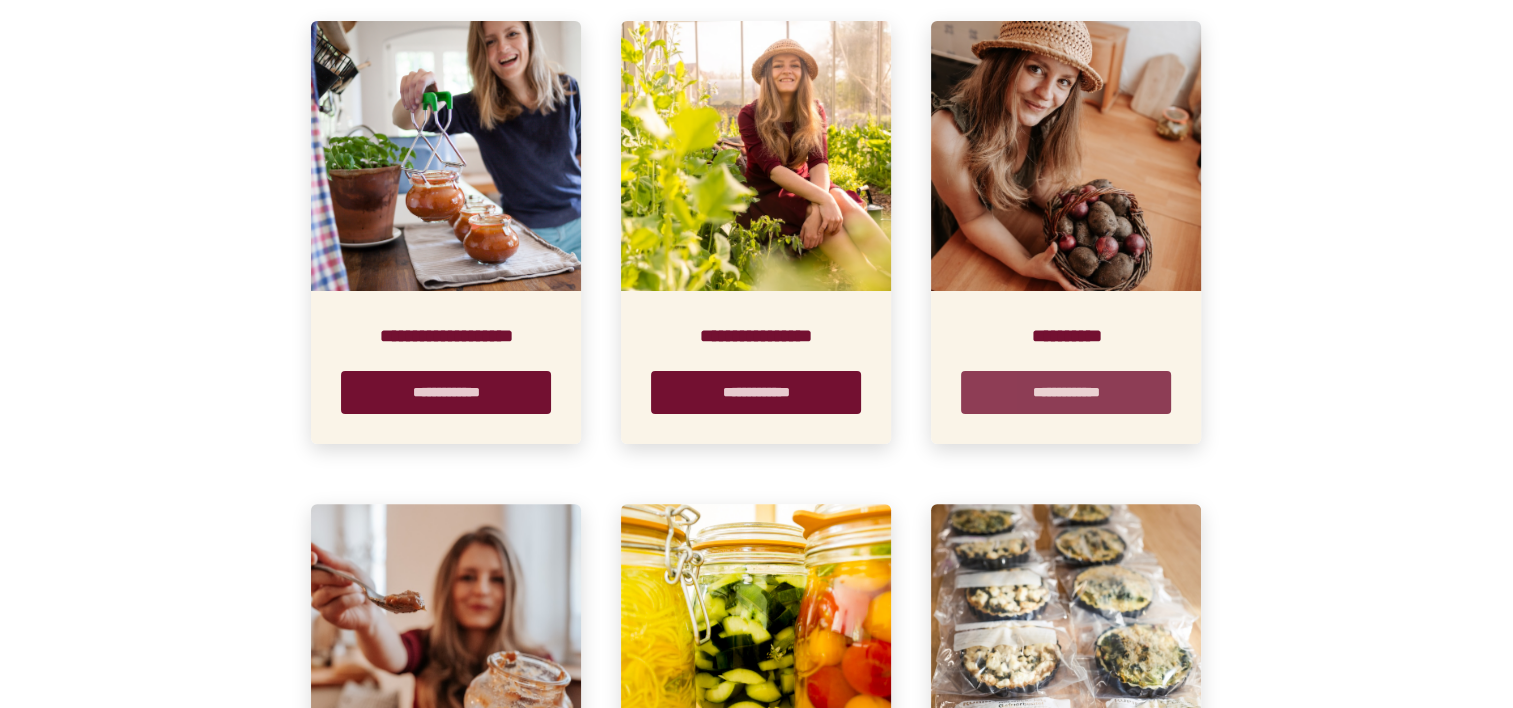click on "**********" at bounding box center (1066, 392) 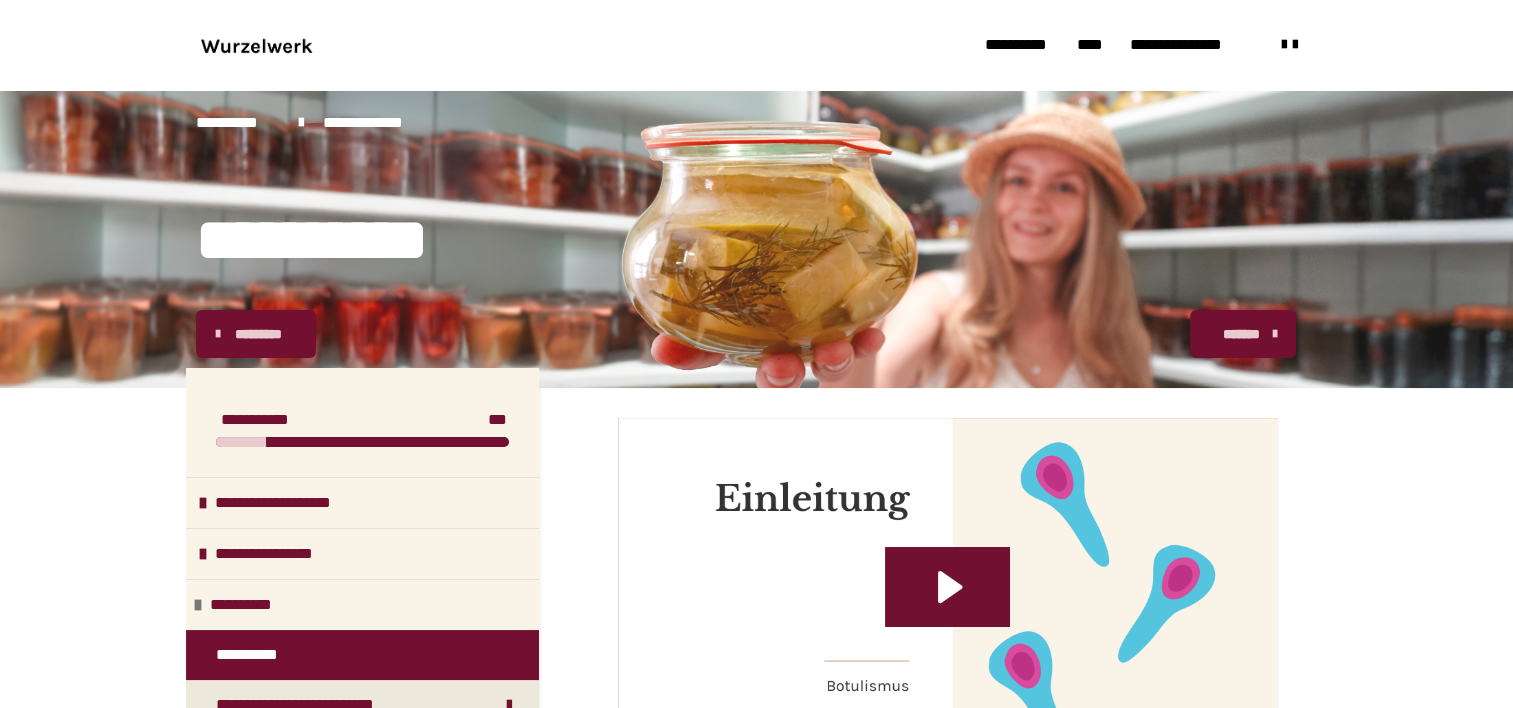 scroll, scrollTop: 448, scrollLeft: 0, axis: vertical 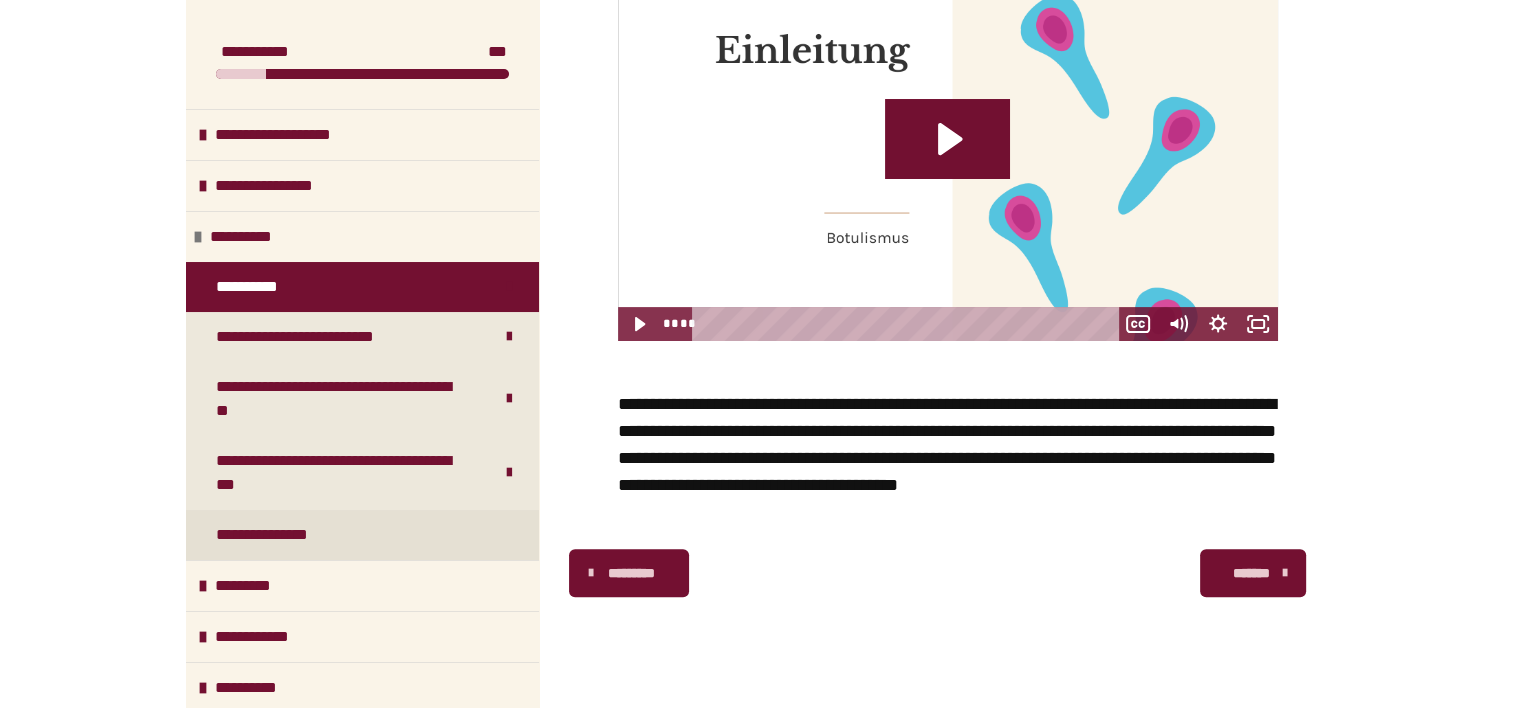 click on "**********" at bounding box center [362, 535] 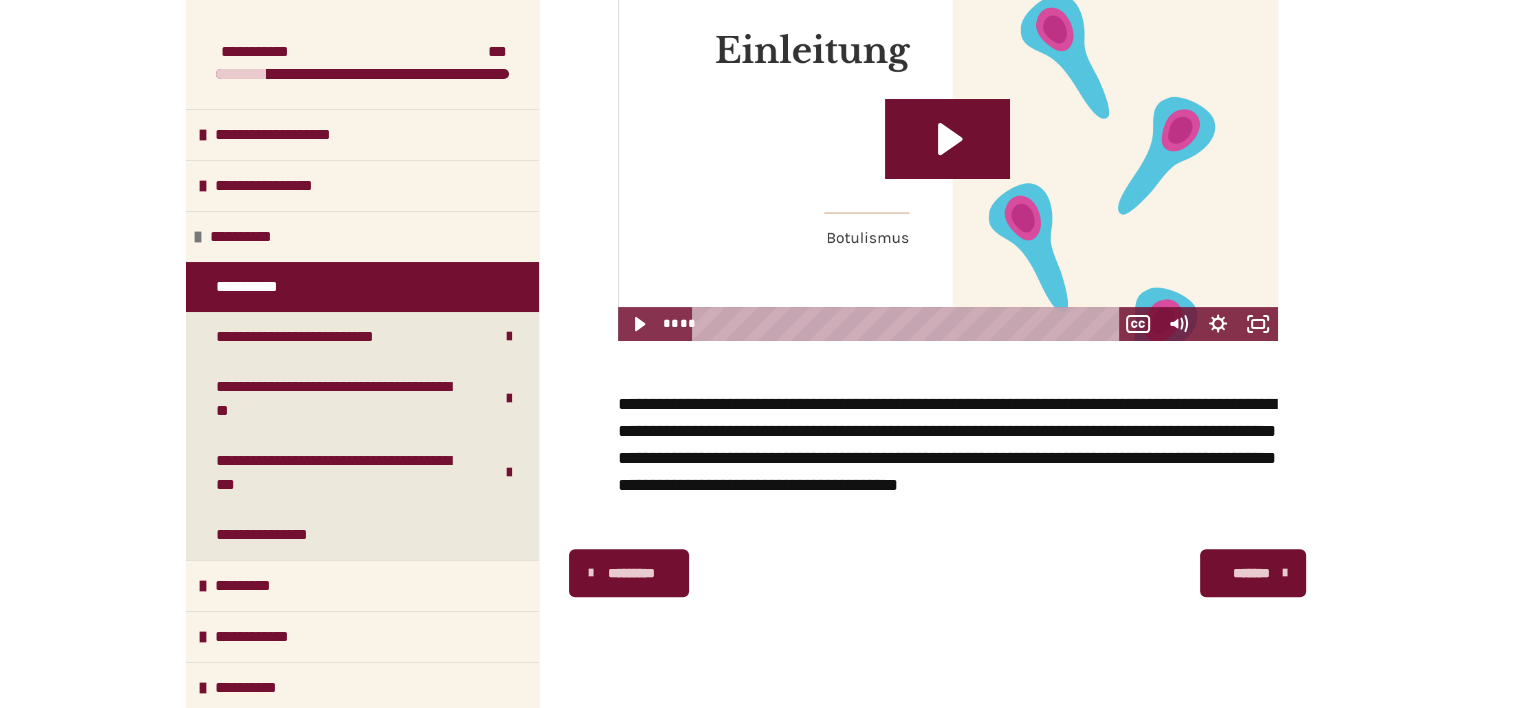 scroll, scrollTop: 378, scrollLeft: 0, axis: vertical 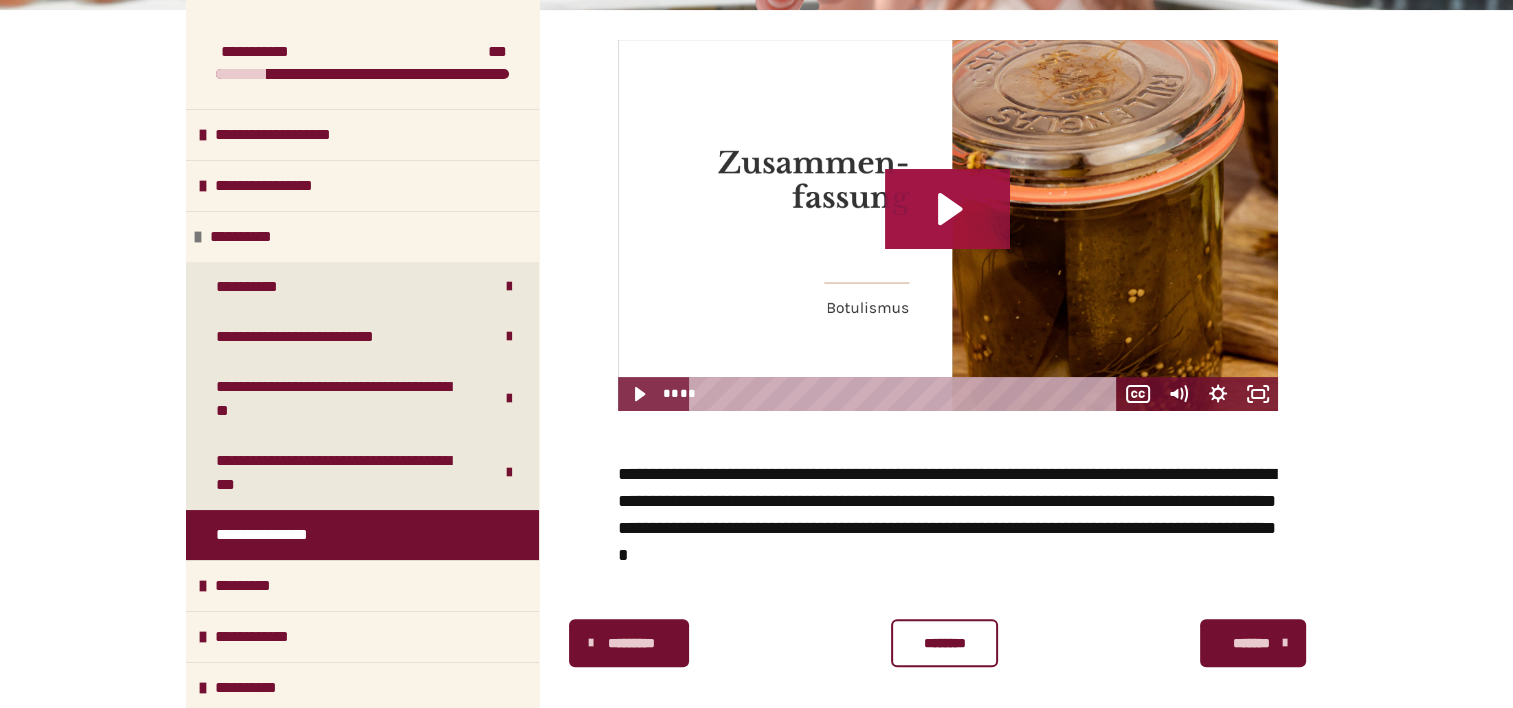 click 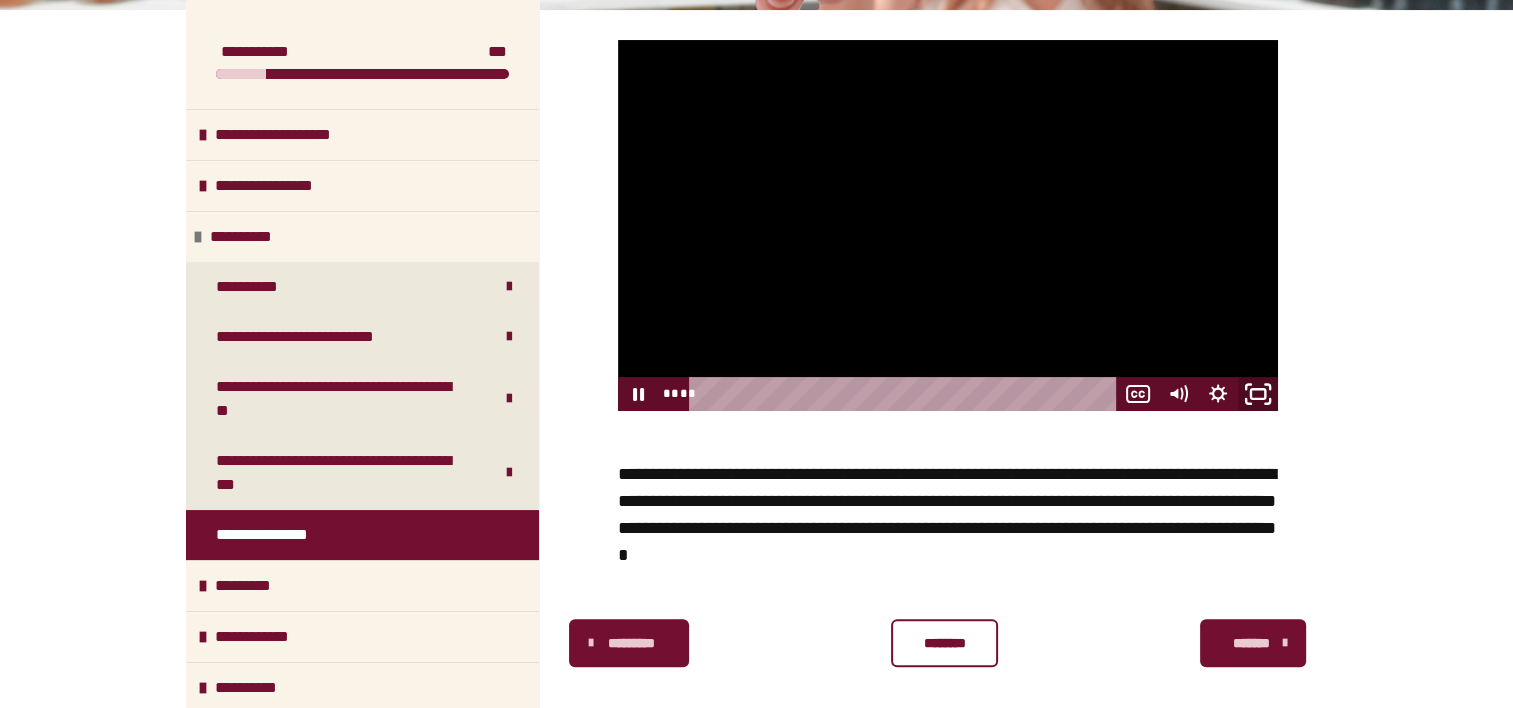 click 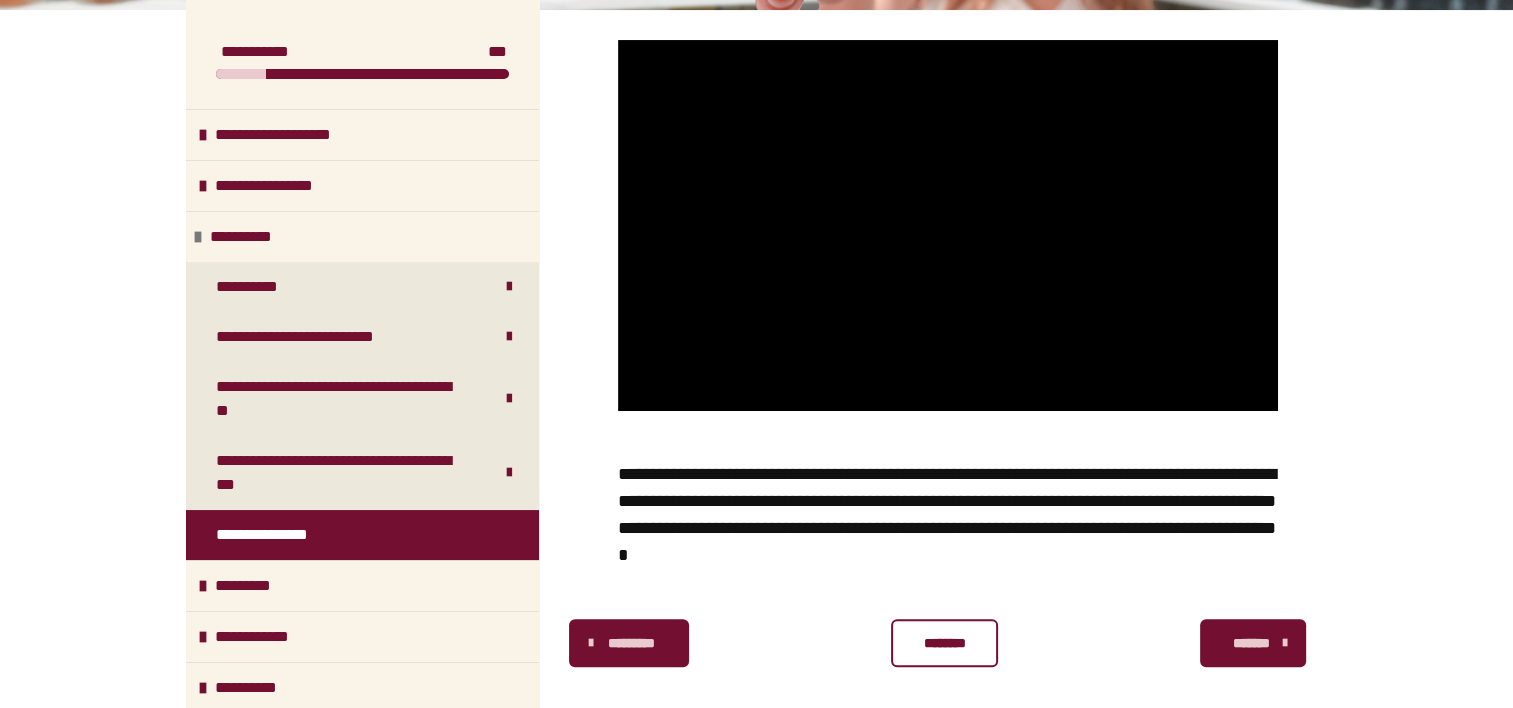 click on "********" at bounding box center (944, 643) 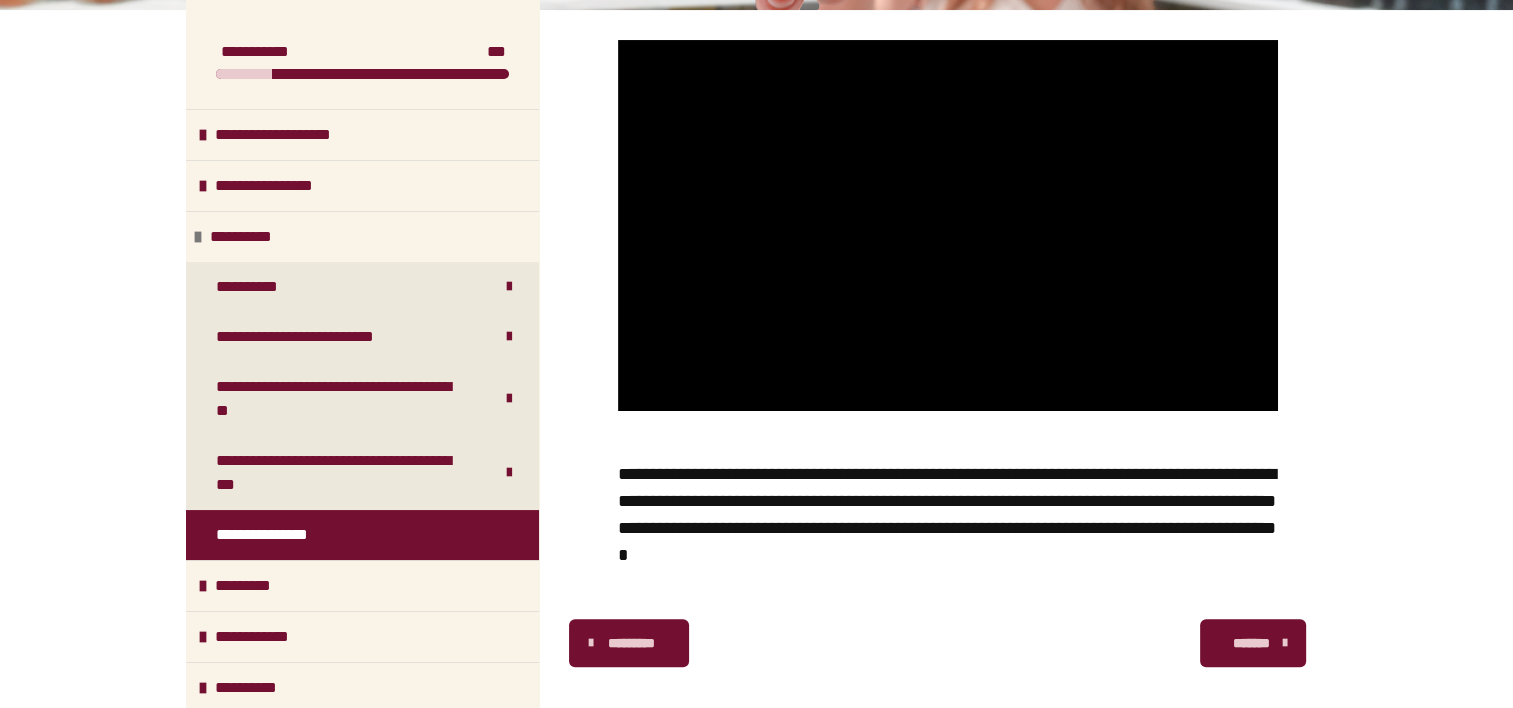 click at bounding box center [1284, 643] 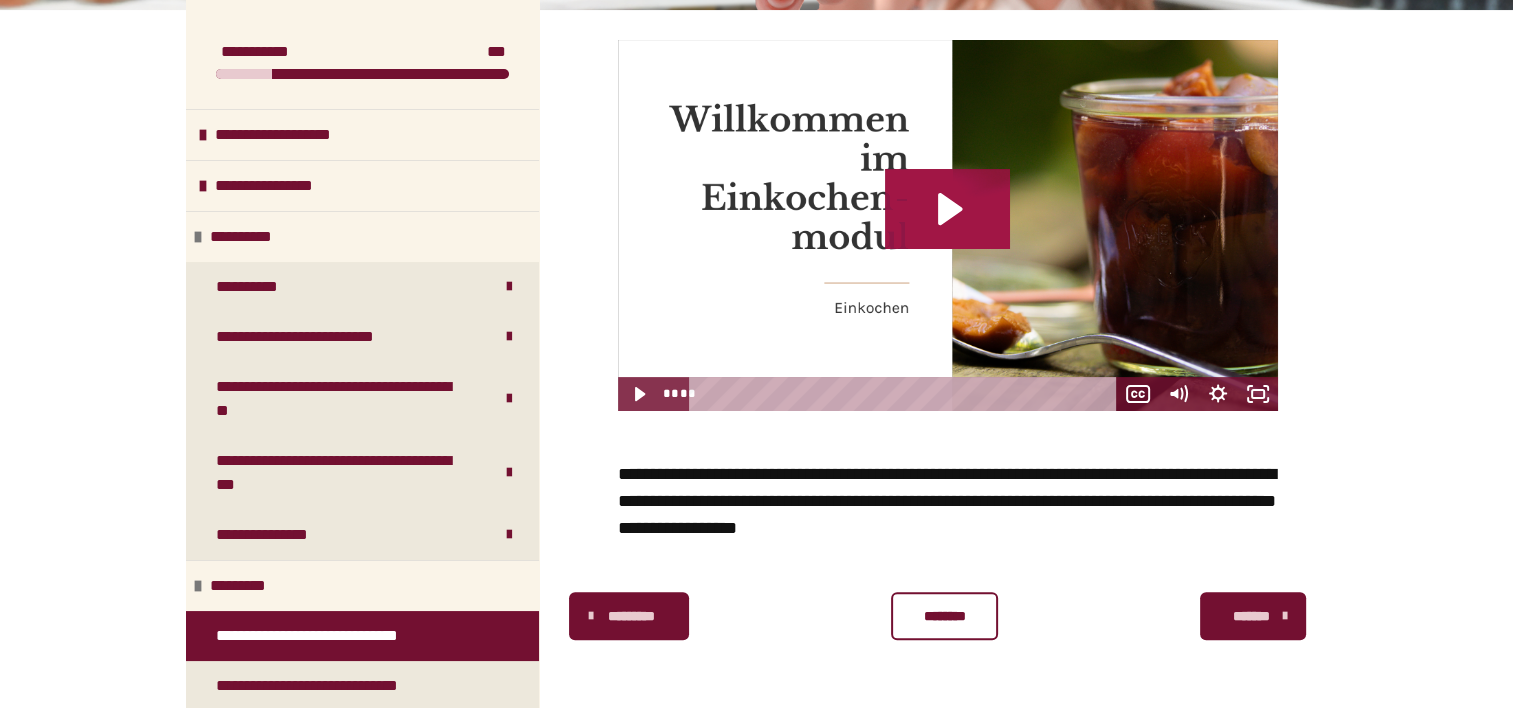 click 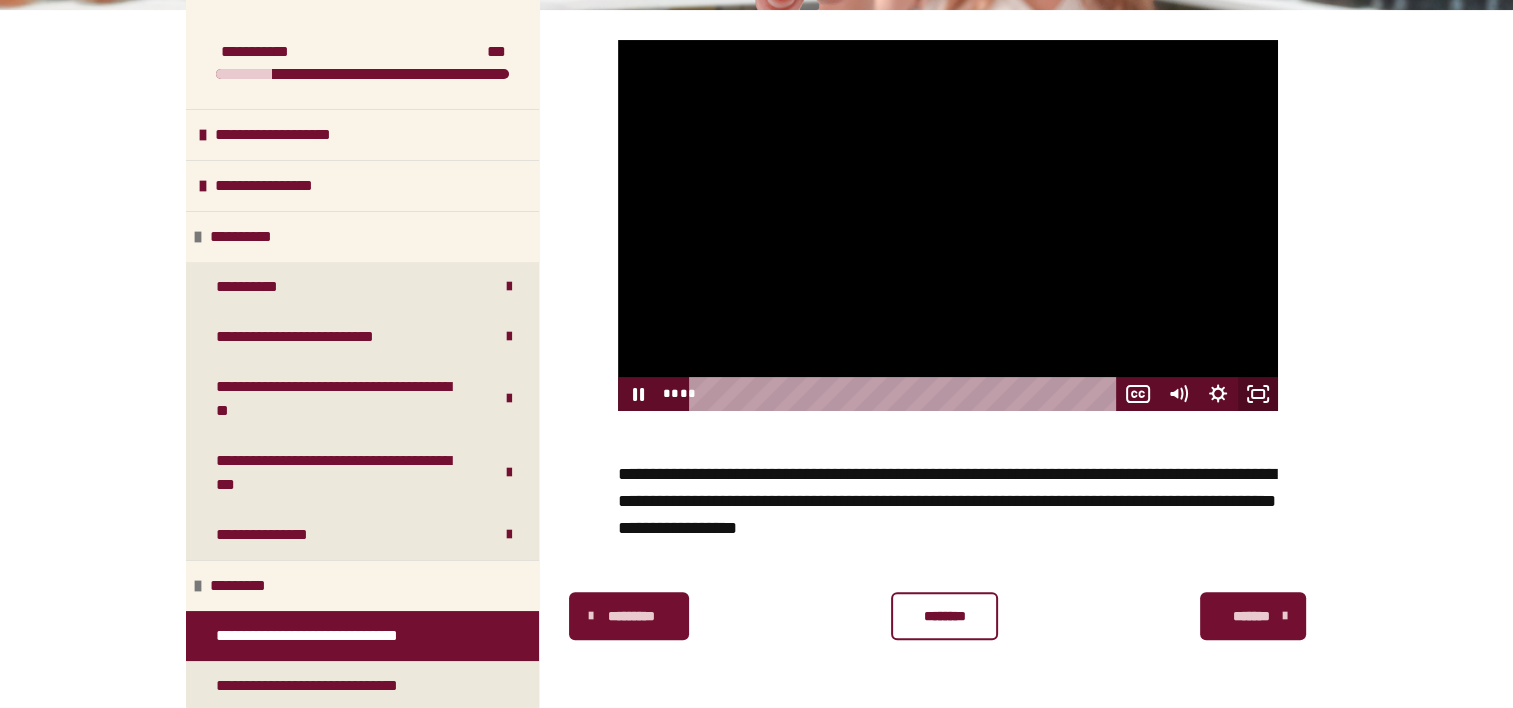 click 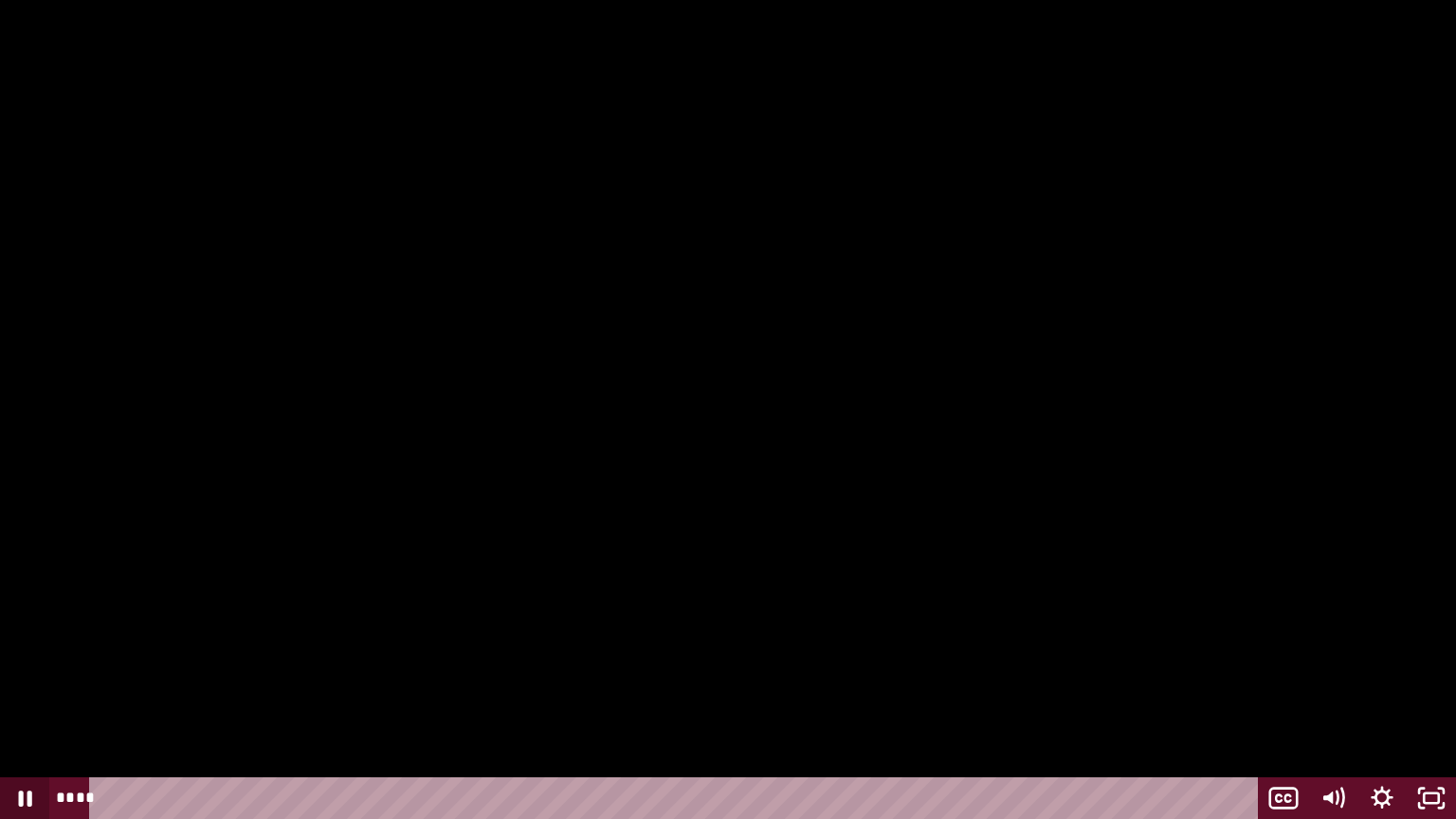 click 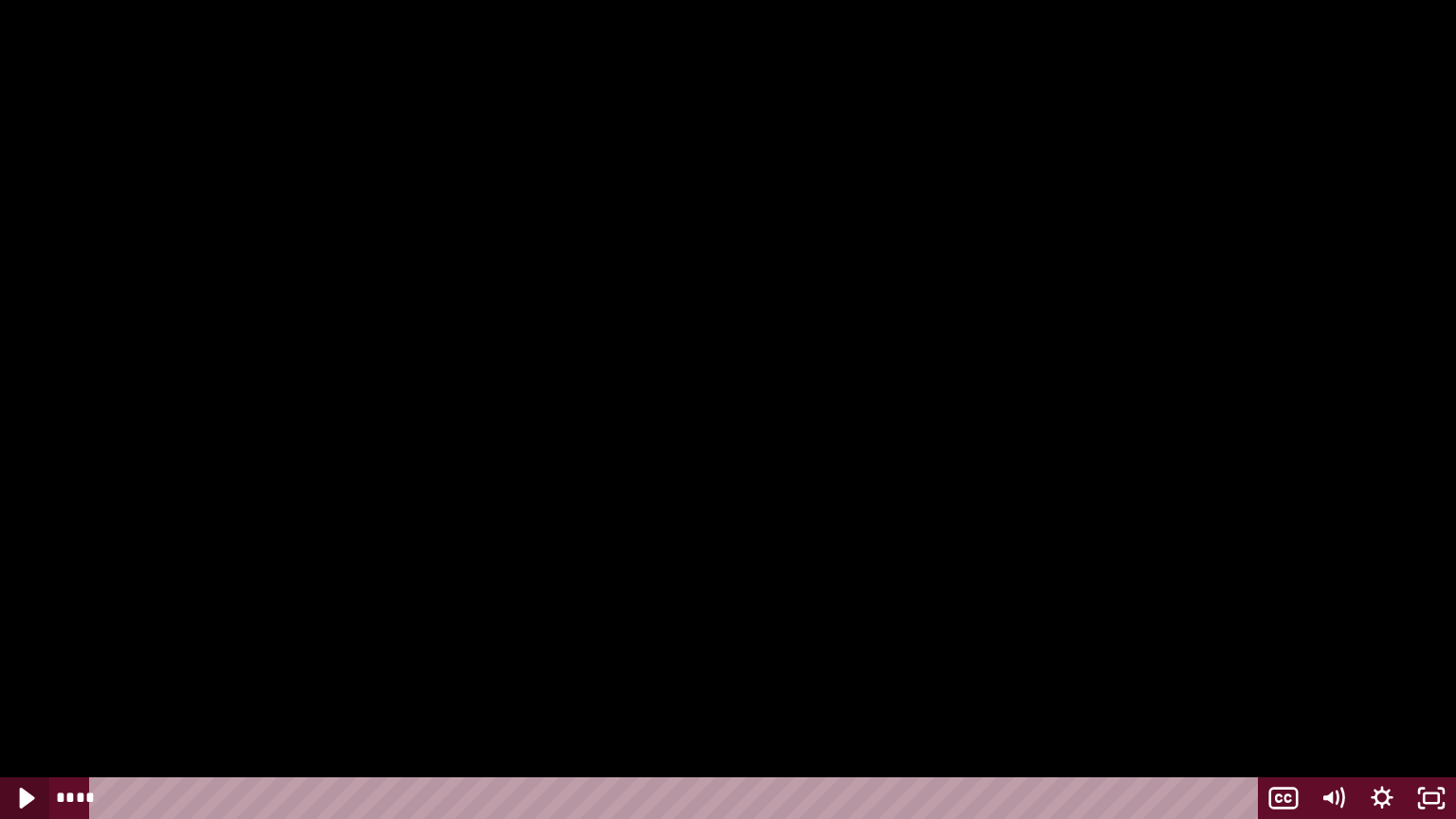 click 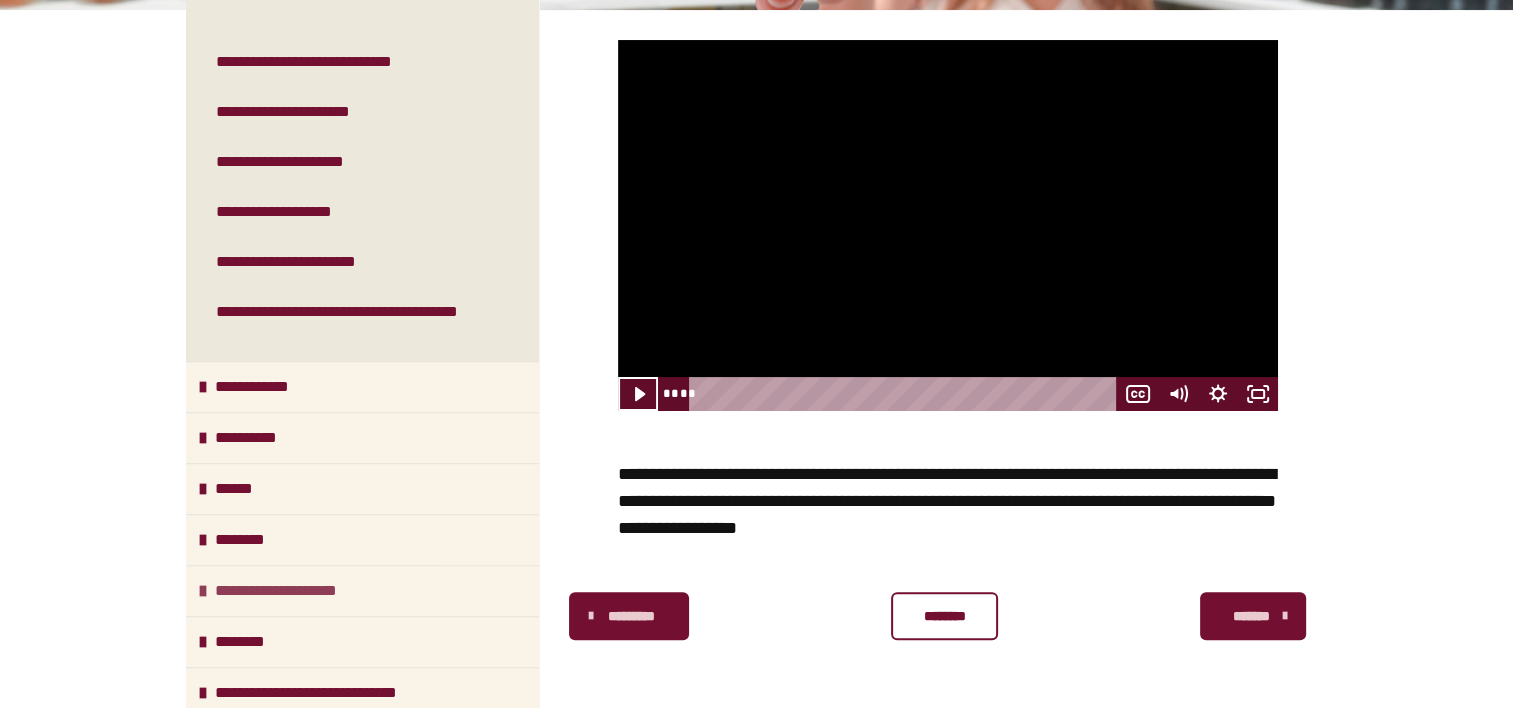 scroll, scrollTop: 1024, scrollLeft: 0, axis: vertical 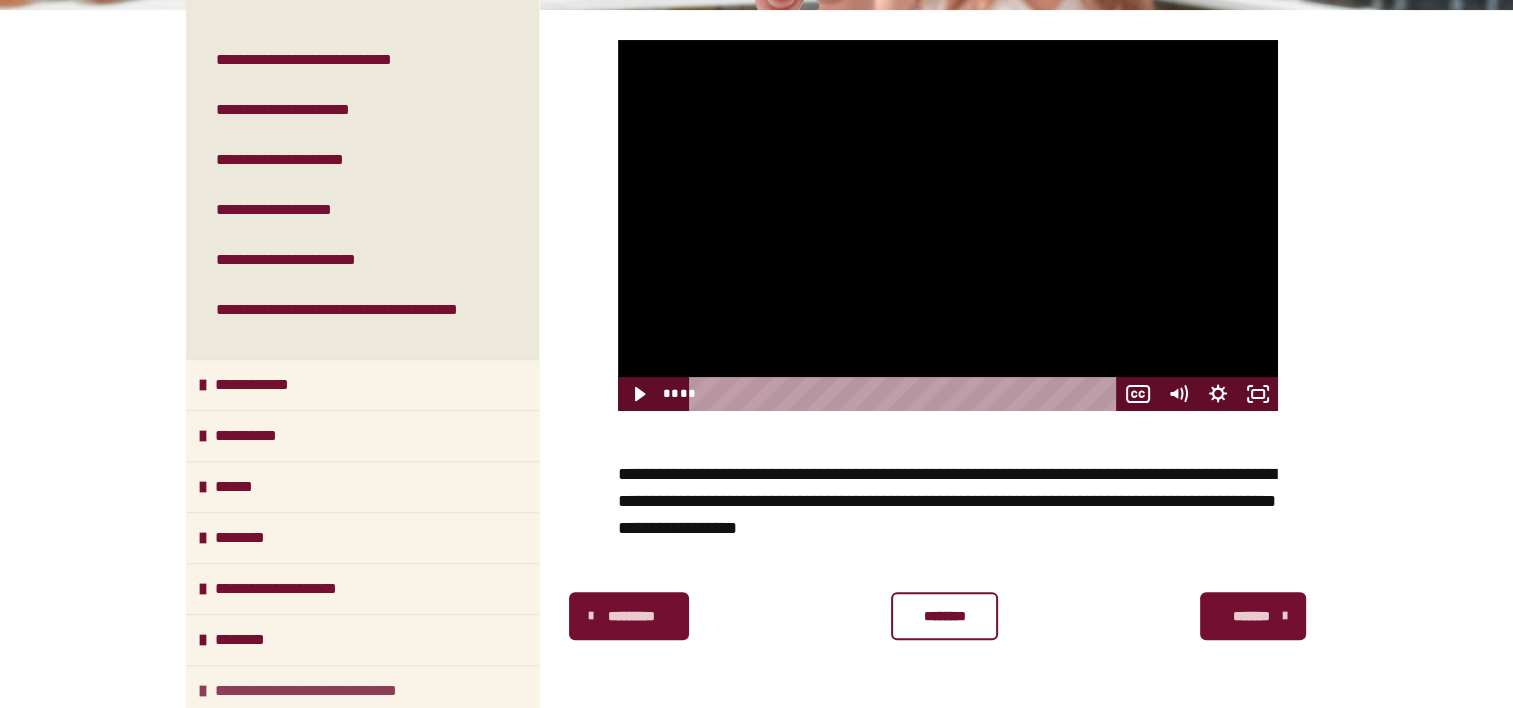 click on "**********" at bounding box center [334, 691] 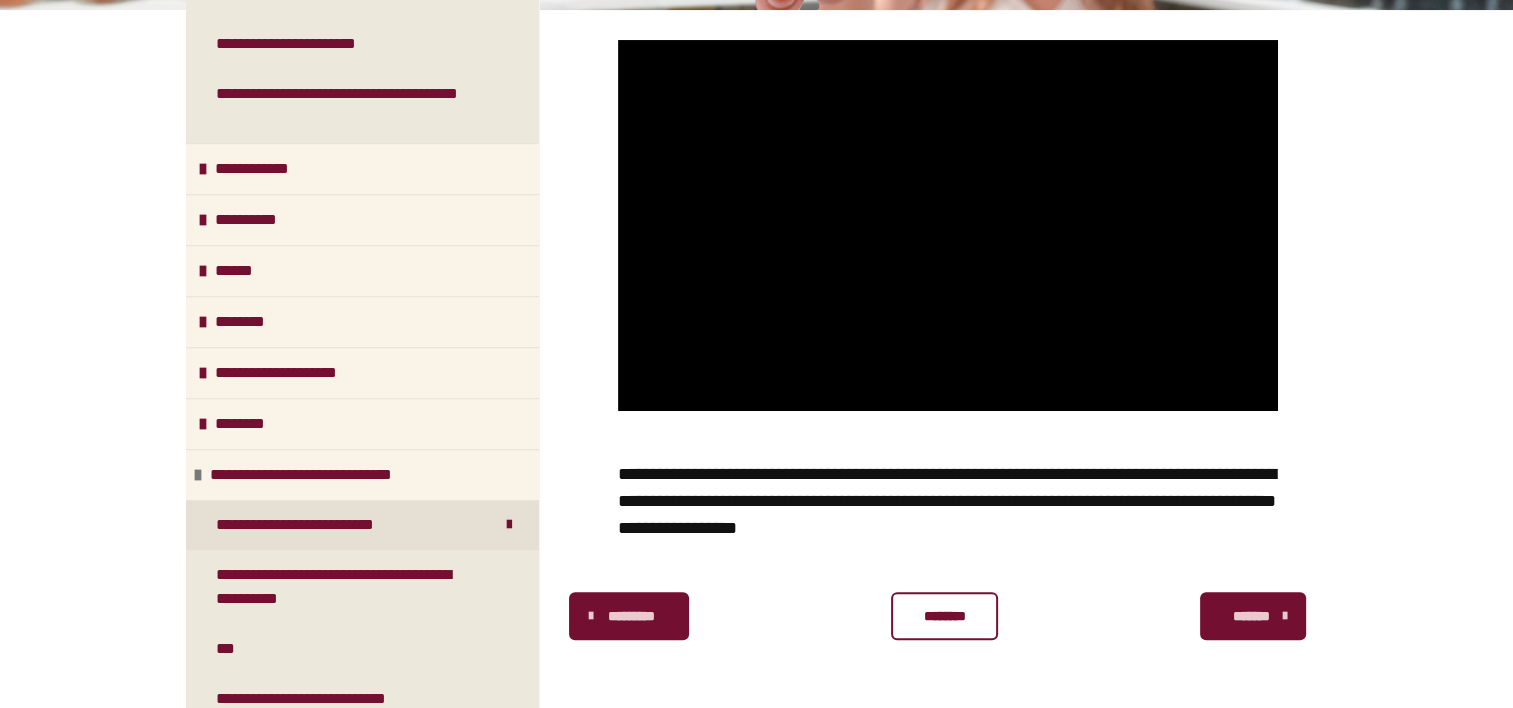 scroll, scrollTop: 1248, scrollLeft: 0, axis: vertical 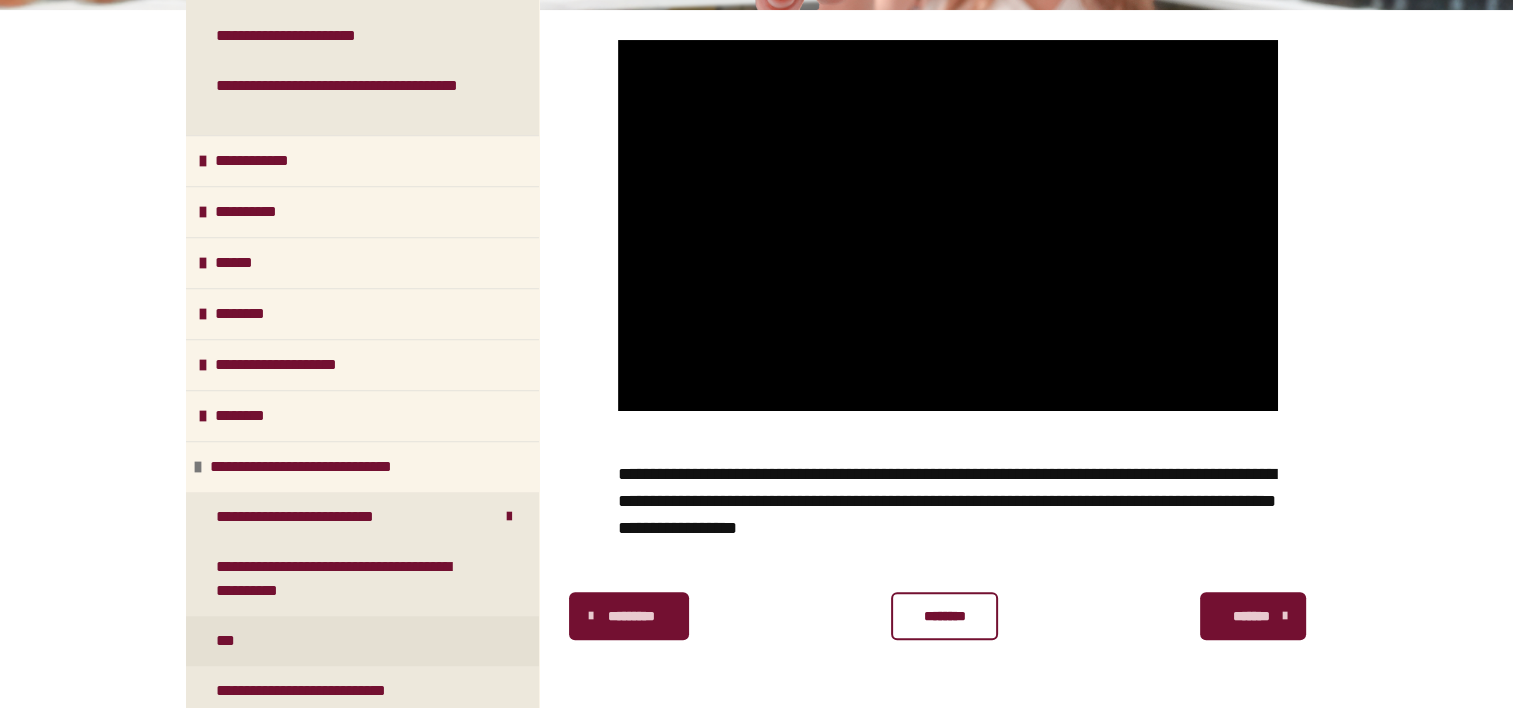 click on "***" at bounding box center (229, 641) 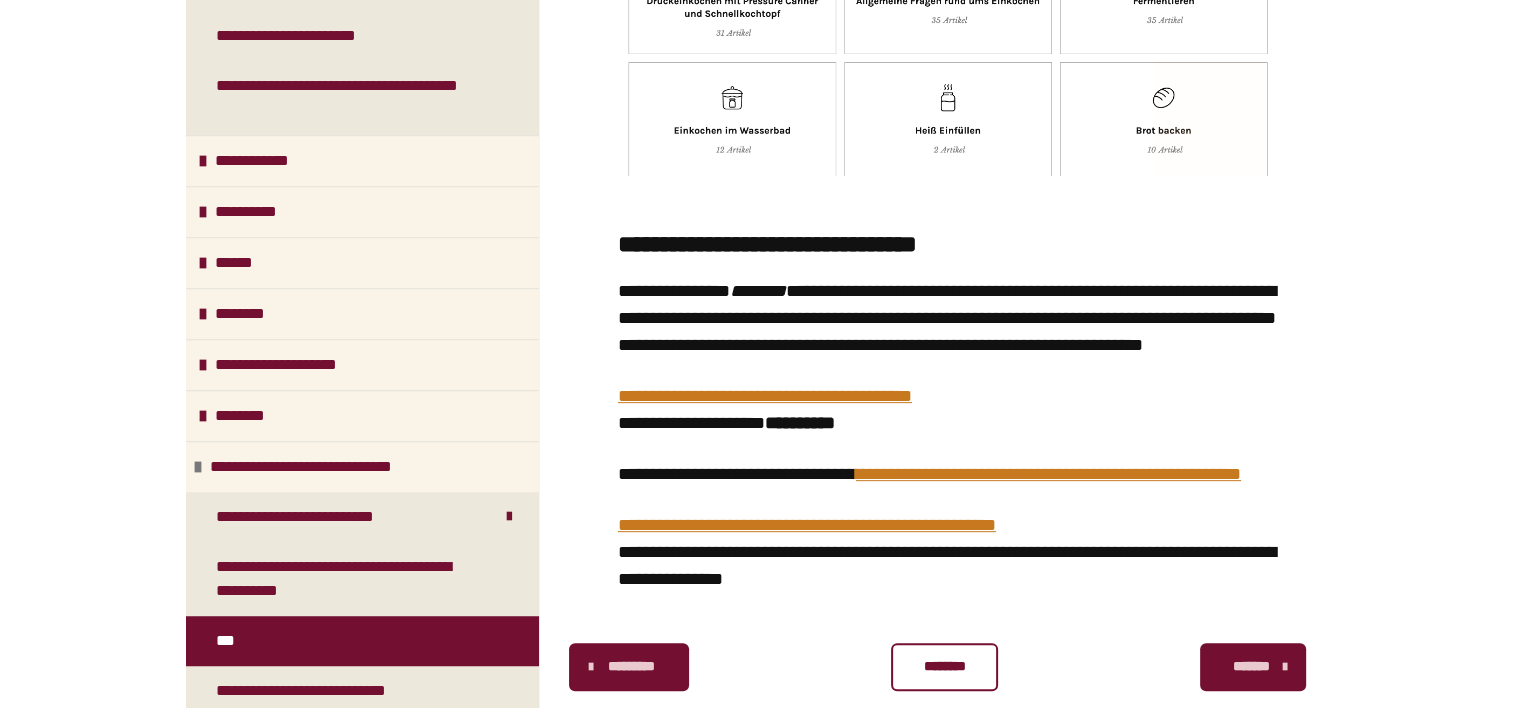 scroll, scrollTop: 748, scrollLeft: 0, axis: vertical 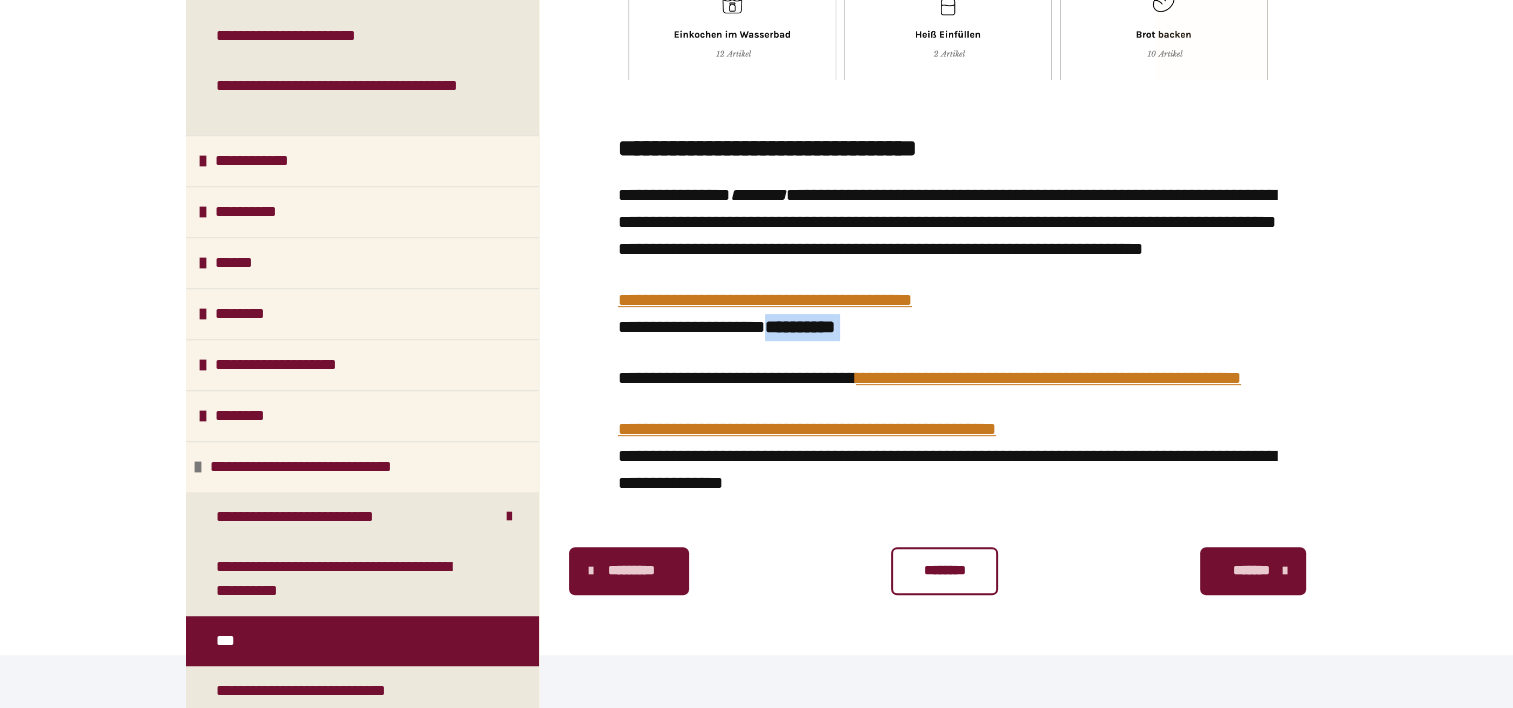drag, startPoint x: 893, startPoint y: 353, endPoint x: 795, endPoint y: 352, distance: 98.005104 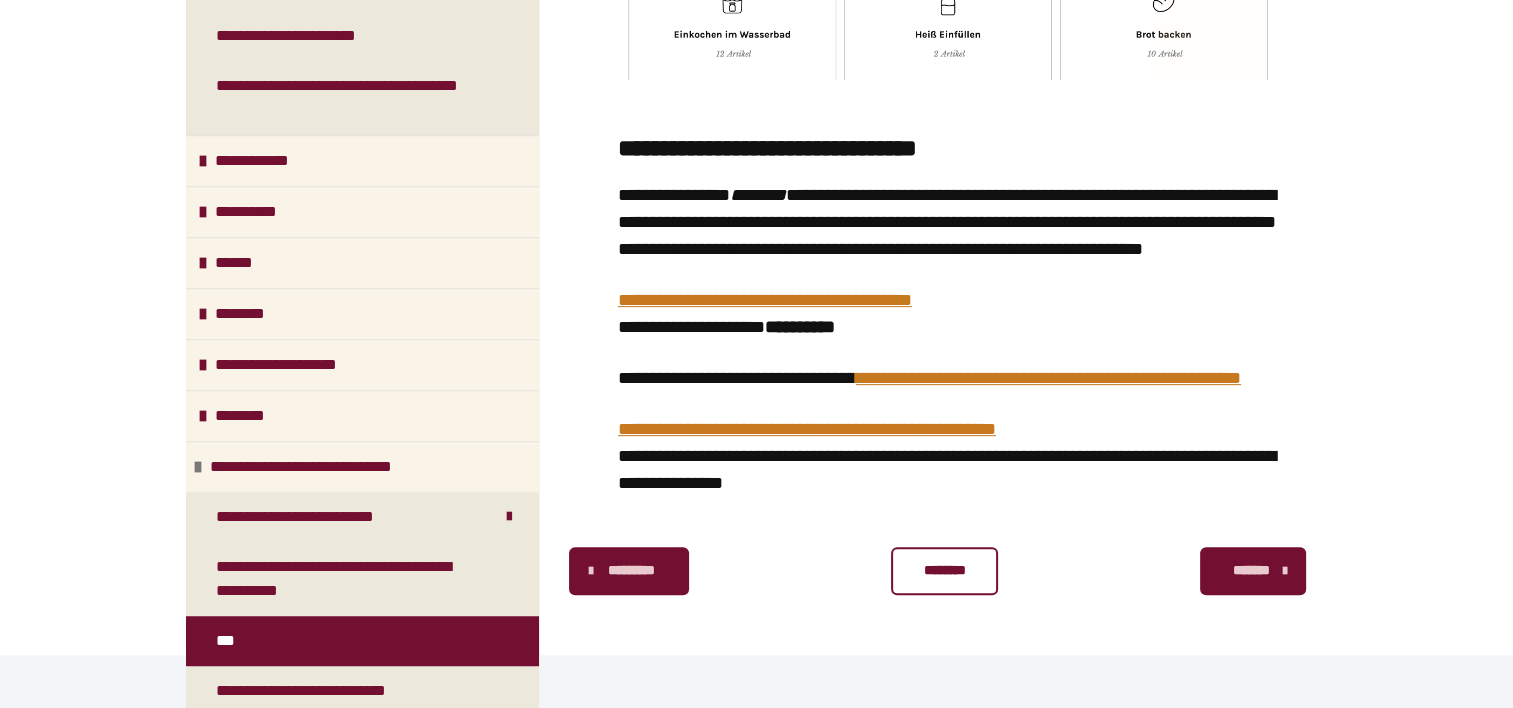 click on "**********" at bounding box center [948, 313] 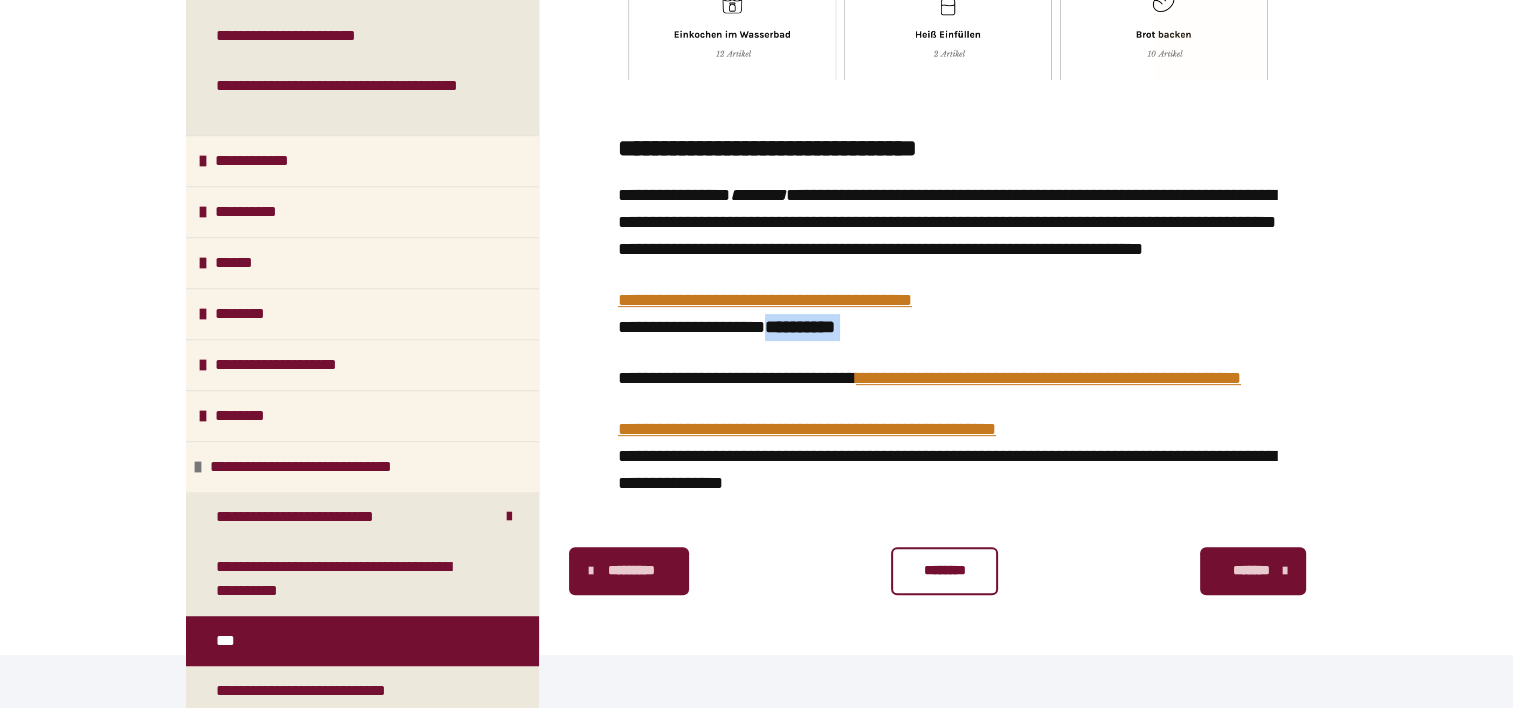drag, startPoint x: 893, startPoint y: 356, endPoint x: 792, endPoint y: 352, distance: 101.07918 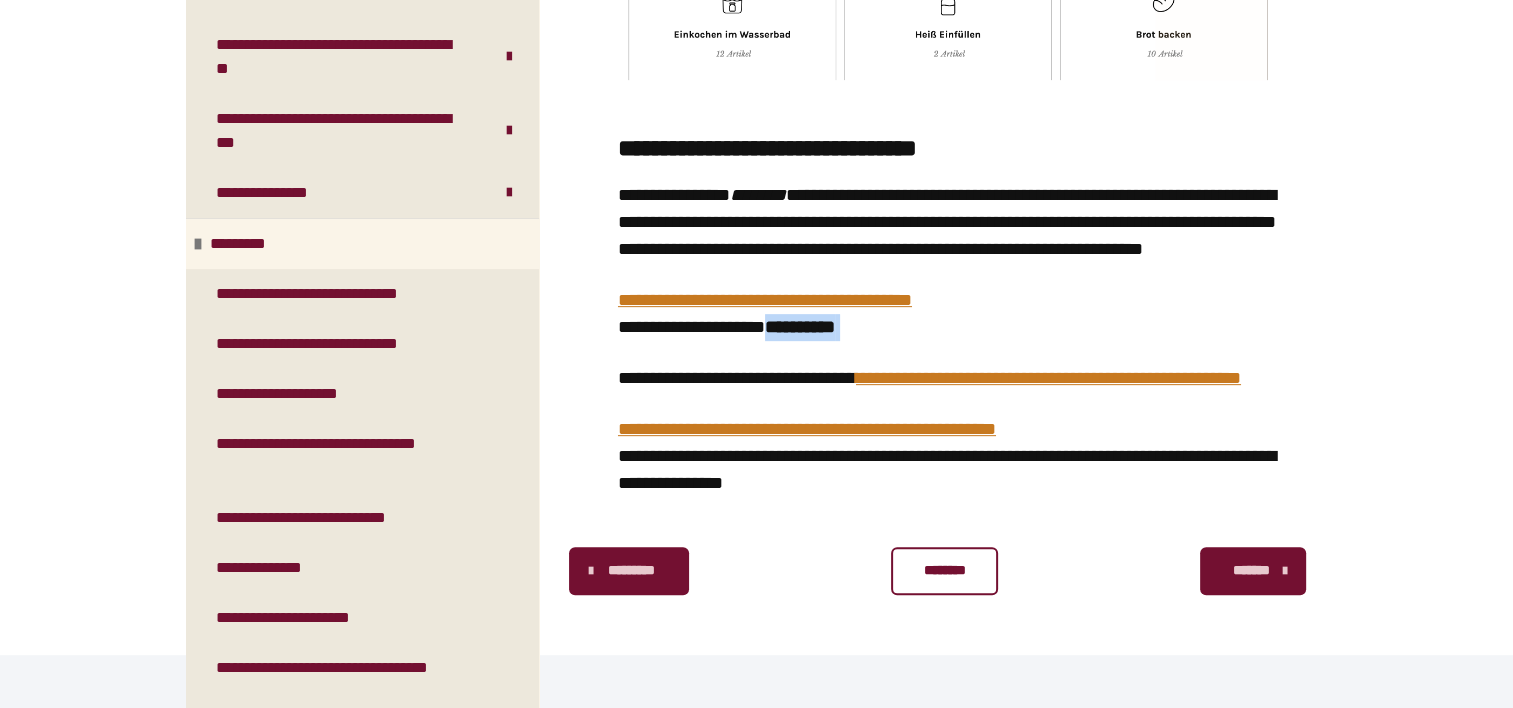 scroll, scrollTop: 148, scrollLeft: 0, axis: vertical 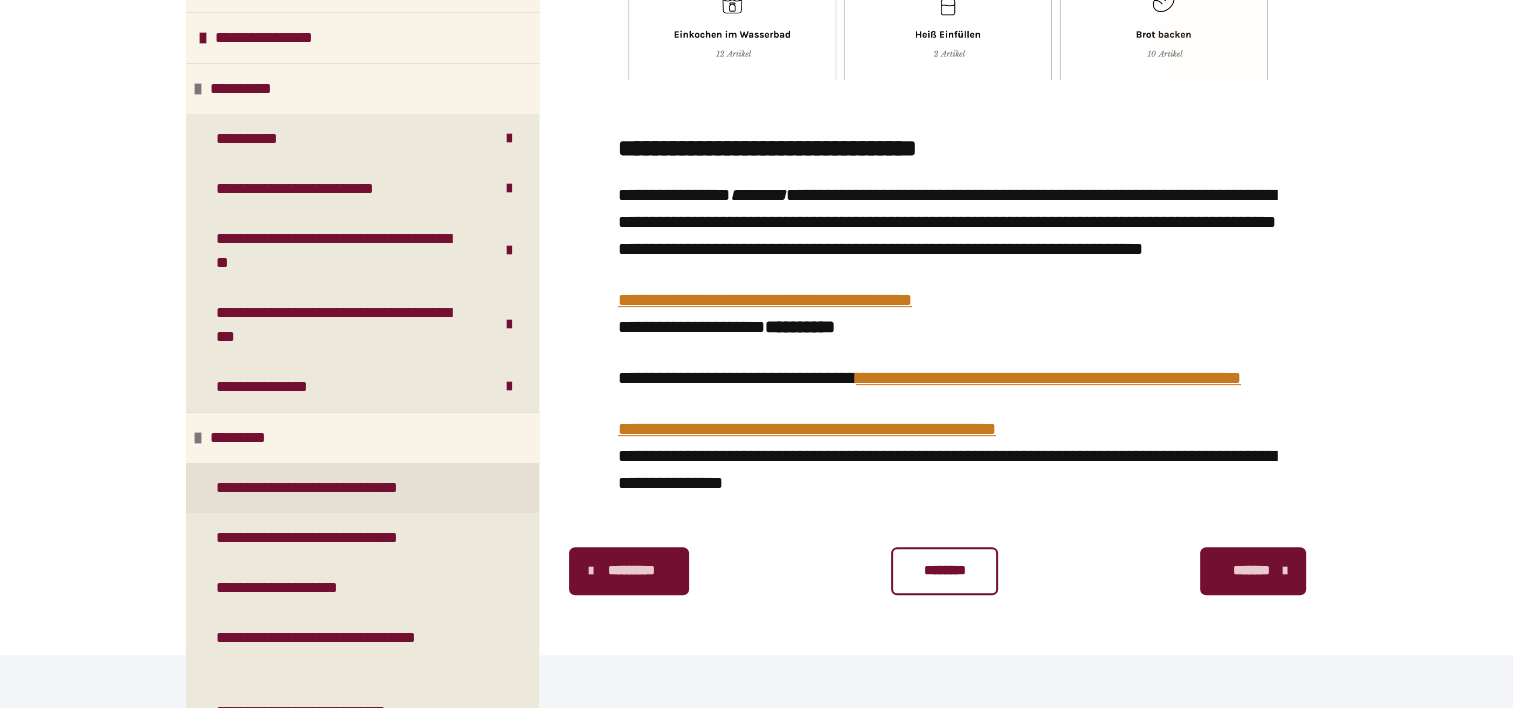 click on "**********" at bounding box center (343, 488) 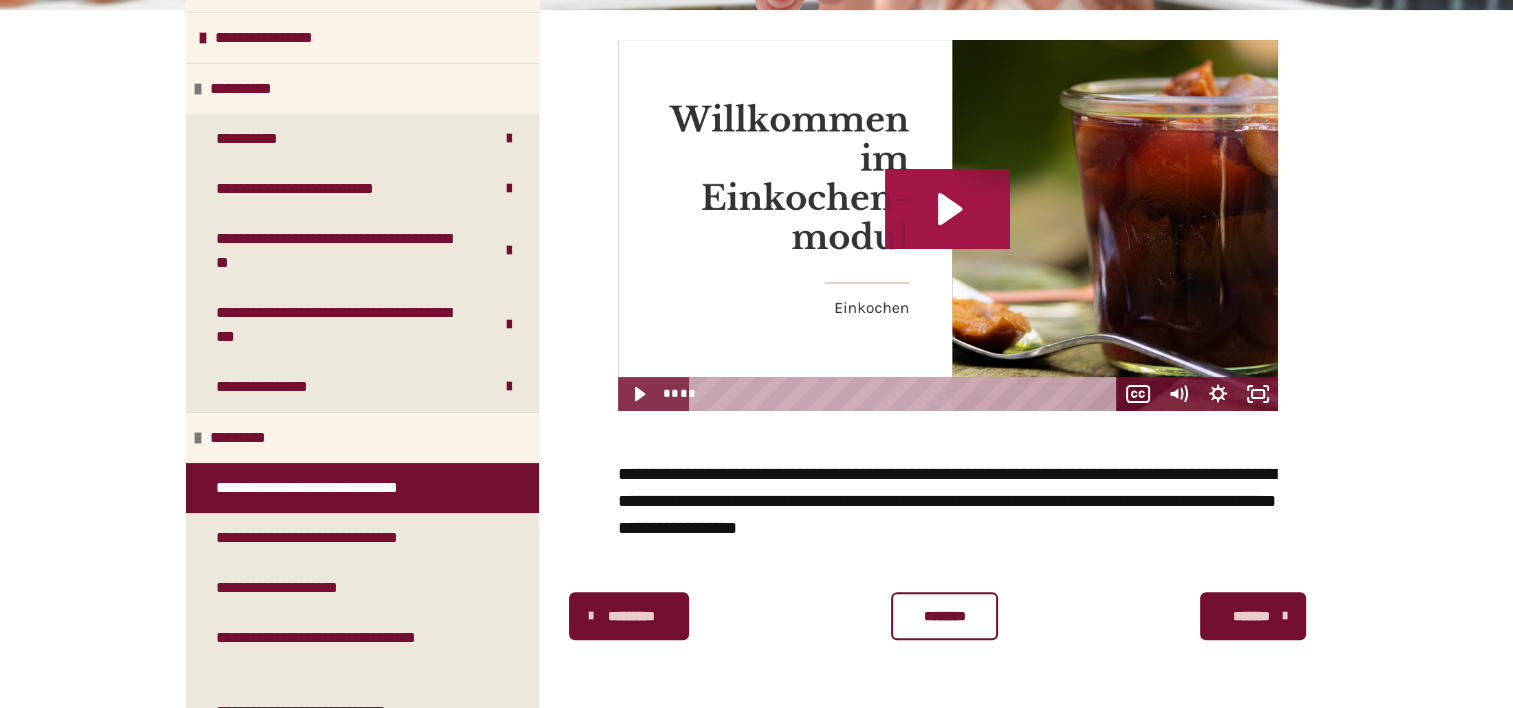 click 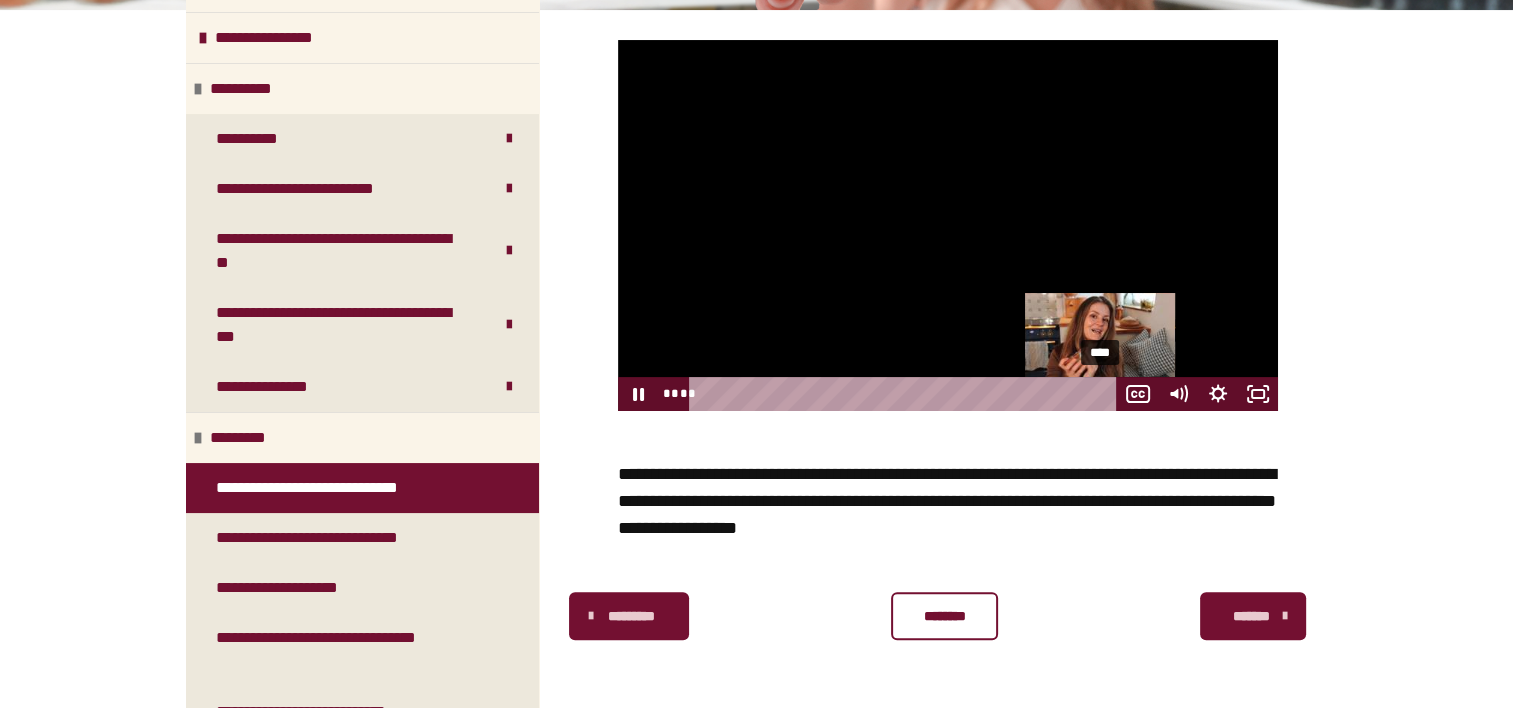 click on "****" at bounding box center [906, 394] 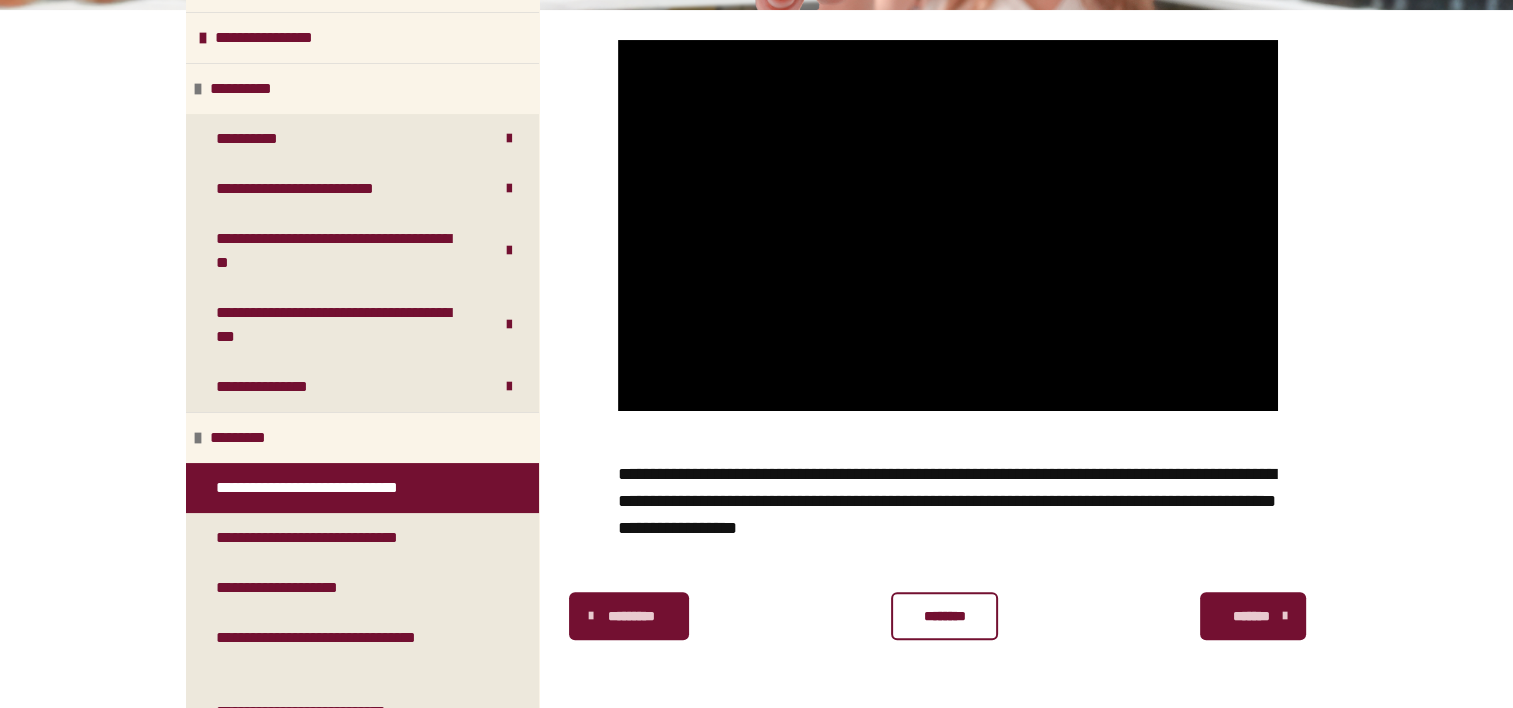 click on "********" at bounding box center (944, 616) 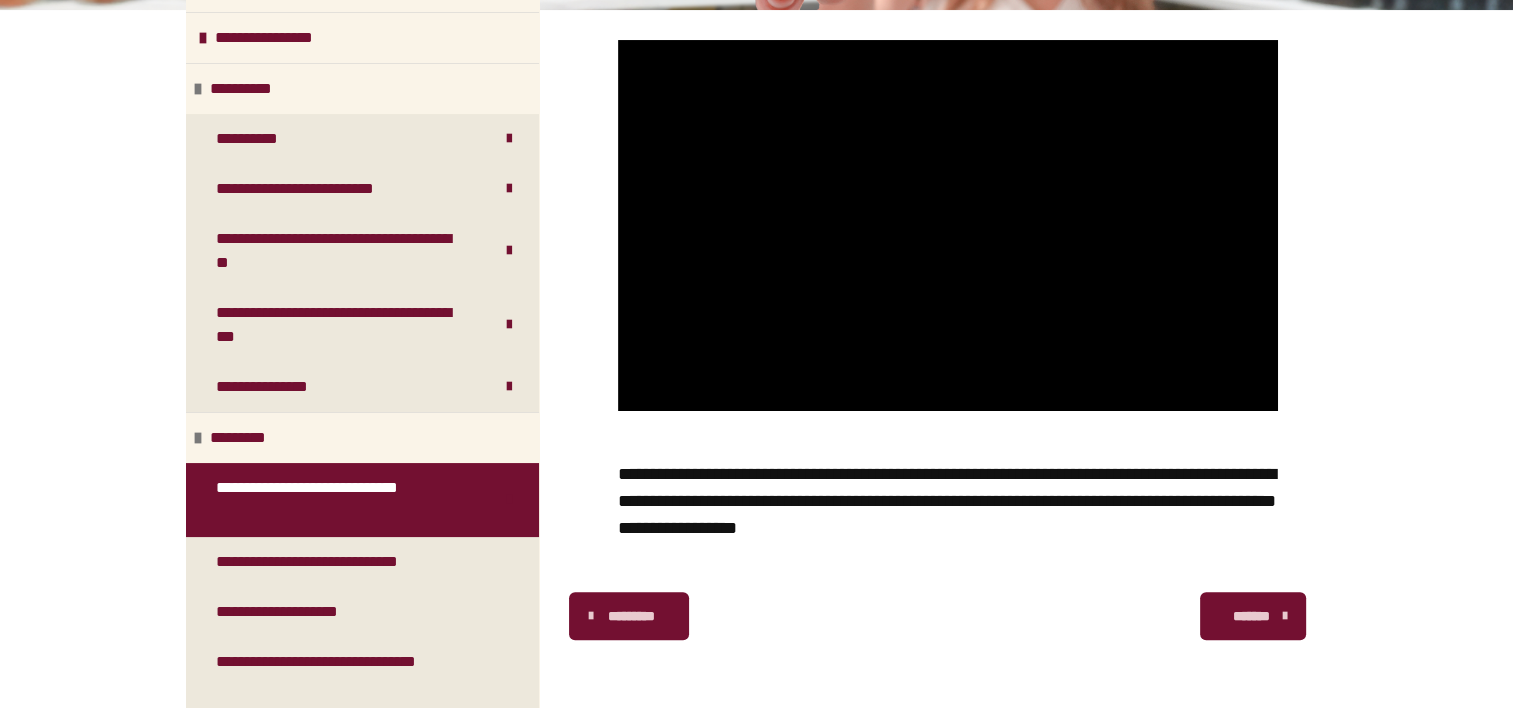 click on "*******" at bounding box center (1251, 616) 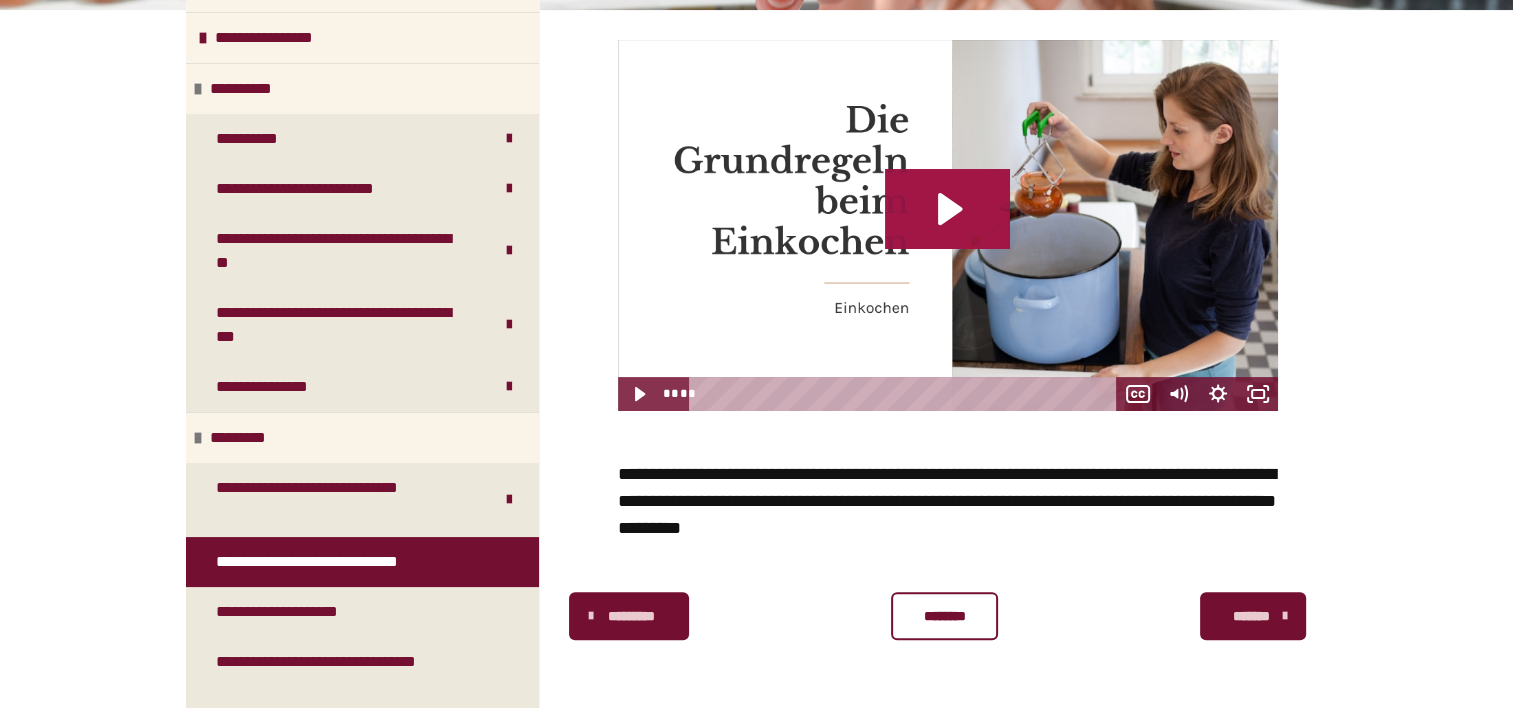 click 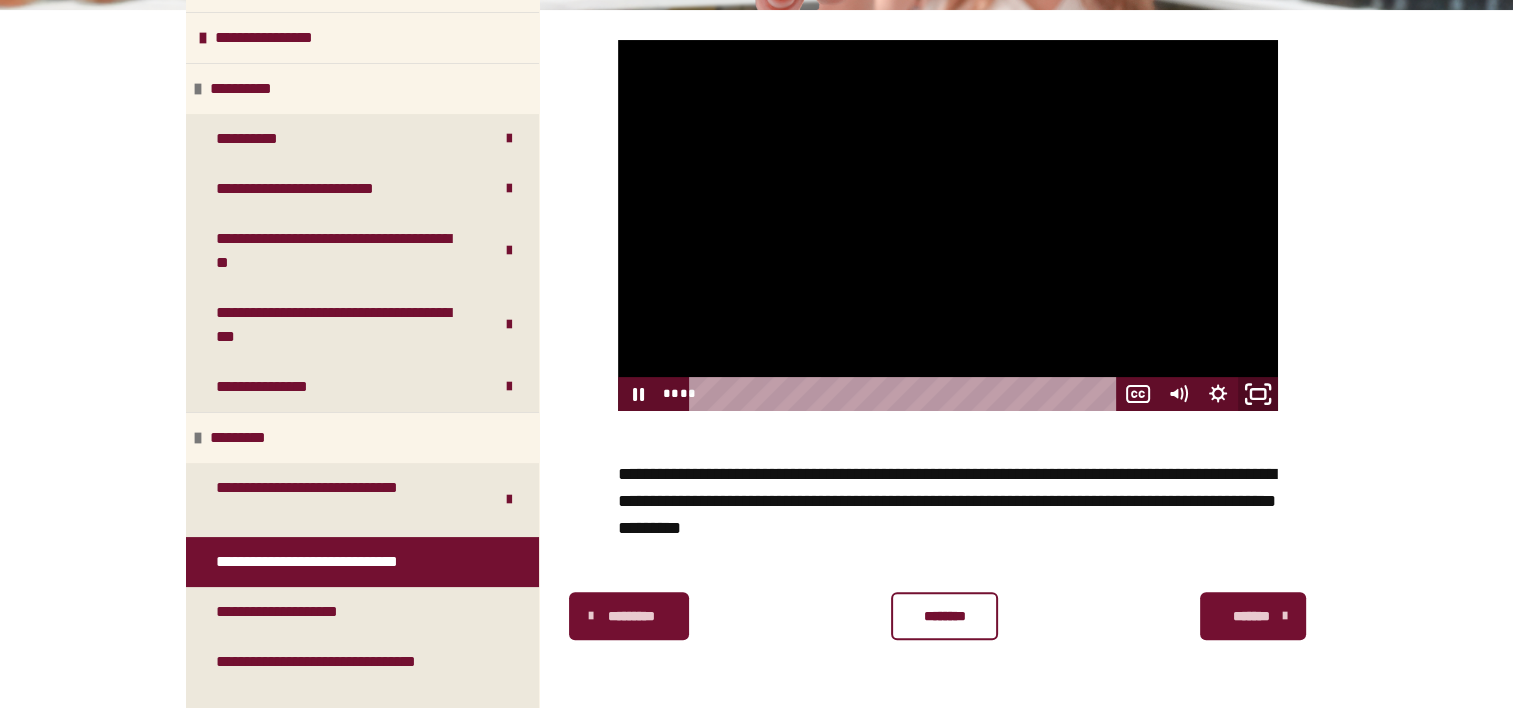 click 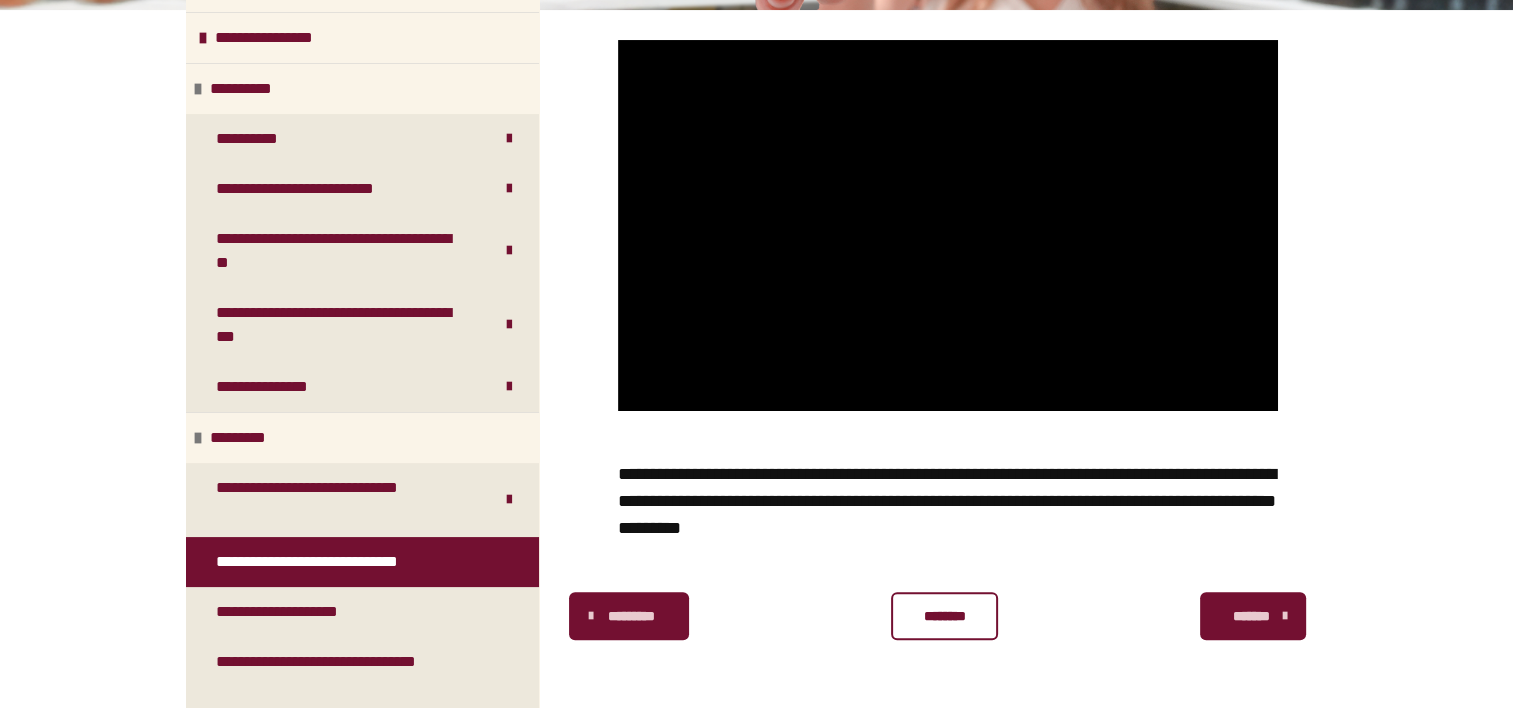 click on "********" at bounding box center (944, 616) 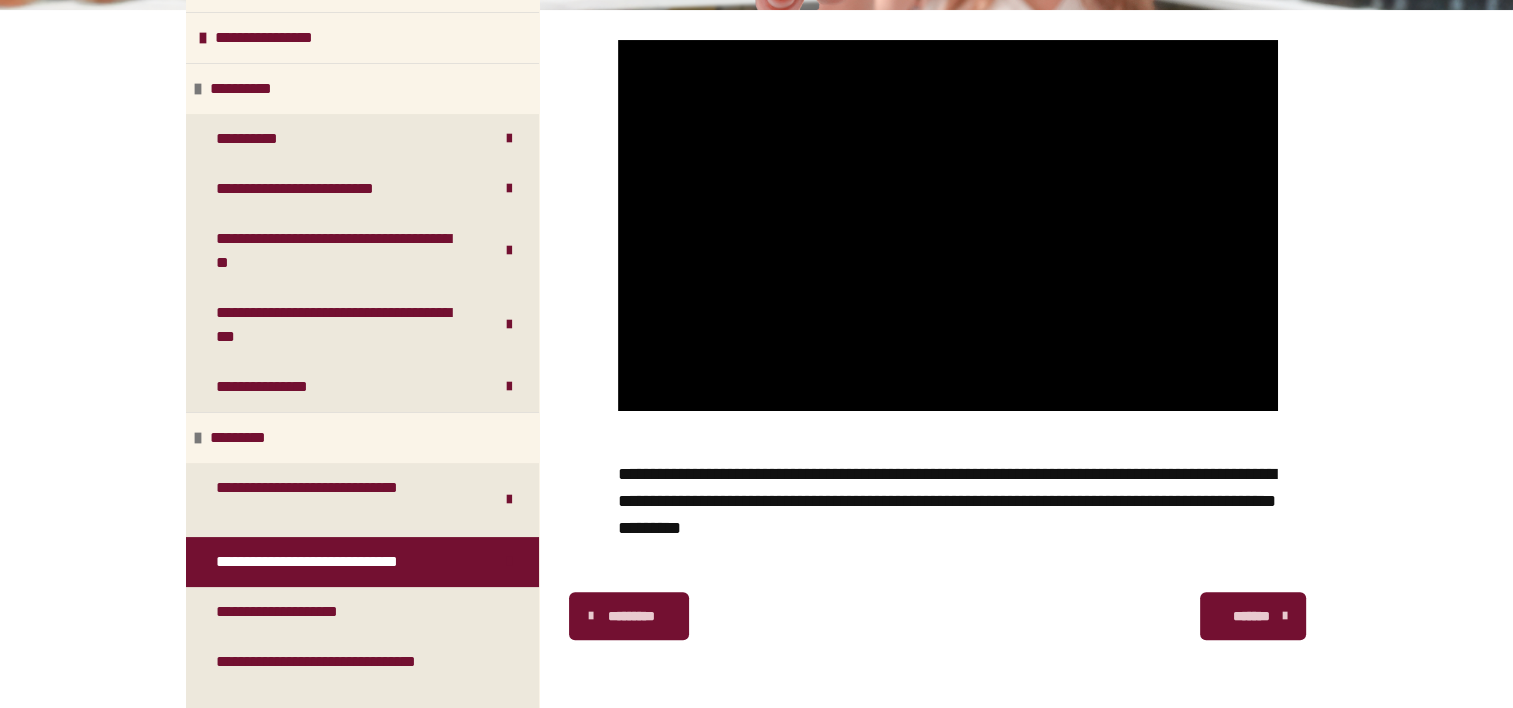 click on "*******" at bounding box center (1251, 616) 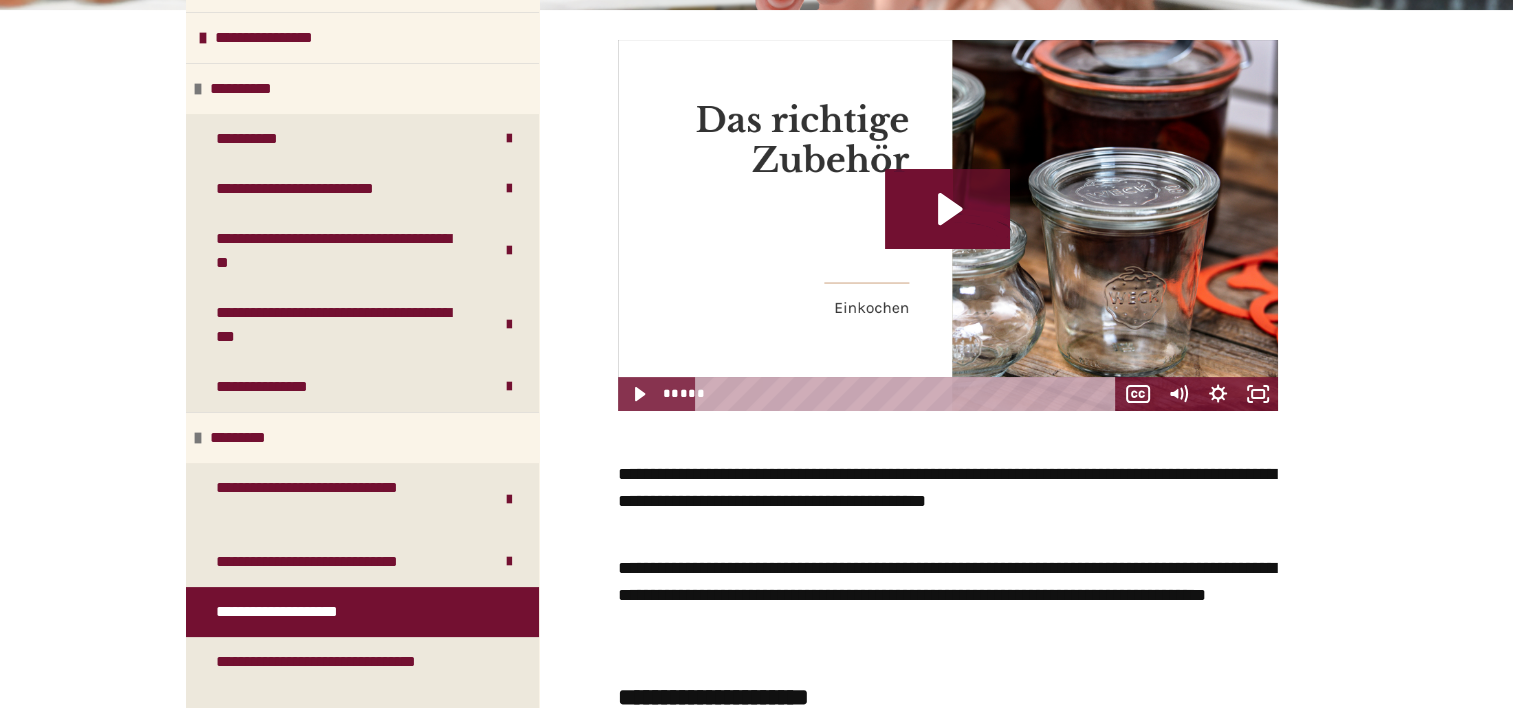 click 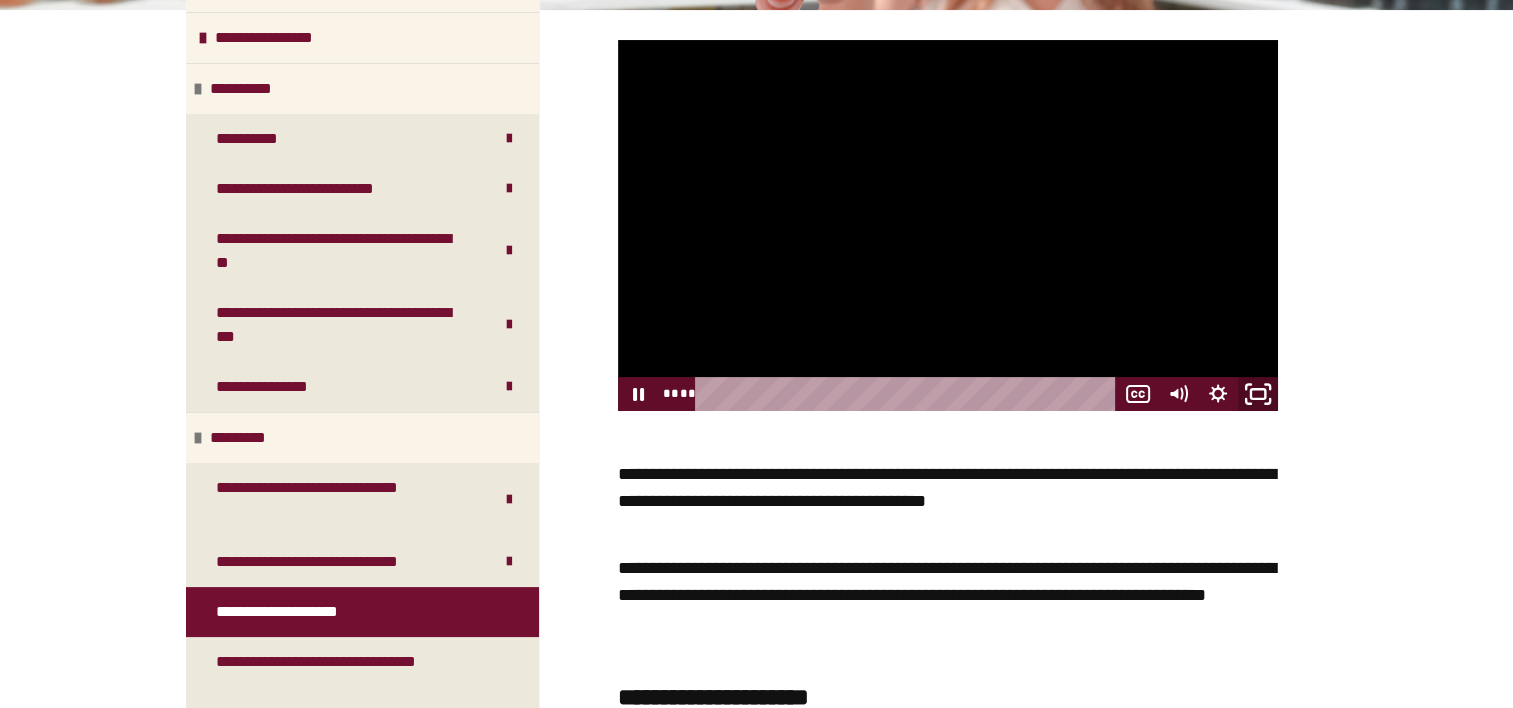 click 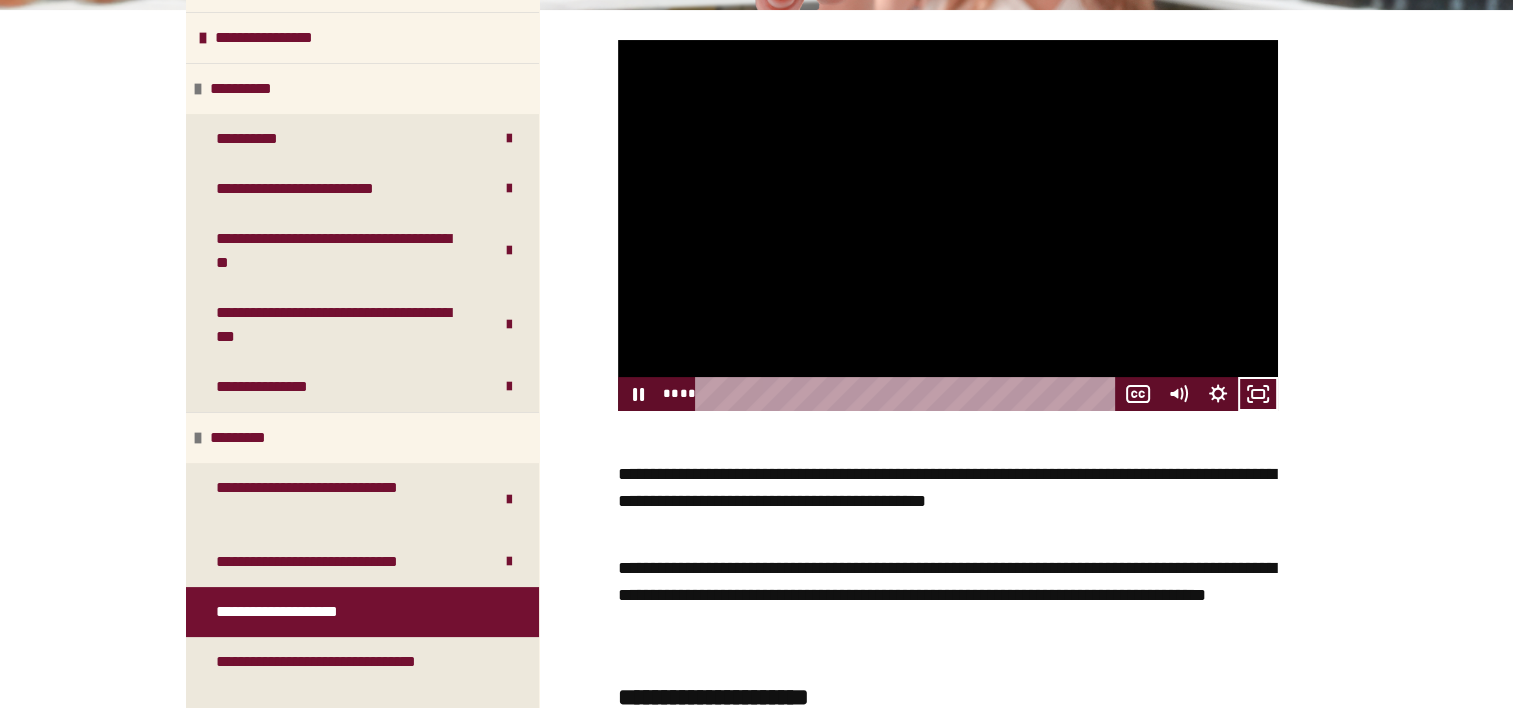 click at bounding box center (948, 225) 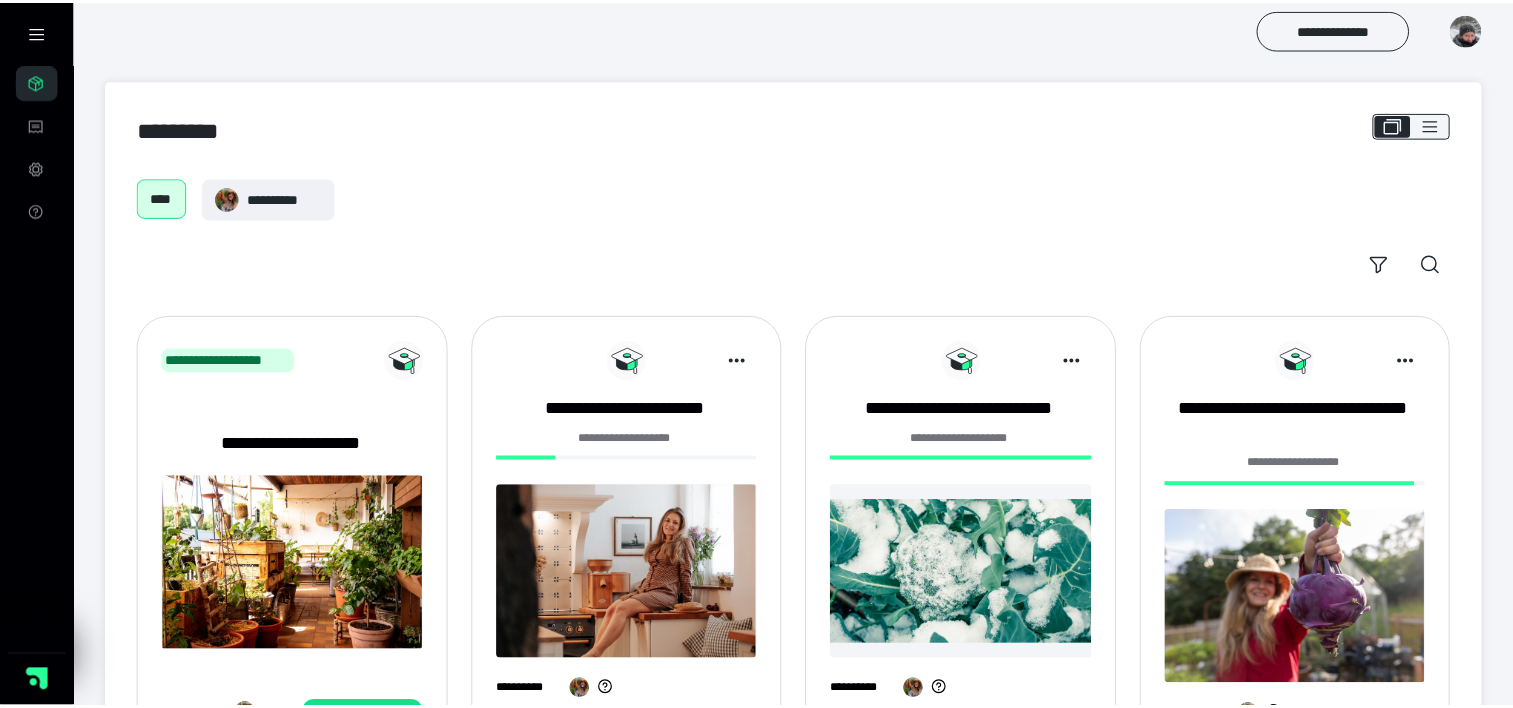 scroll, scrollTop: 0, scrollLeft: 0, axis: both 